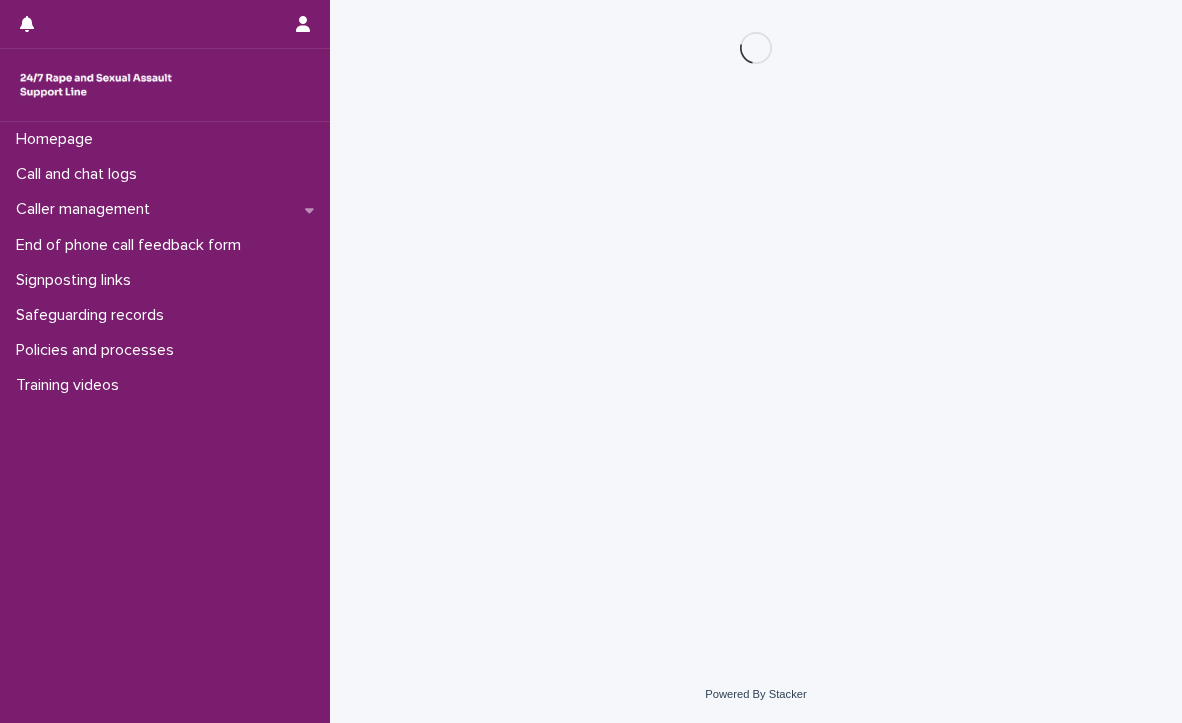 scroll, scrollTop: 0, scrollLeft: 0, axis: both 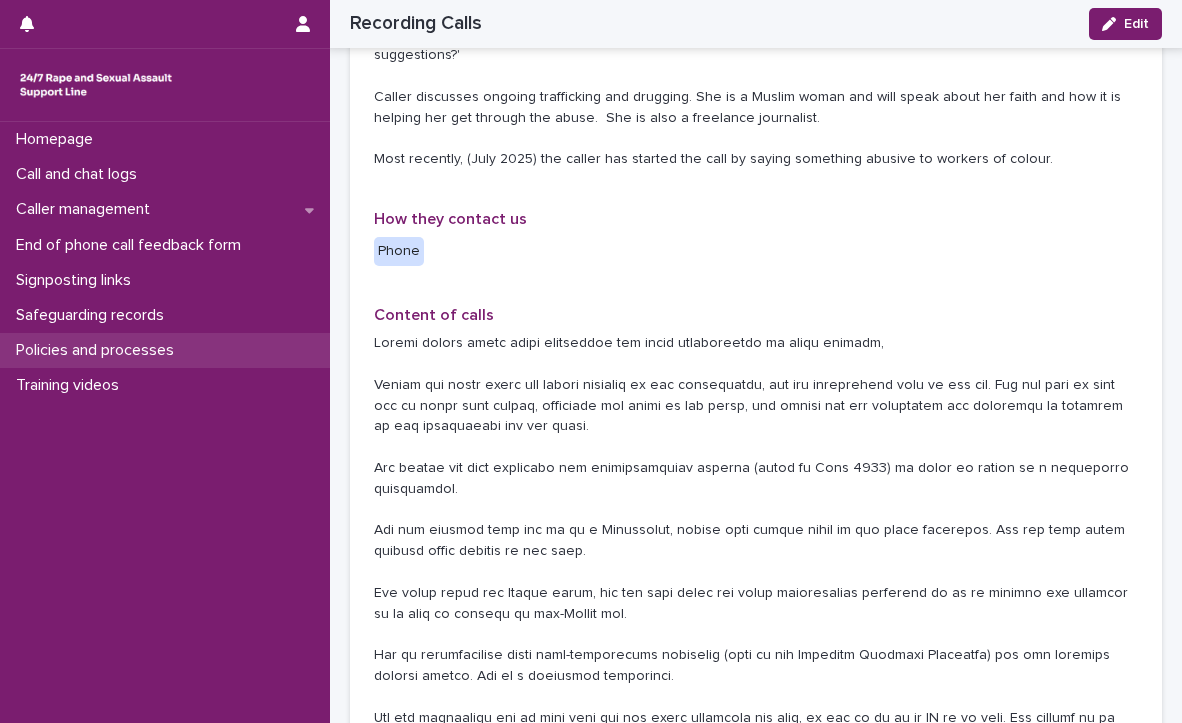 click on "Policies and processes" at bounding box center [99, 350] 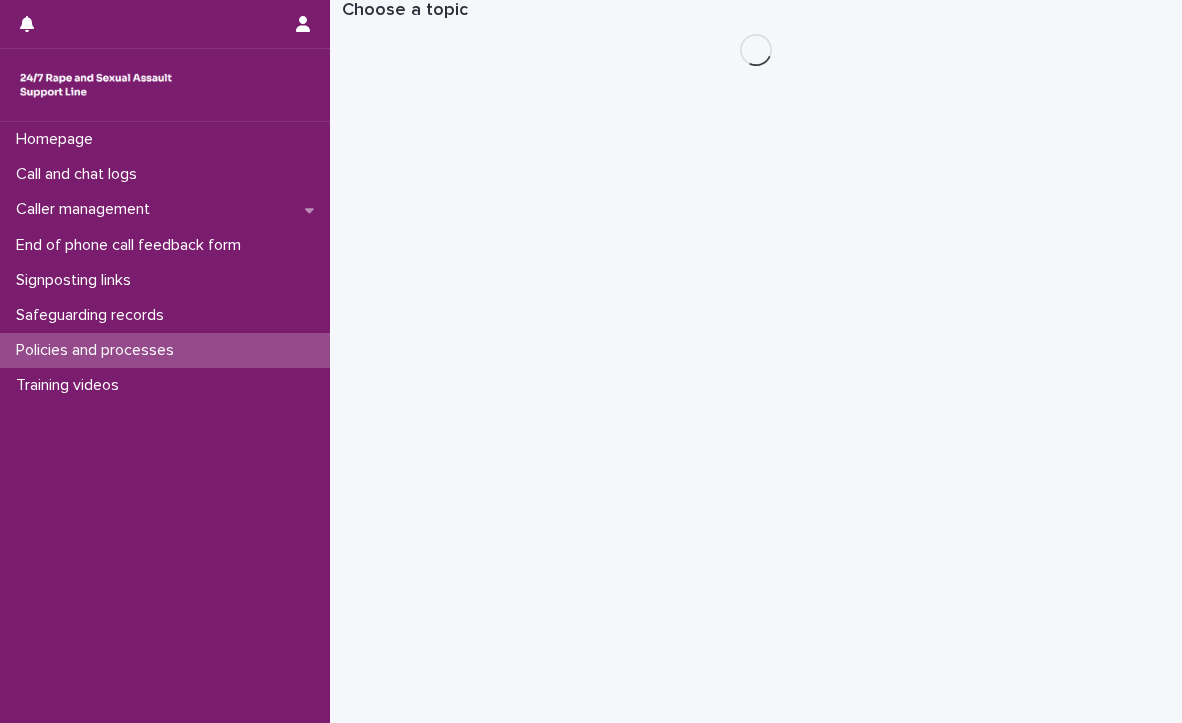 scroll, scrollTop: 0, scrollLeft: 0, axis: both 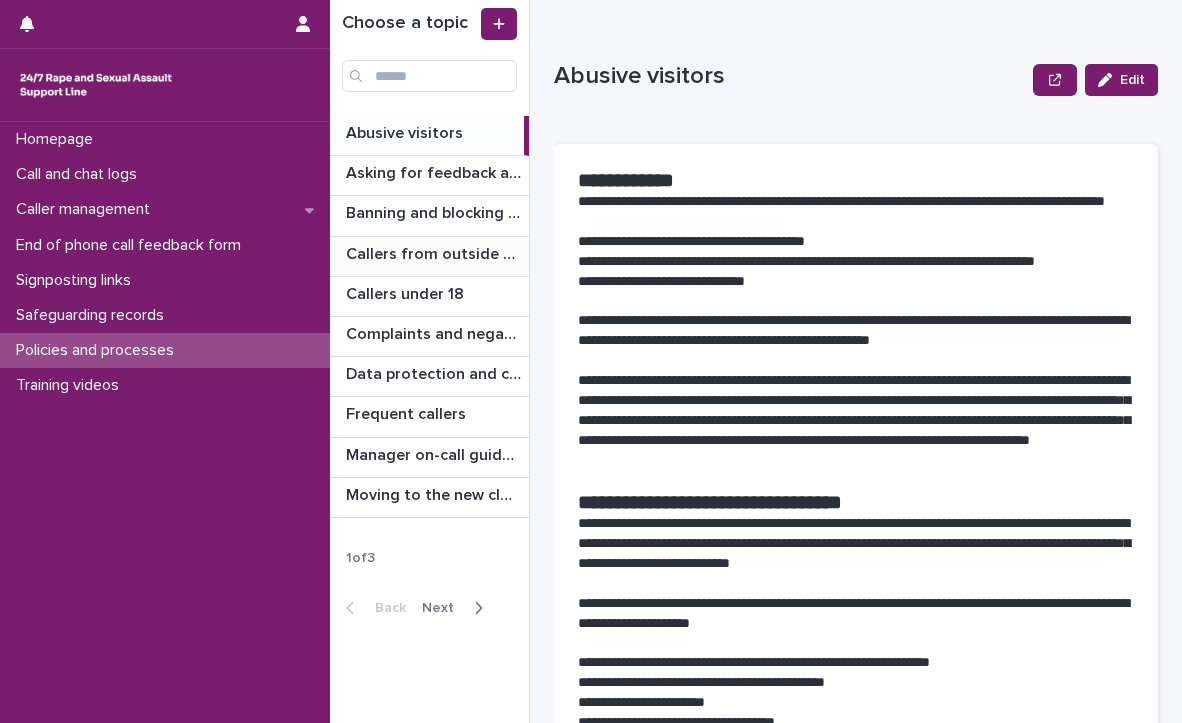 click on "Callers from outside England & Wales" at bounding box center [435, 252] 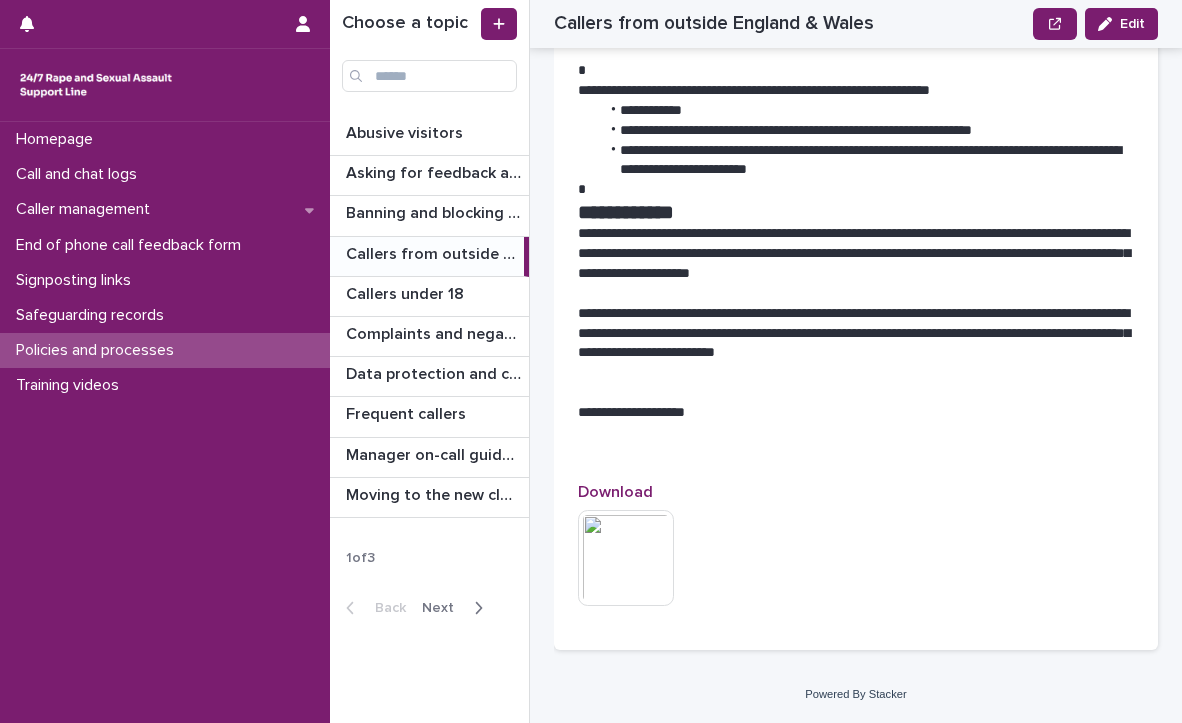 scroll, scrollTop: 1045, scrollLeft: 0, axis: vertical 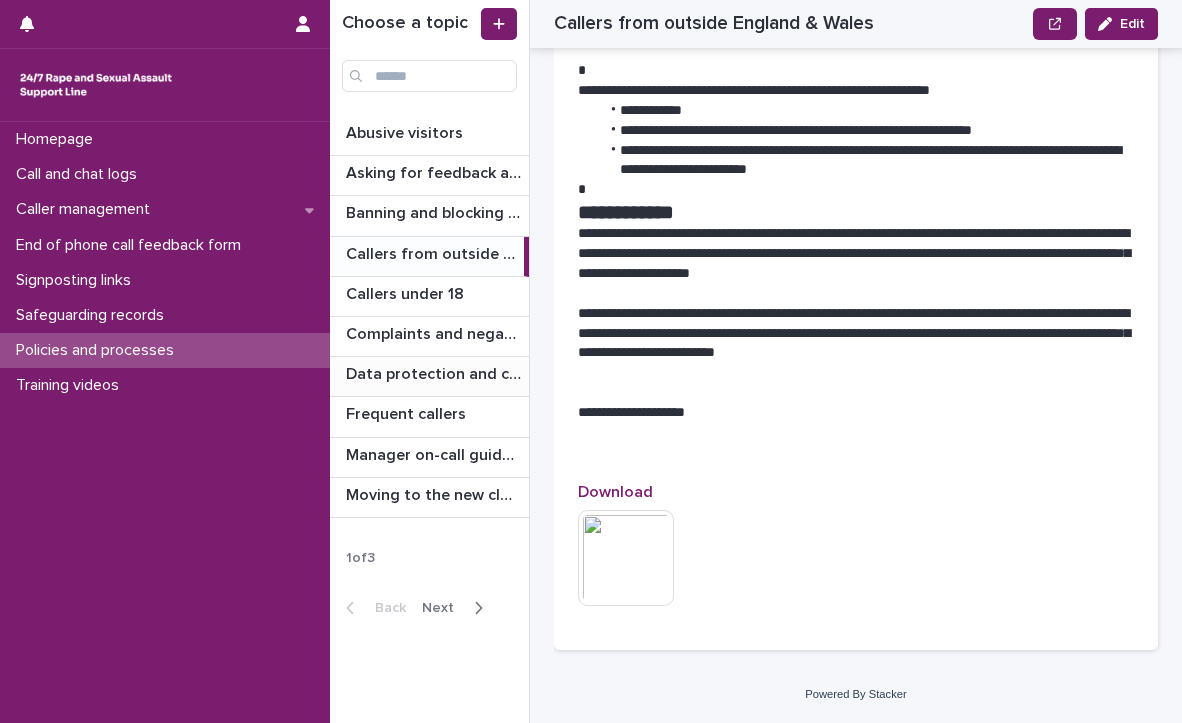 click on "Data protection and confidentiality guidance" at bounding box center [435, 372] 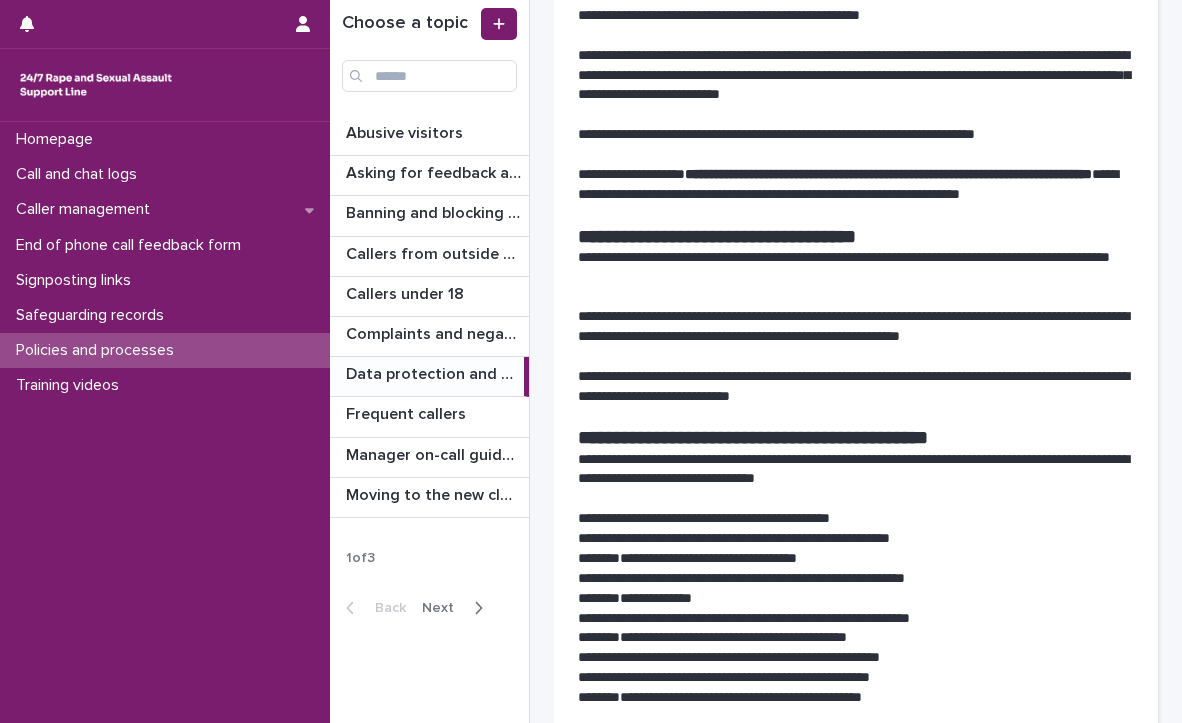 scroll, scrollTop: 0, scrollLeft: 0, axis: both 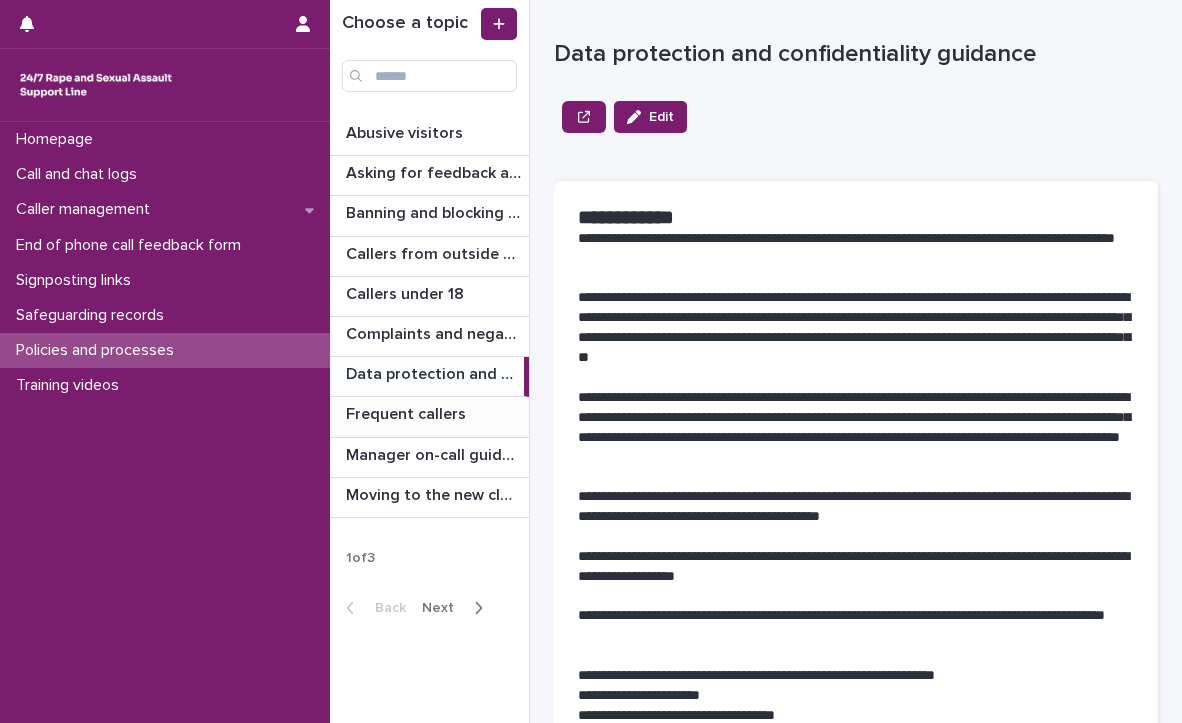 click on "Frequent callers" at bounding box center [408, 412] 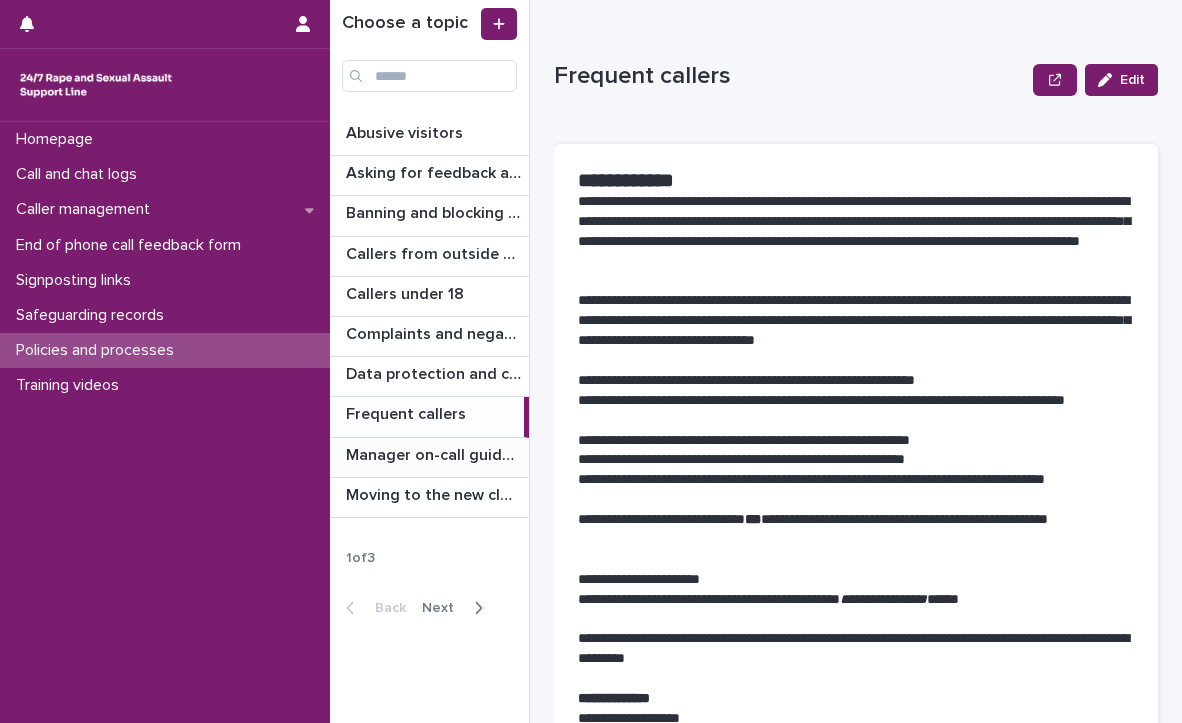 click on "Manager on-call guidance" at bounding box center (435, 453) 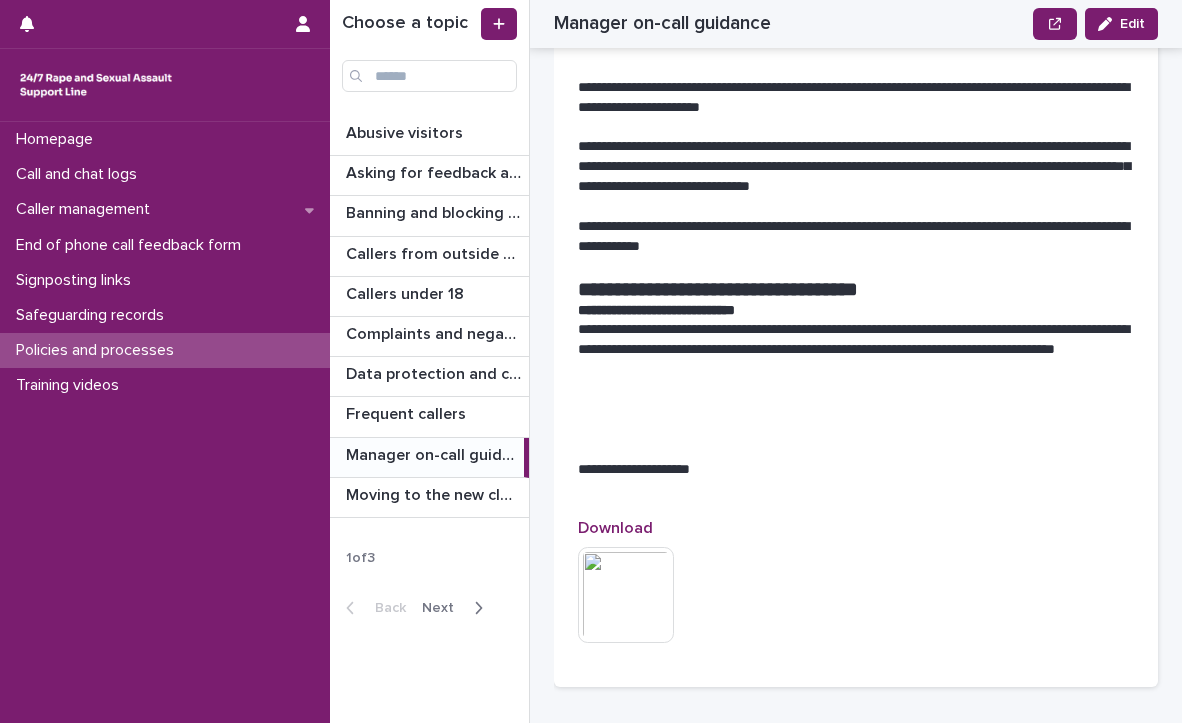 scroll, scrollTop: 1528, scrollLeft: 0, axis: vertical 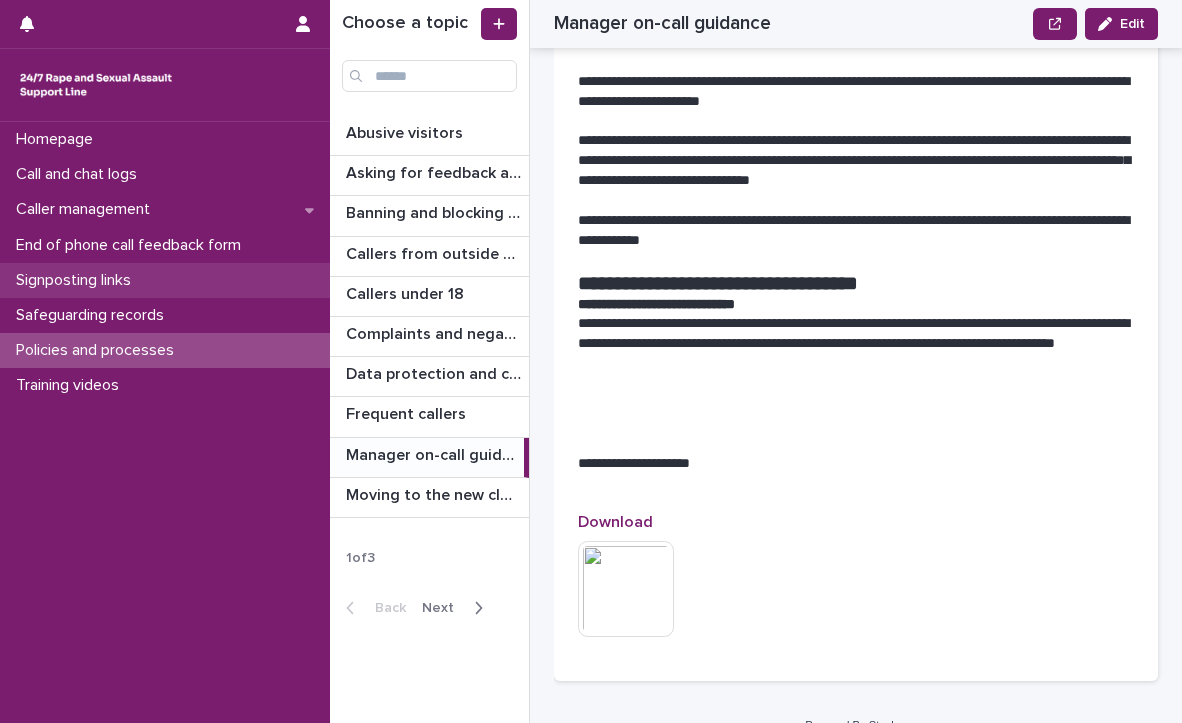 click on "Signposting links" at bounding box center [77, 280] 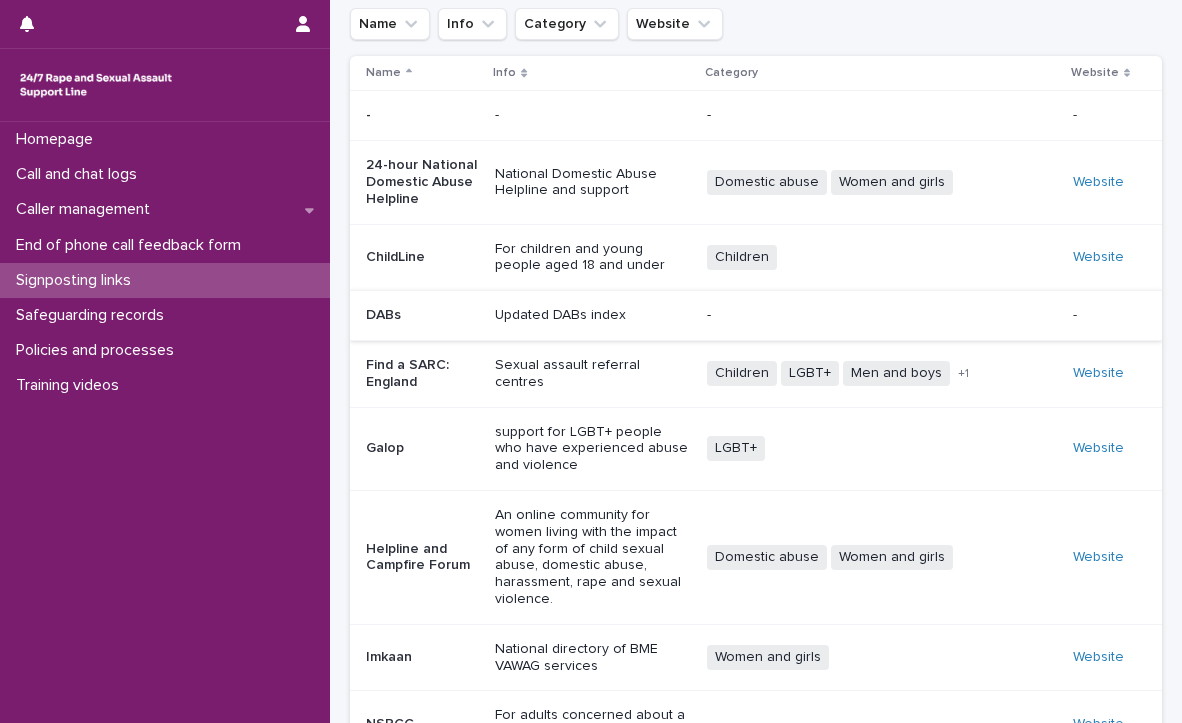scroll, scrollTop: 95, scrollLeft: 0, axis: vertical 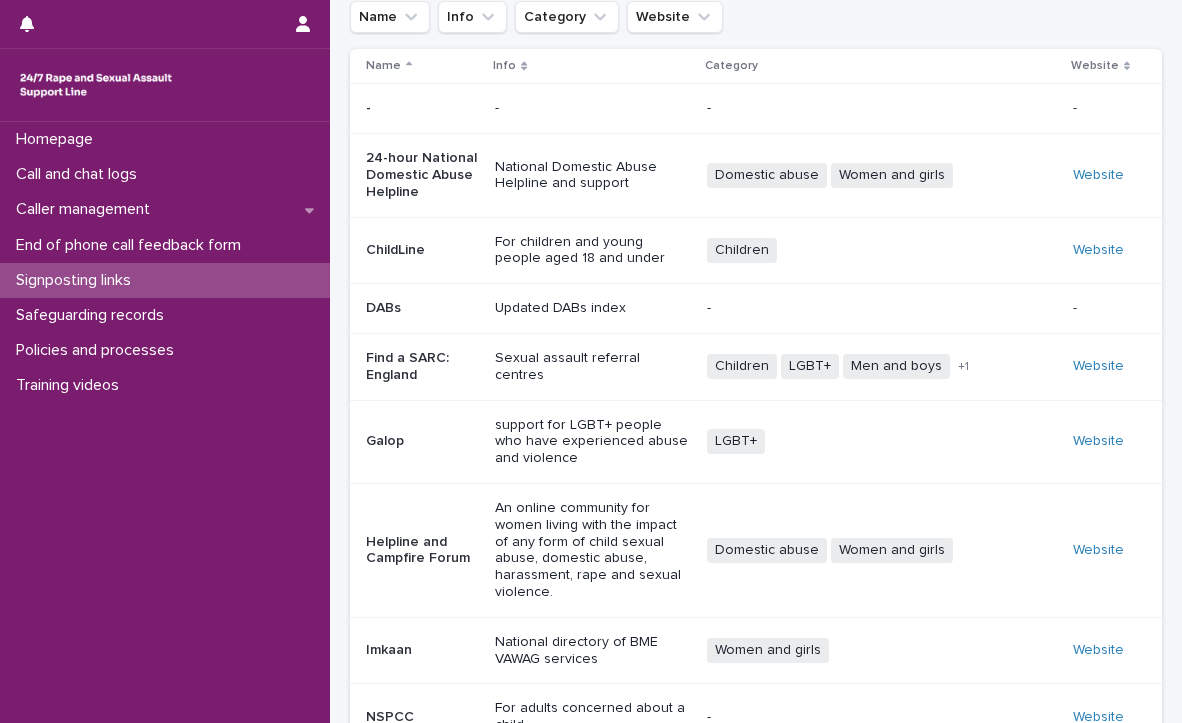 click on "National Domestic Abuse Helpline and support" at bounding box center [592, 176] 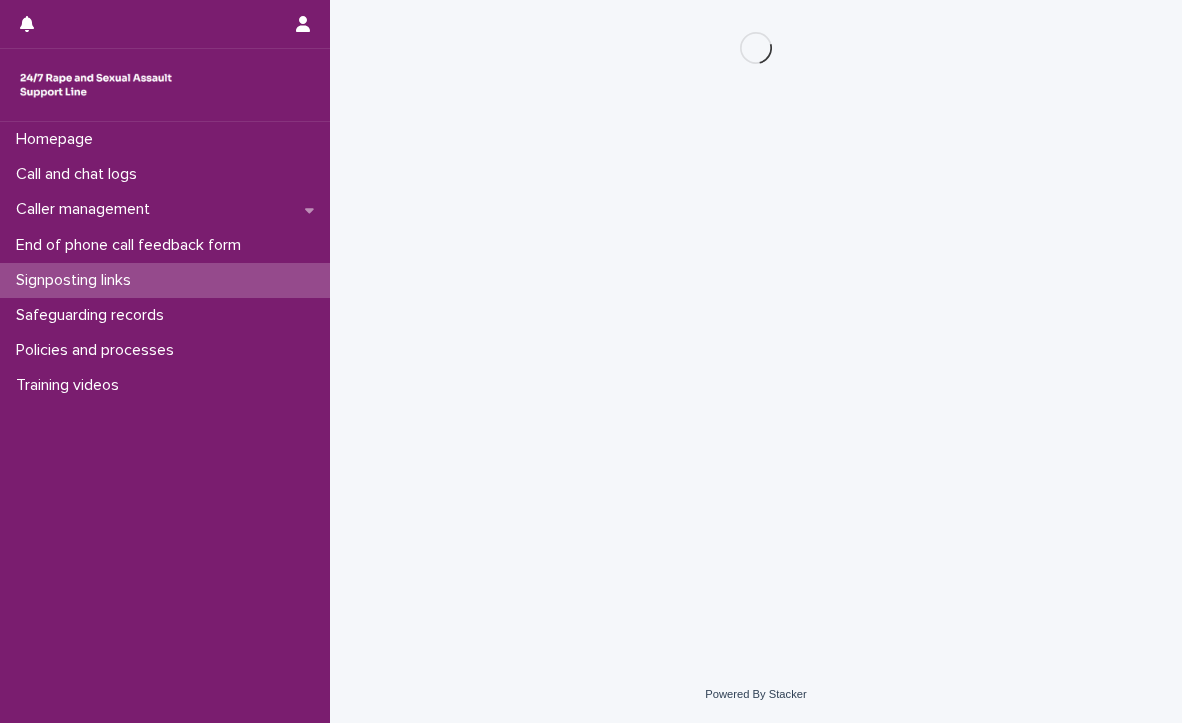 scroll, scrollTop: 0, scrollLeft: 0, axis: both 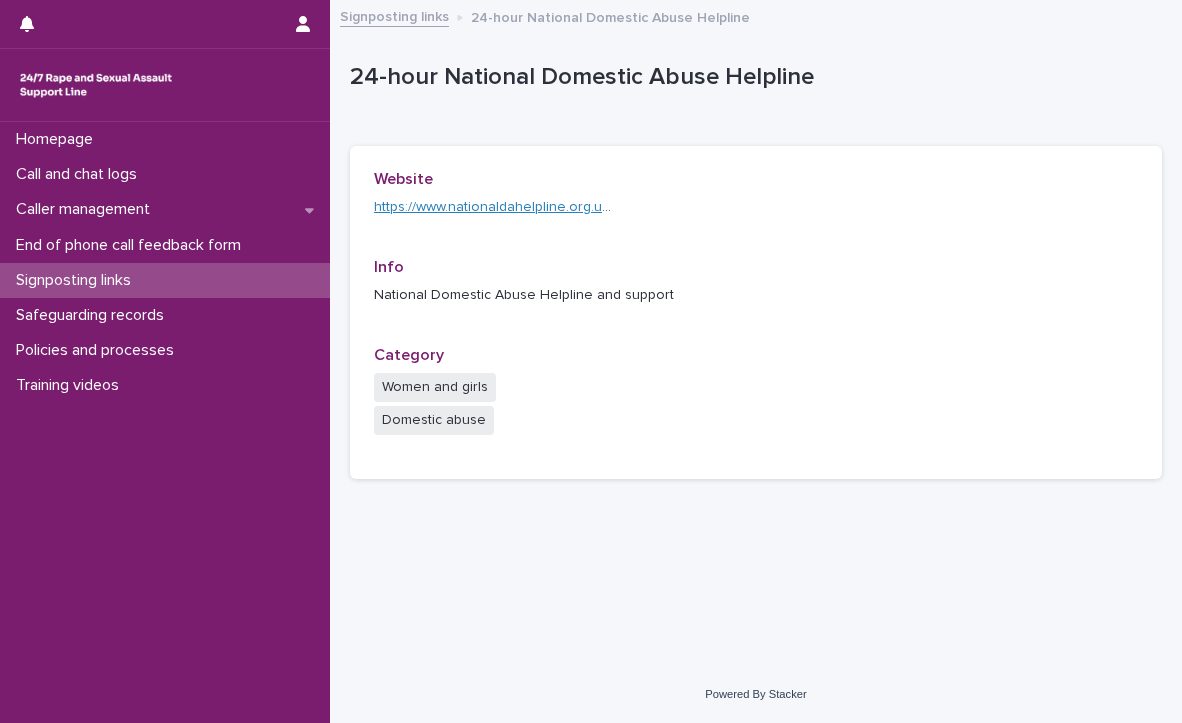 click on "https://www.nationaldahelpline.org.uk/" at bounding box center [493, 207] 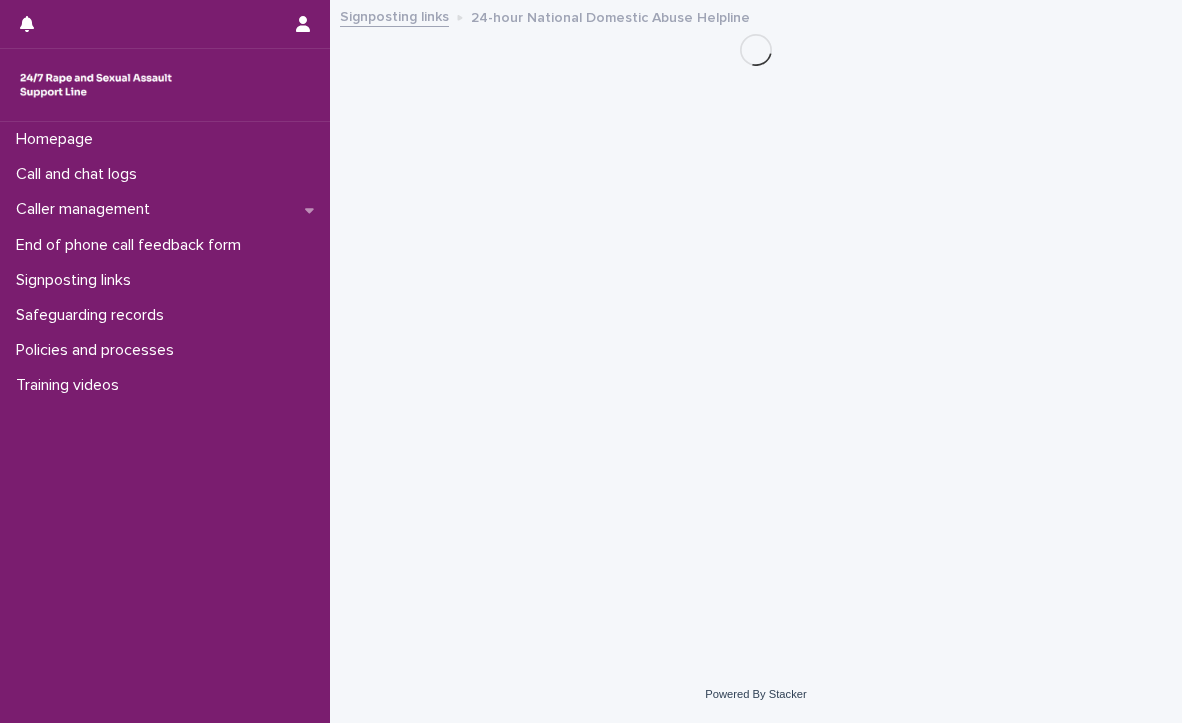 scroll, scrollTop: 0, scrollLeft: 0, axis: both 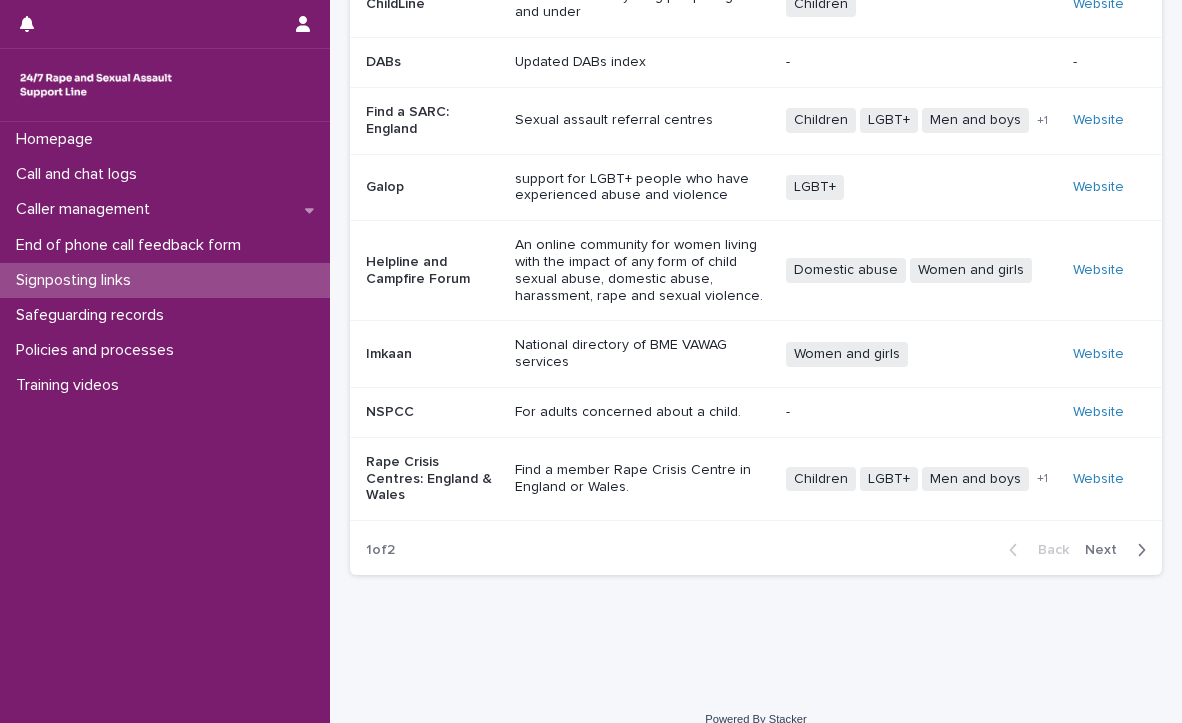 click on "Next" at bounding box center [1107, 550] 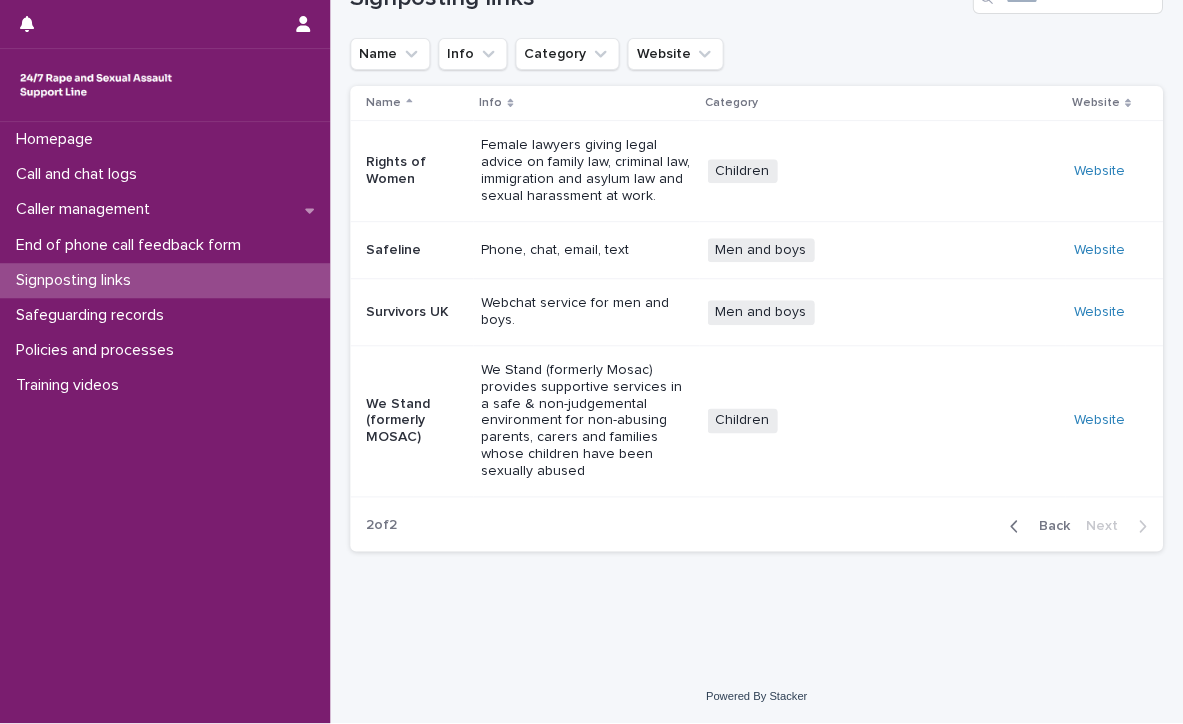 scroll, scrollTop: 0, scrollLeft: 0, axis: both 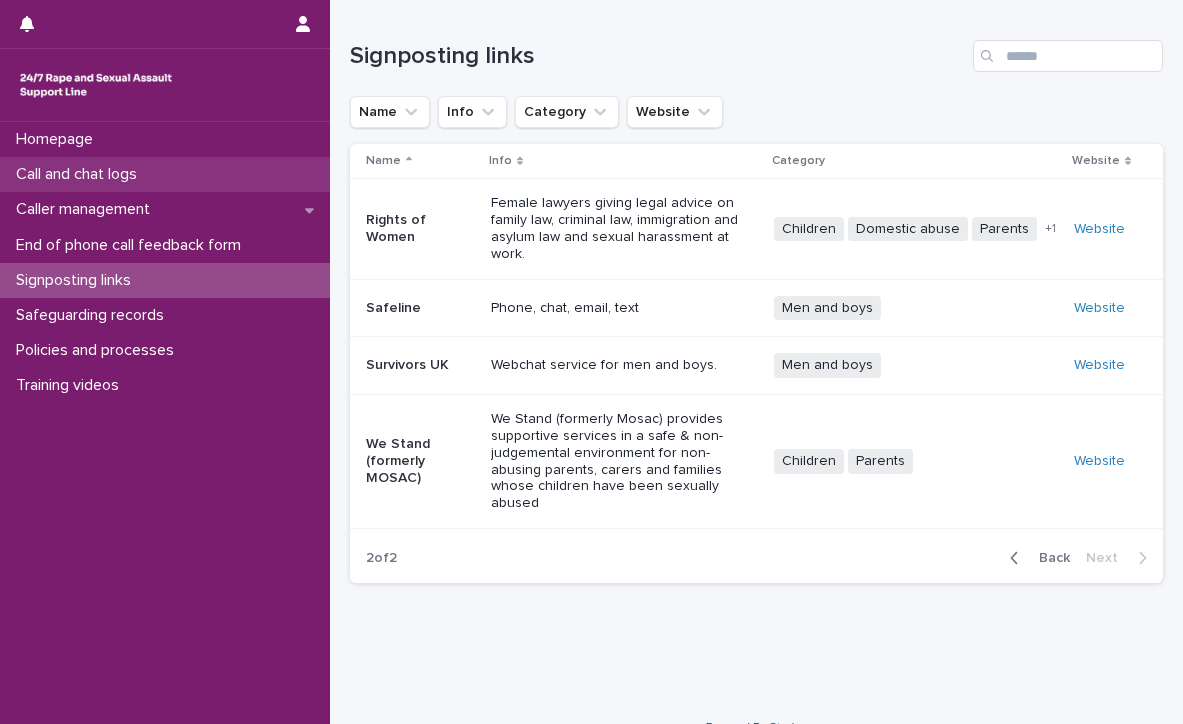 click on "Call and chat logs" at bounding box center [80, 174] 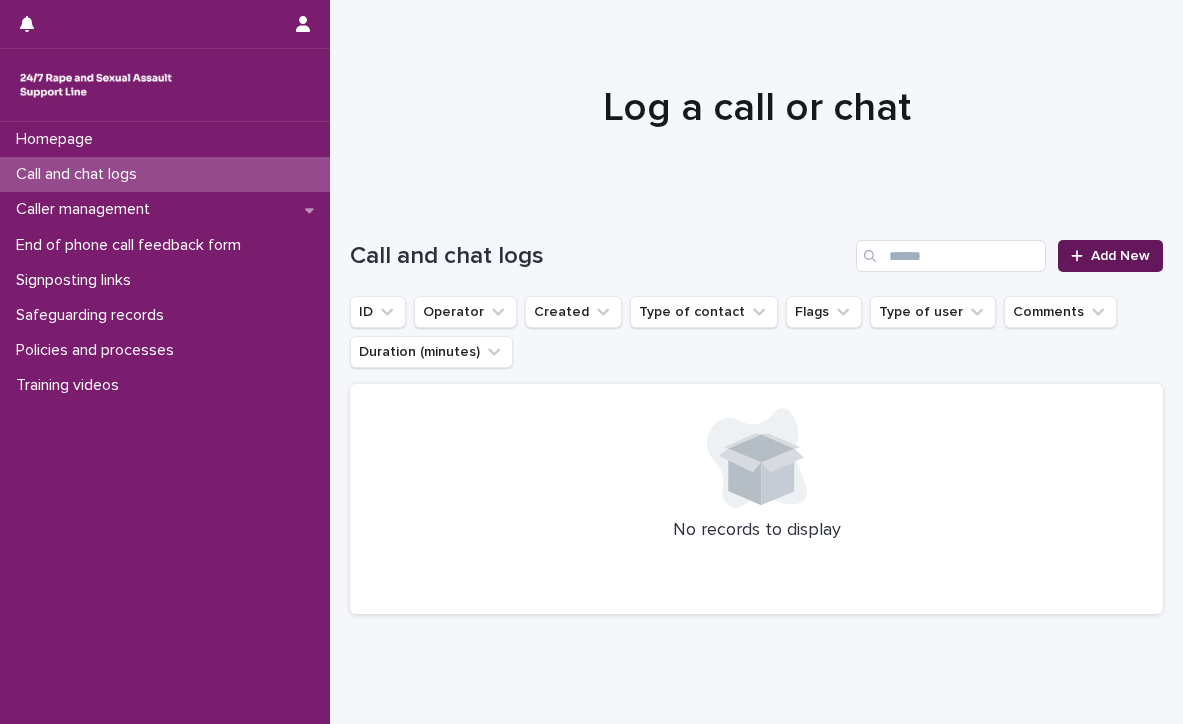 click on "Add New" at bounding box center [1120, 256] 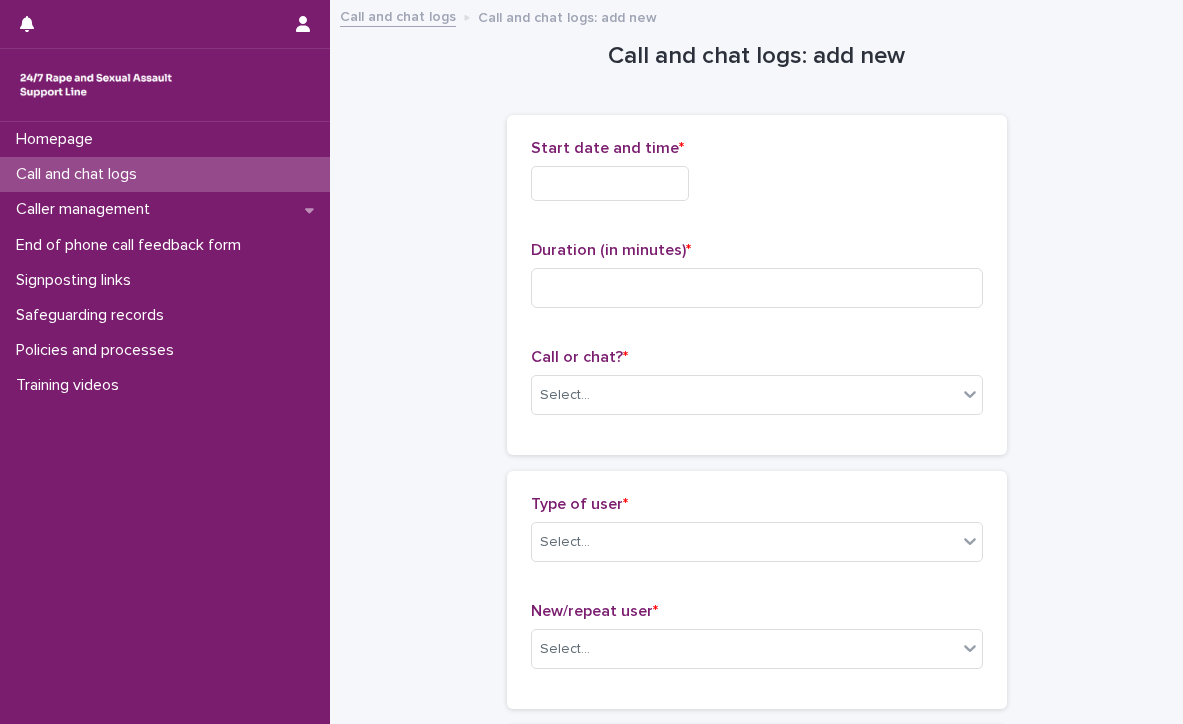 click at bounding box center [610, 183] 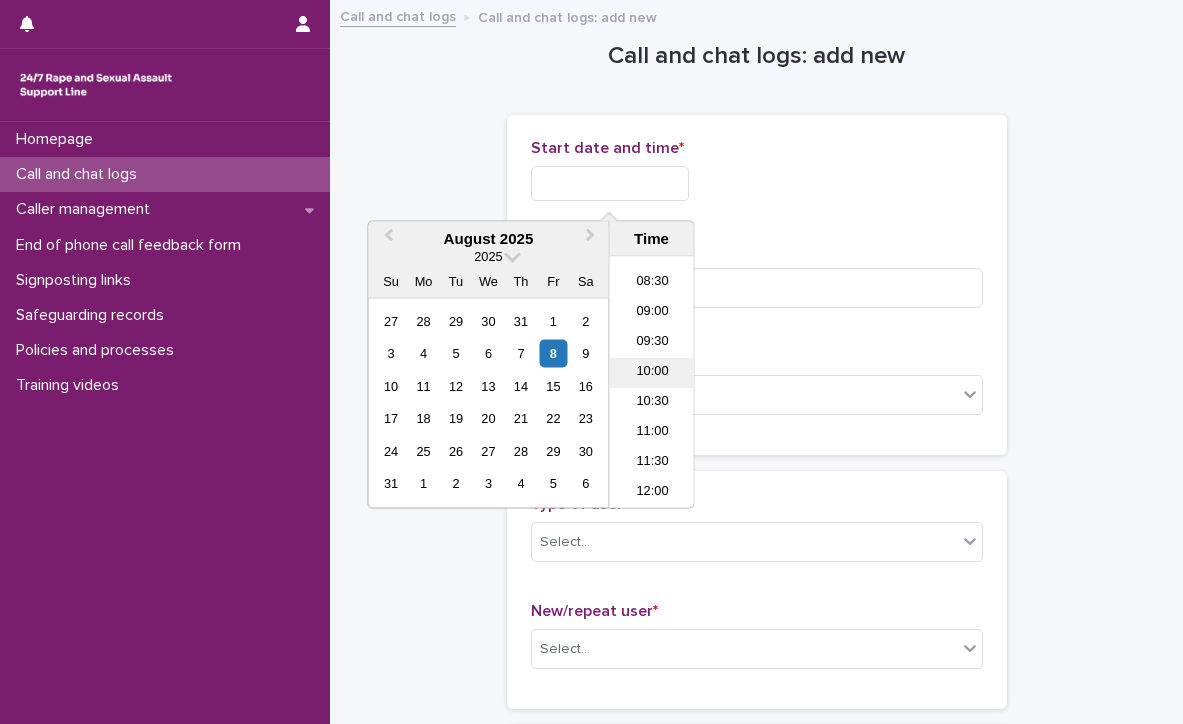 scroll, scrollTop: 502, scrollLeft: 0, axis: vertical 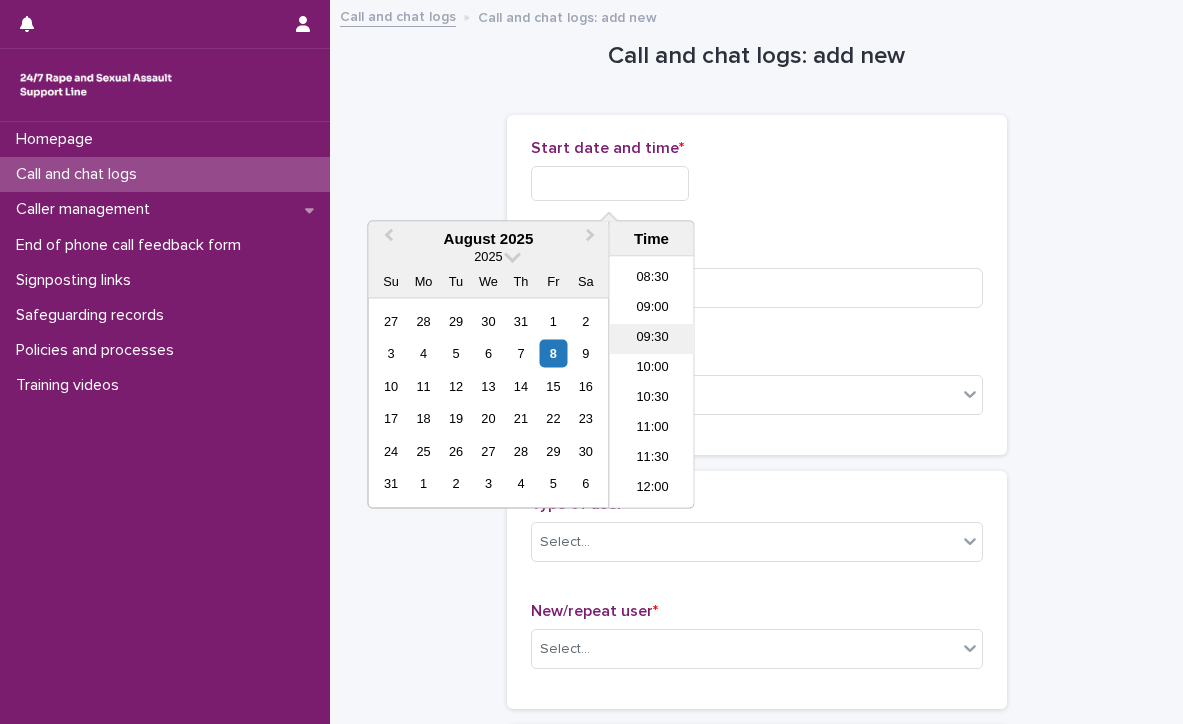 click on "09:30" at bounding box center (652, 340) 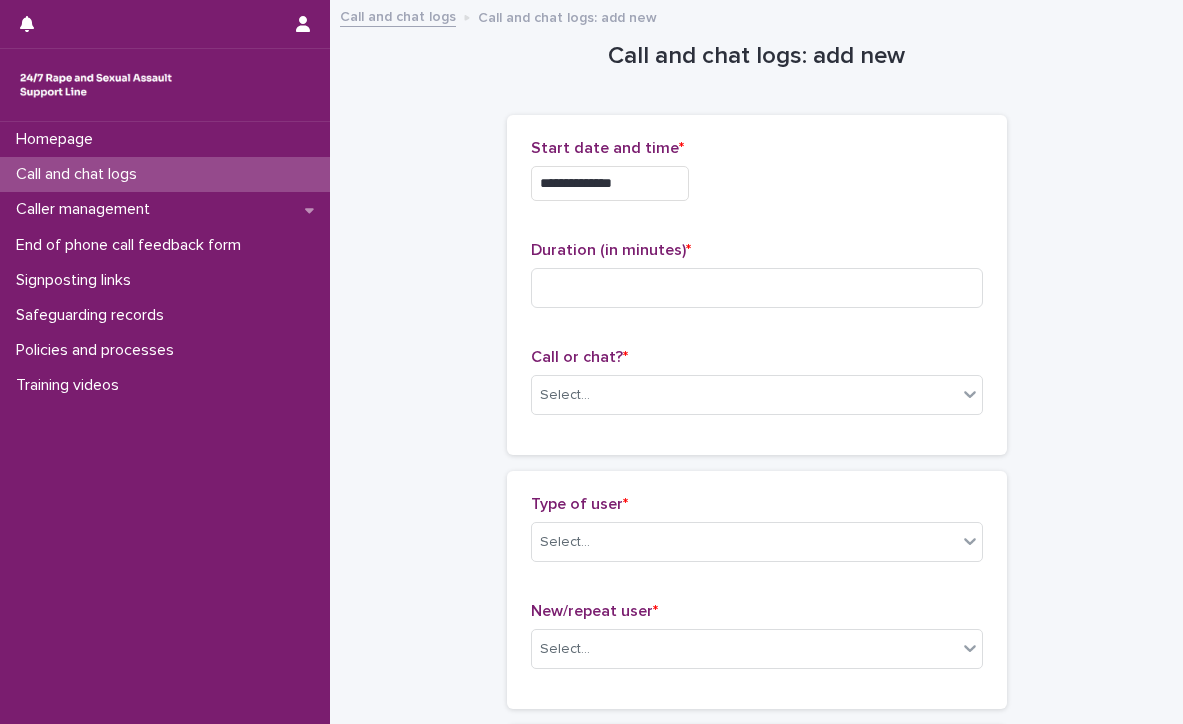 click on "**********" at bounding box center (610, 183) 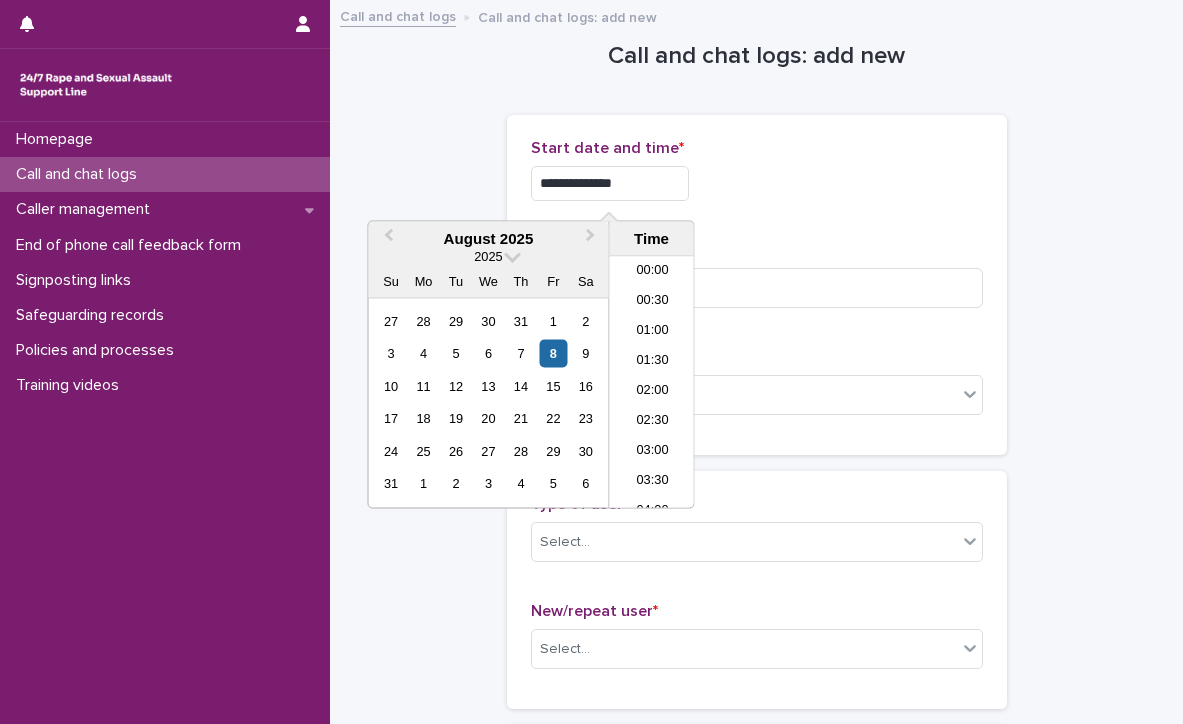 scroll, scrollTop: 459, scrollLeft: 0, axis: vertical 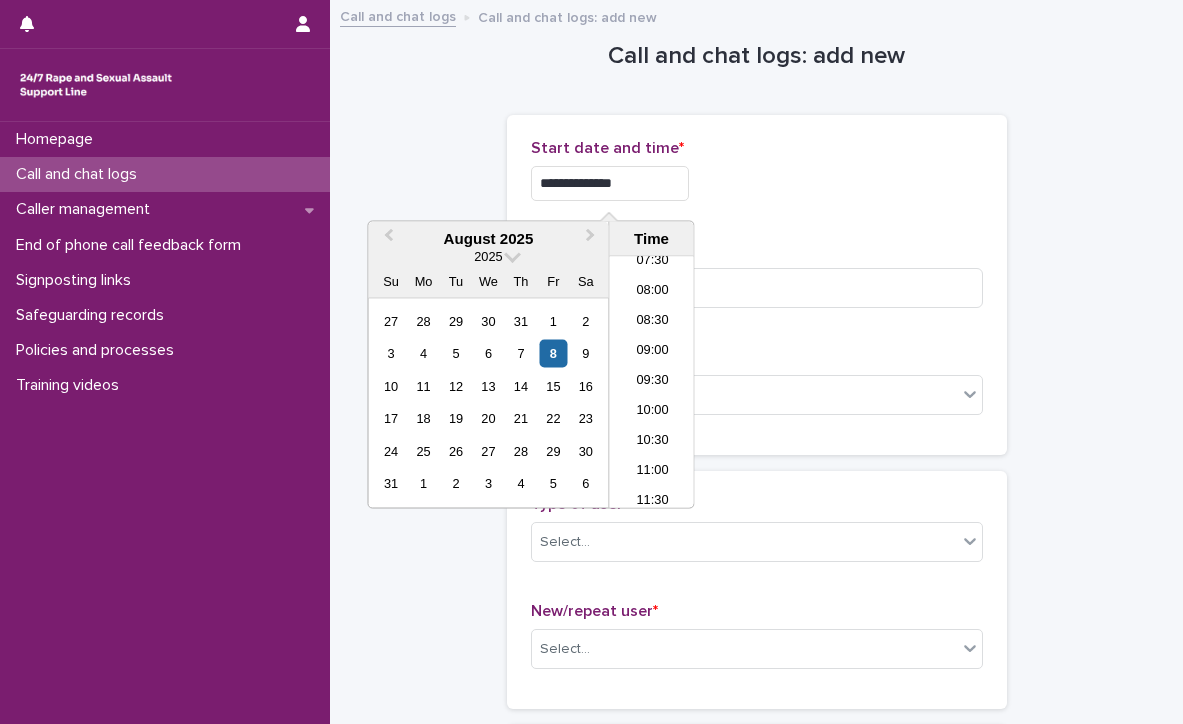 type on "**********" 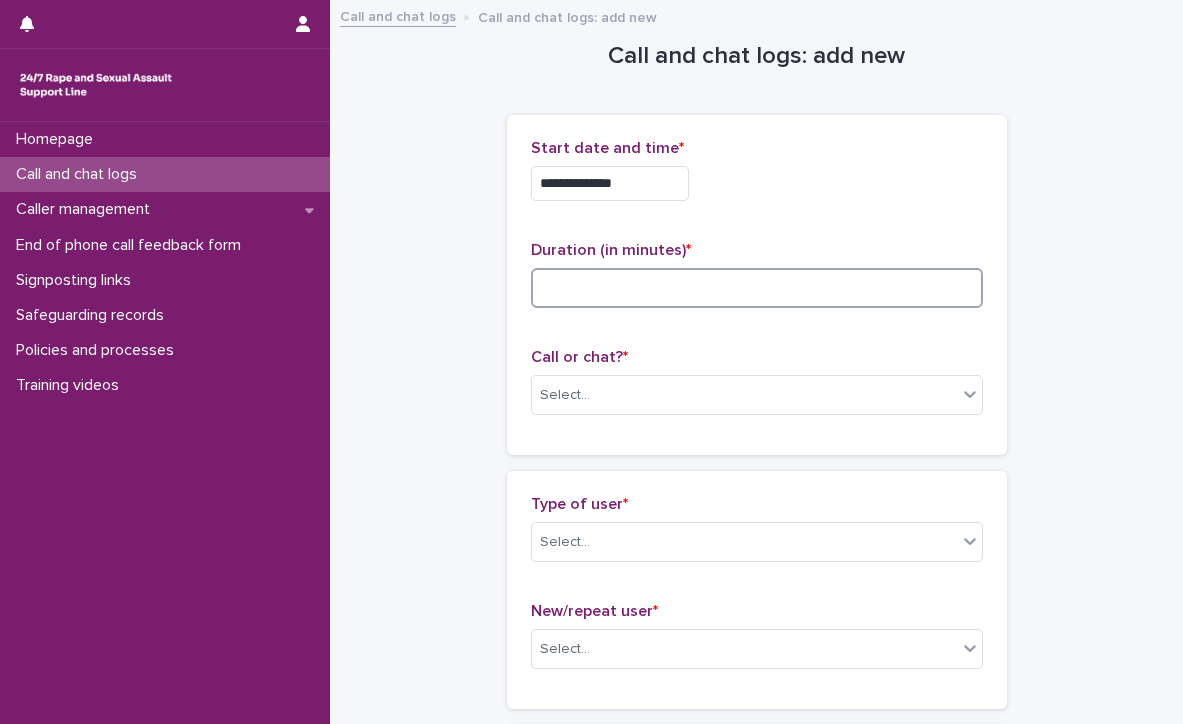 click at bounding box center [757, 288] 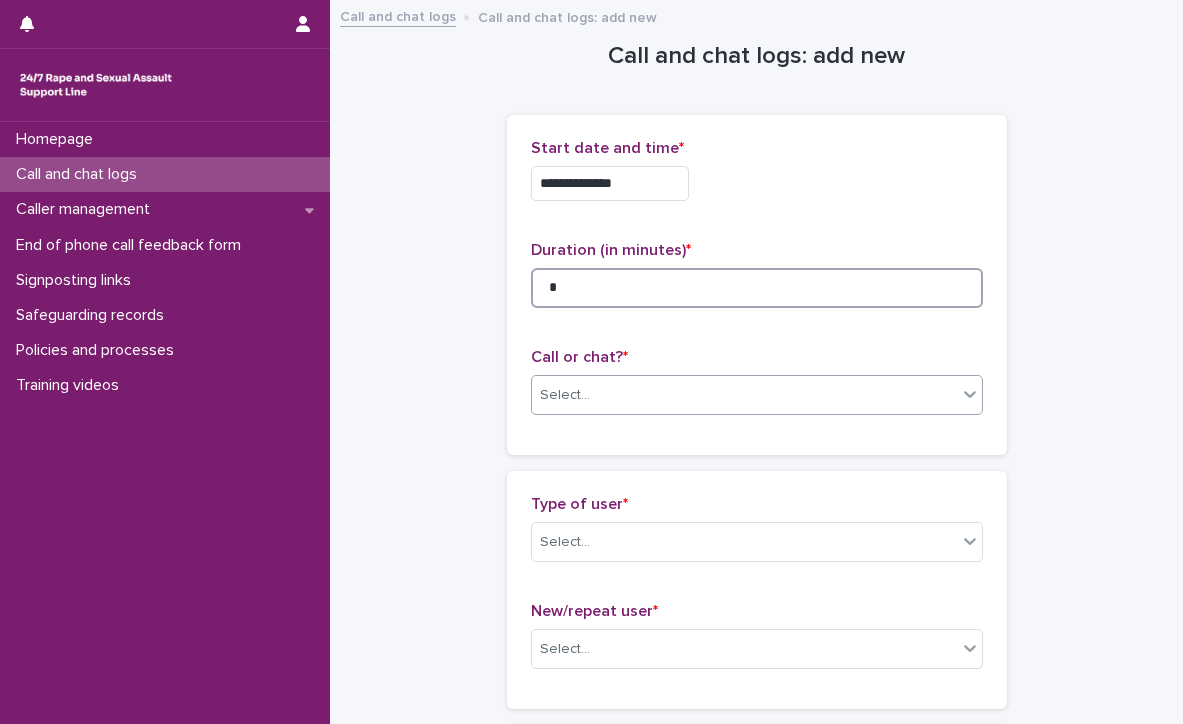 type on "*" 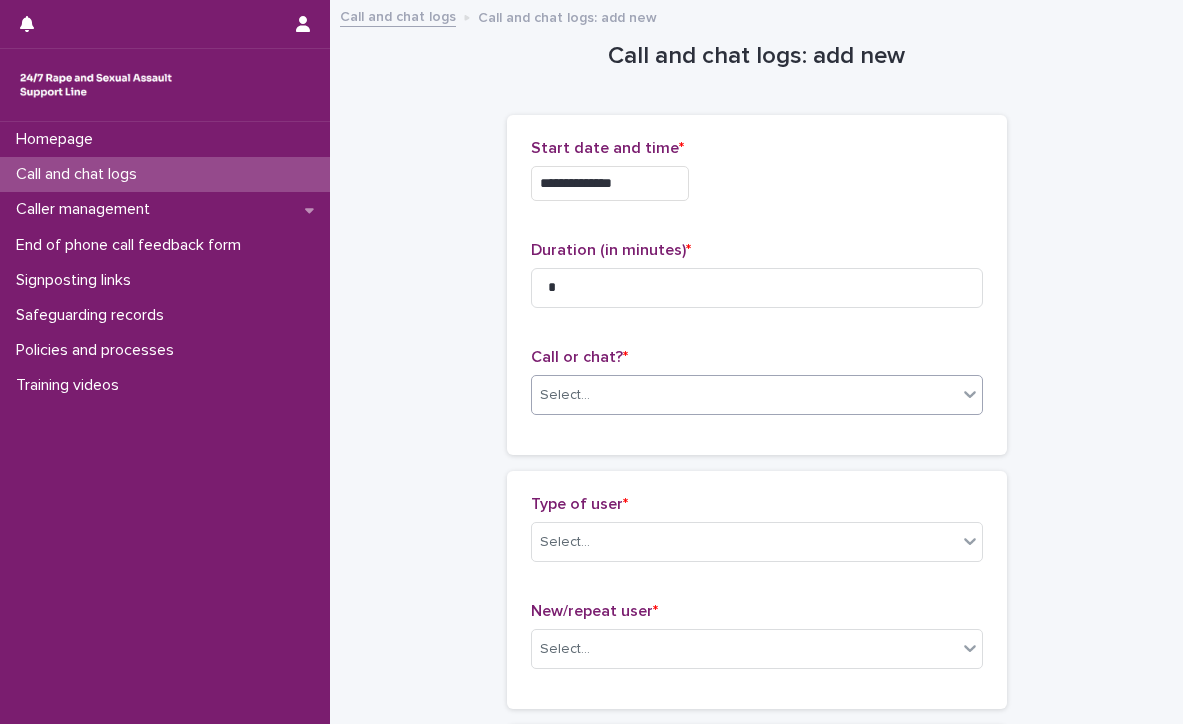 click on "Select..." at bounding box center [744, 395] 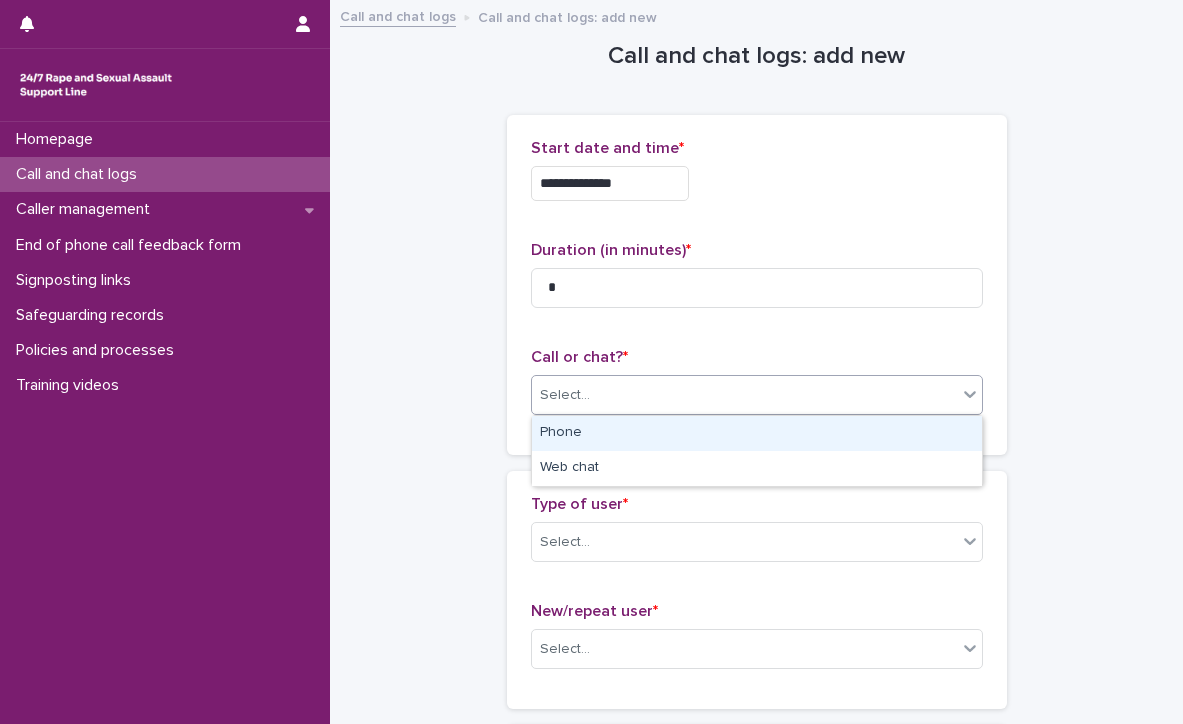 click on "Phone" at bounding box center [757, 433] 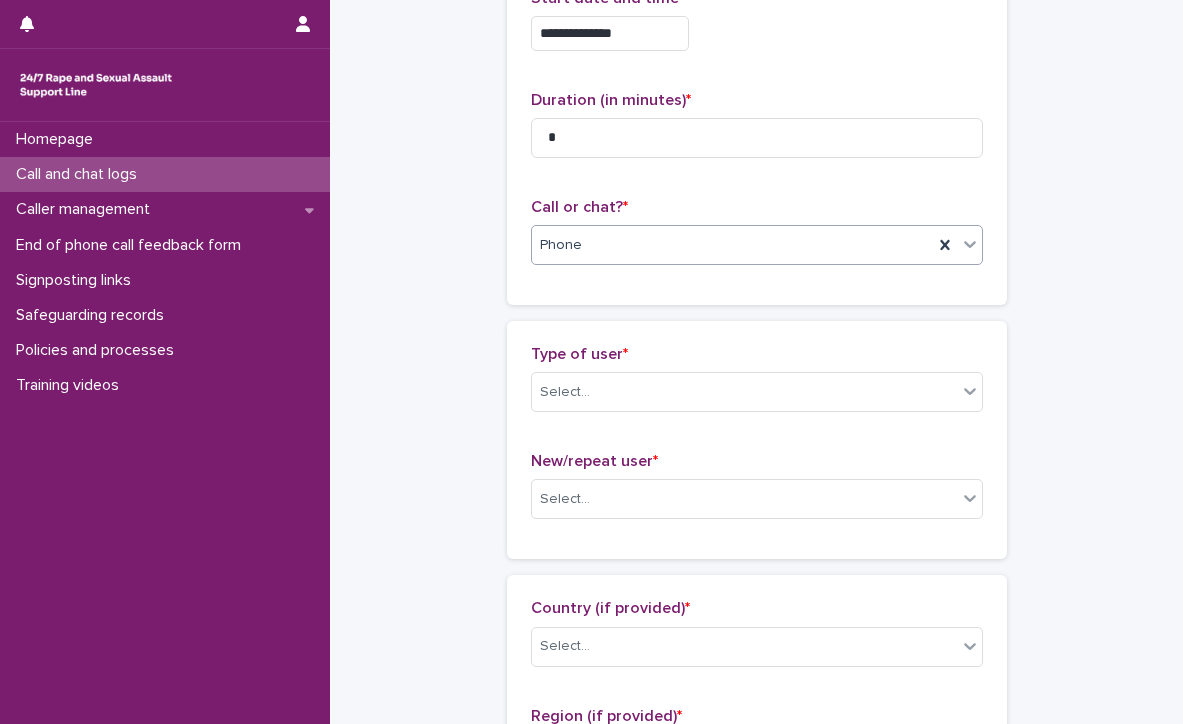 scroll, scrollTop: 154, scrollLeft: 0, axis: vertical 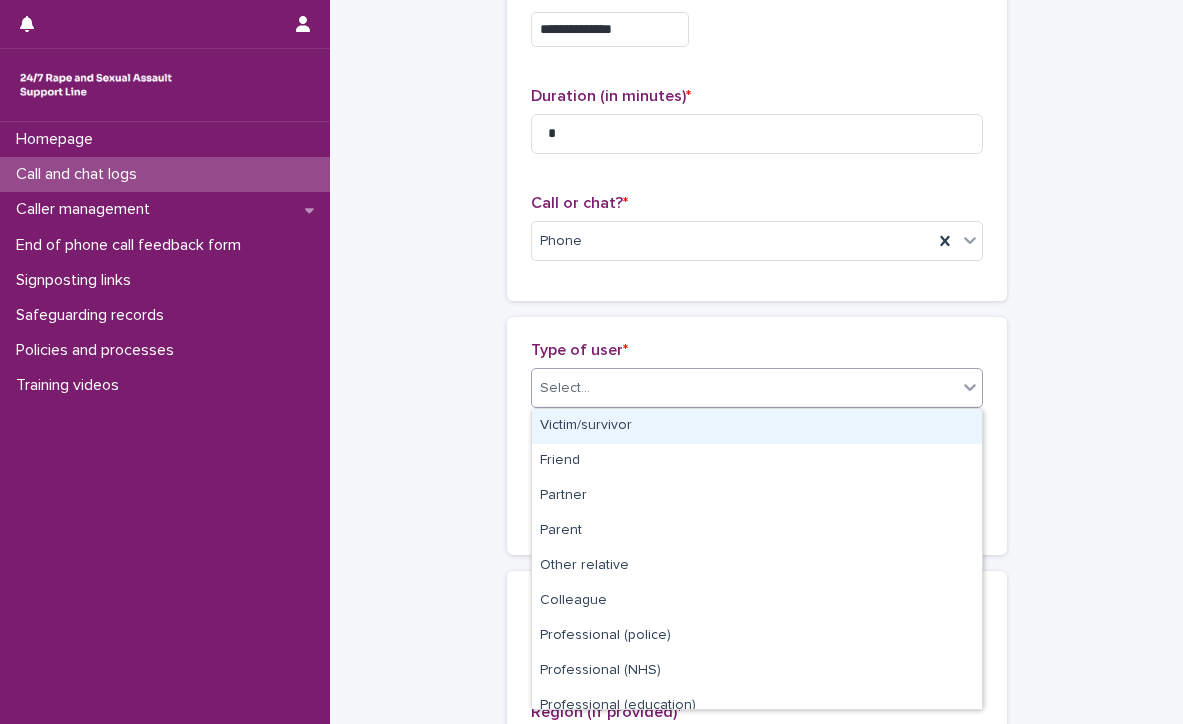click on "Select..." at bounding box center [757, 388] 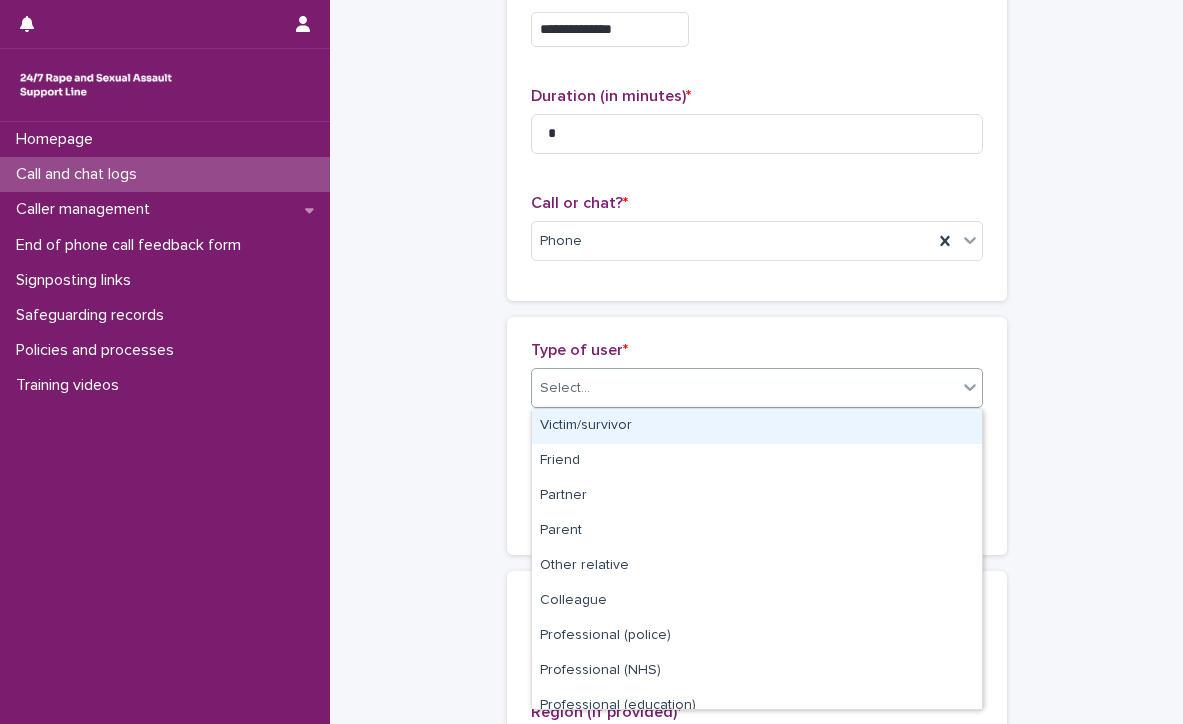 click on "Type of user *" at bounding box center (757, 350) 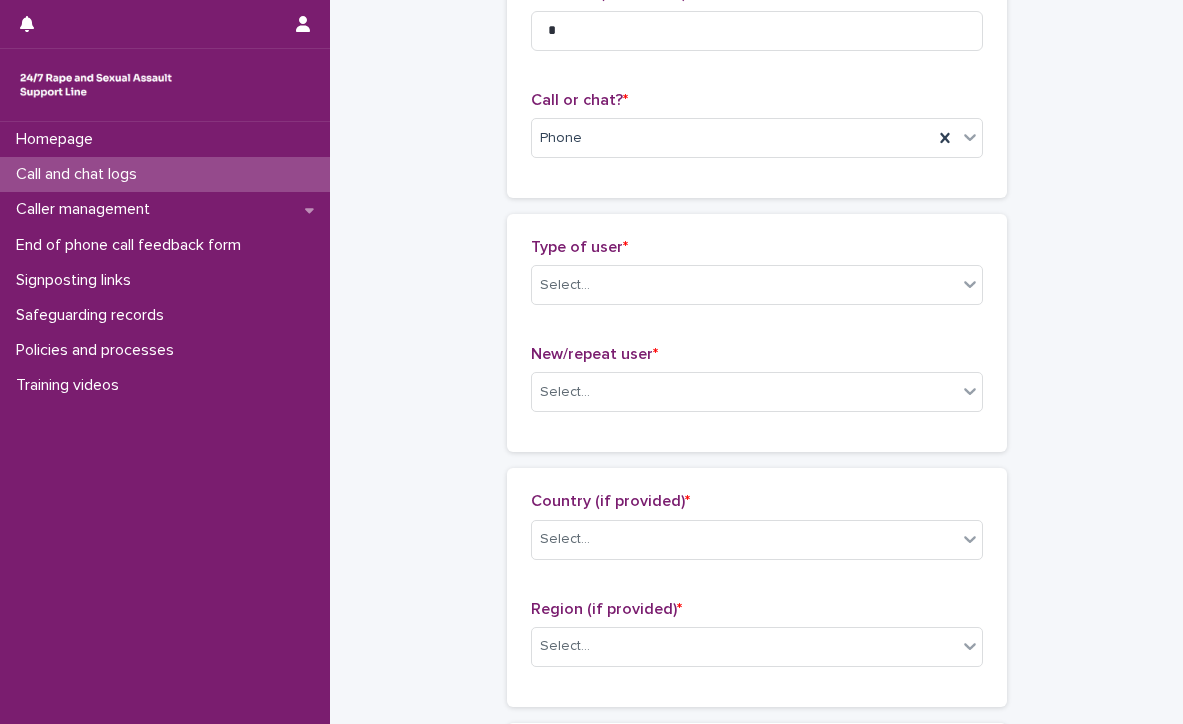 scroll, scrollTop: 268, scrollLeft: 0, axis: vertical 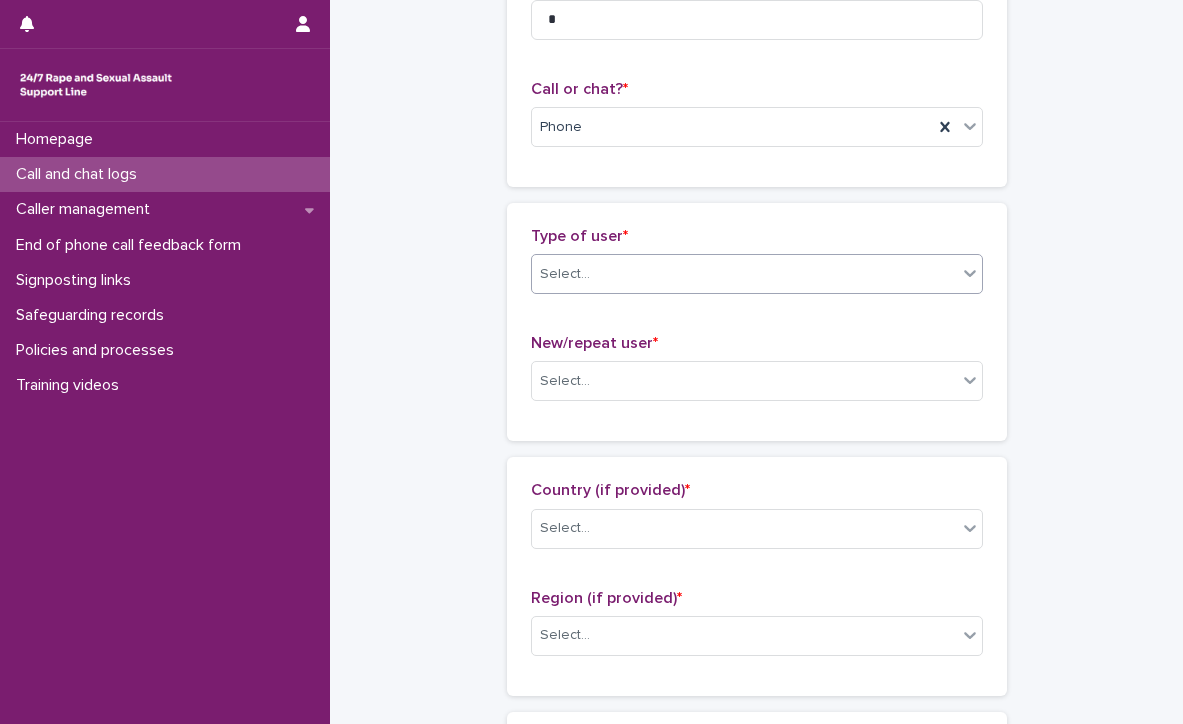 click on "Select..." at bounding box center [744, 274] 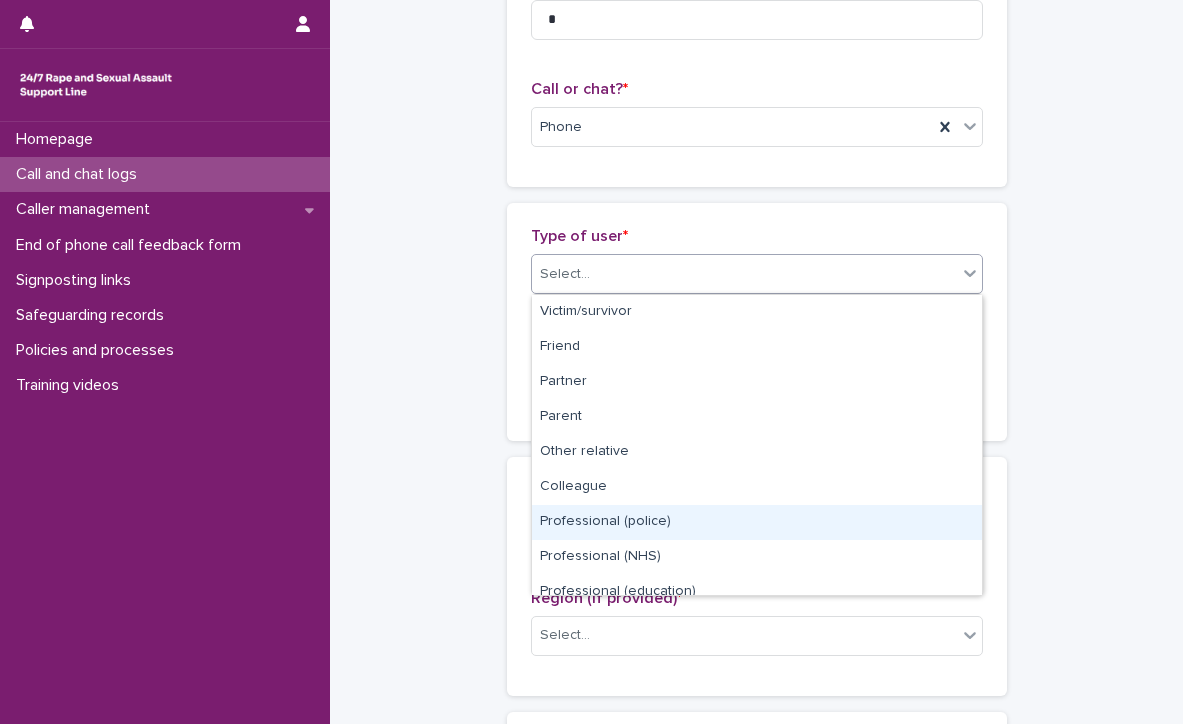 scroll, scrollTop: 225, scrollLeft: 0, axis: vertical 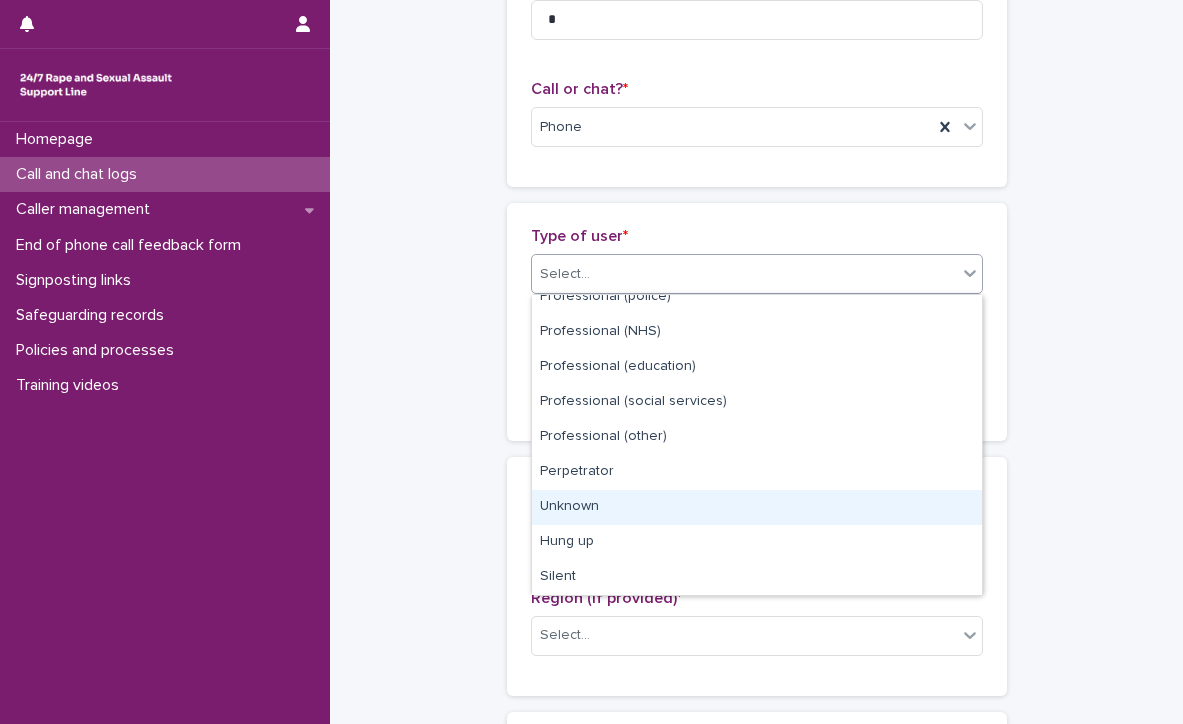 click on "Unknown" at bounding box center (757, 507) 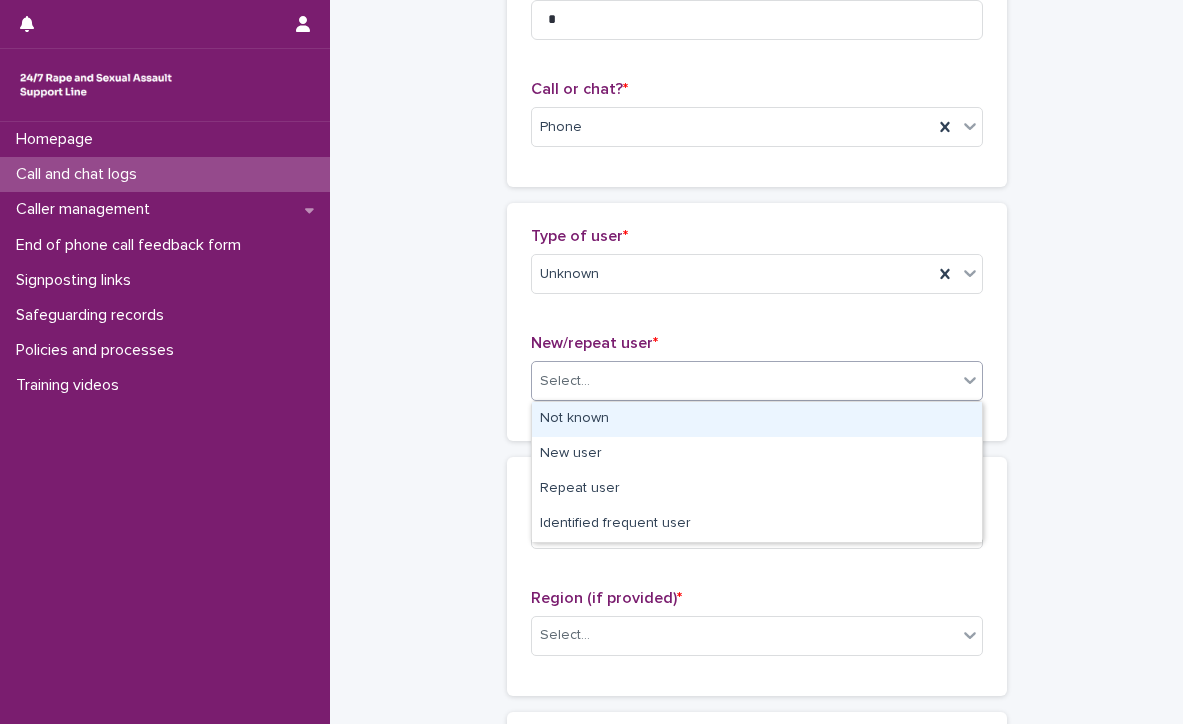 click on "Select..." at bounding box center (744, 381) 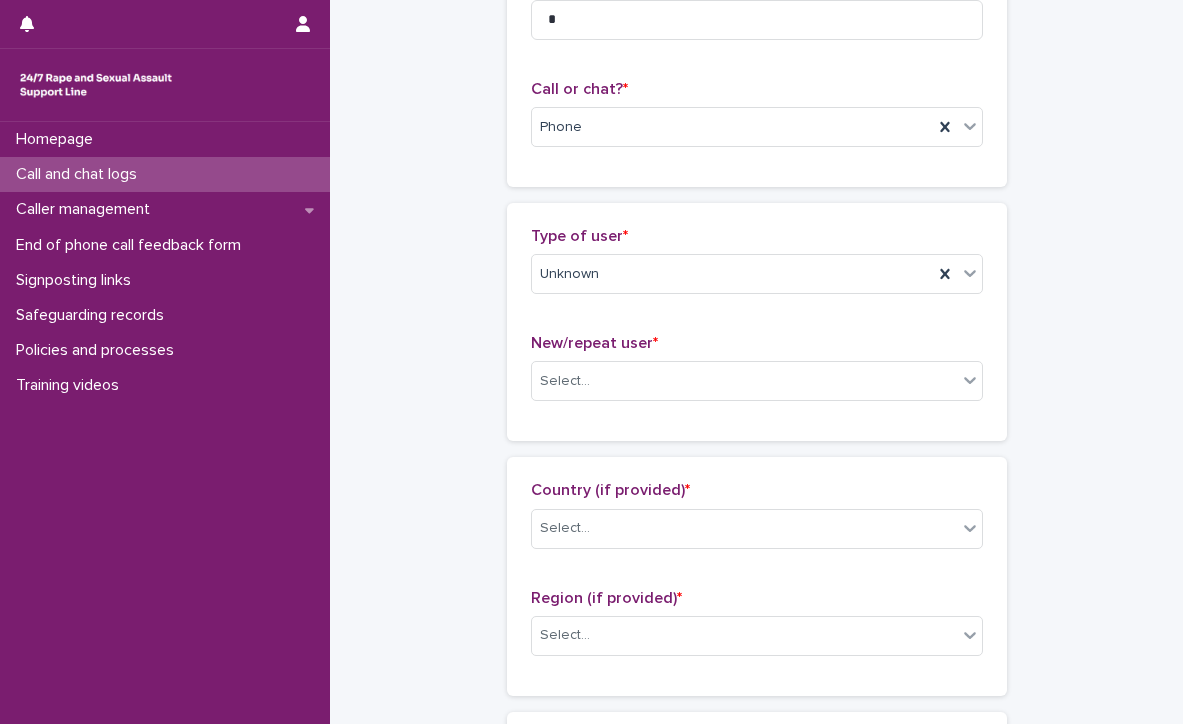 click on "**********" at bounding box center (756, 816) 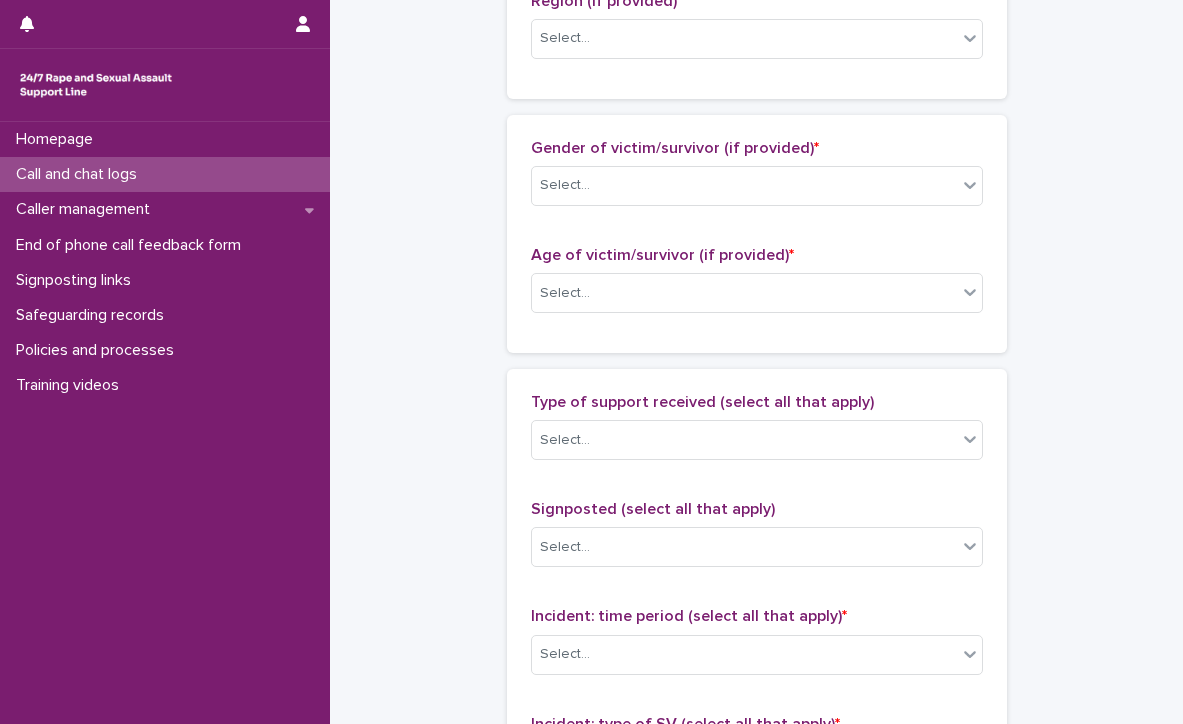 scroll, scrollTop: 870, scrollLeft: 0, axis: vertical 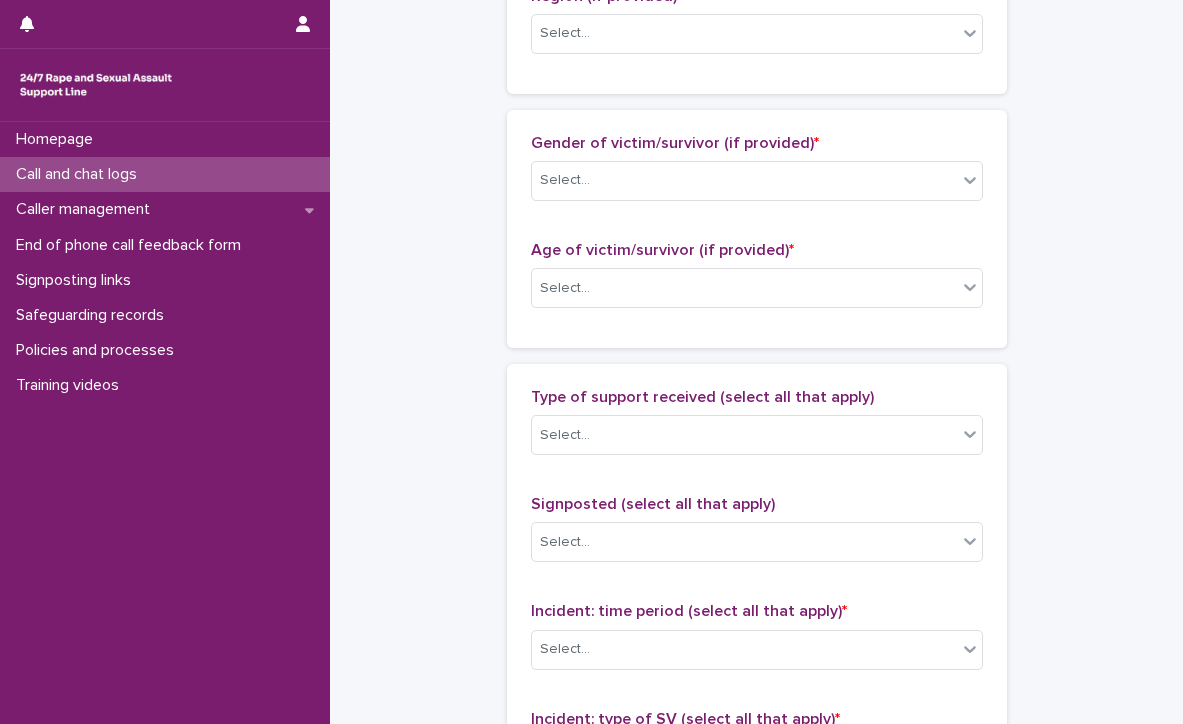 click on "Call and chat logs" at bounding box center (80, 174) 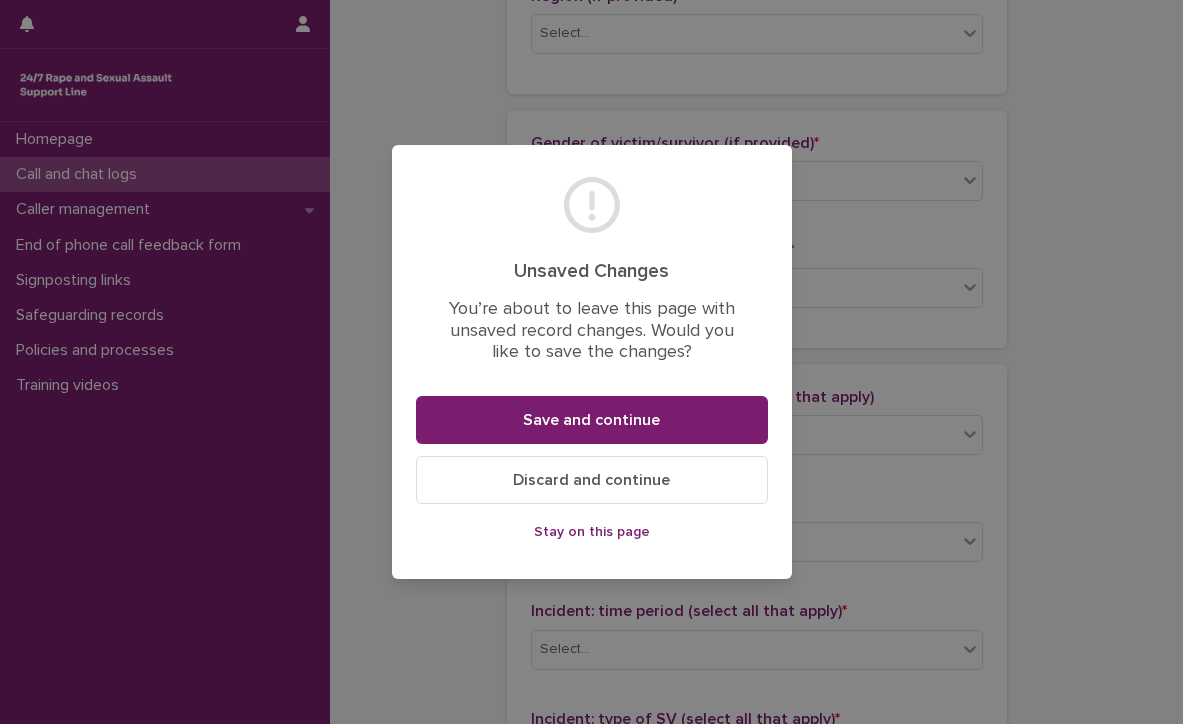 click on "Discard and continue" at bounding box center [591, 480] 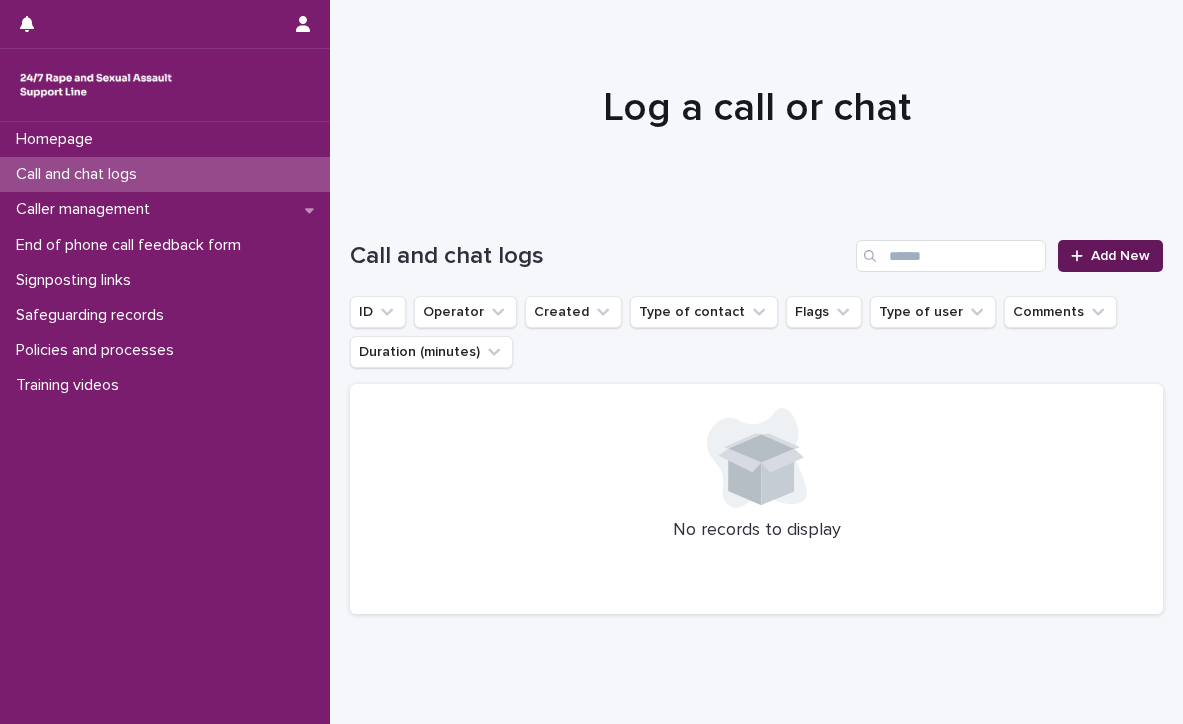 click on "Add New" at bounding box center (1120, 256) 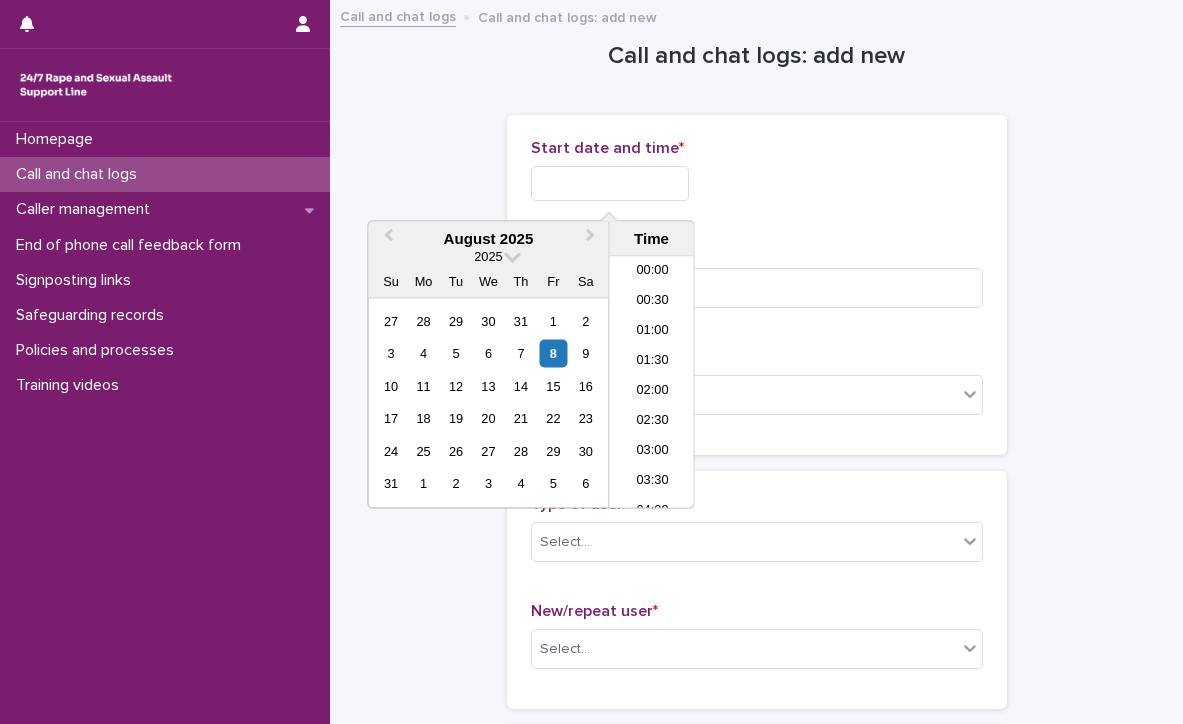 click at bounding box center (610, 183) 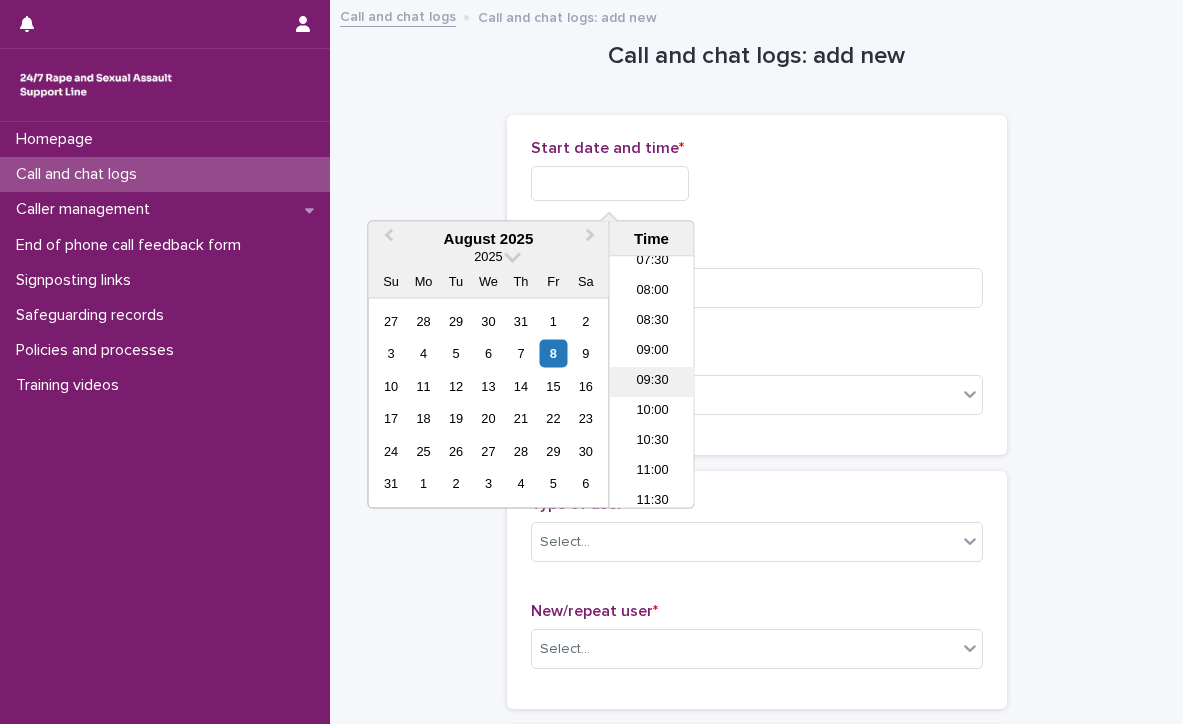click on "09:30" at bounding box center (652, 383) 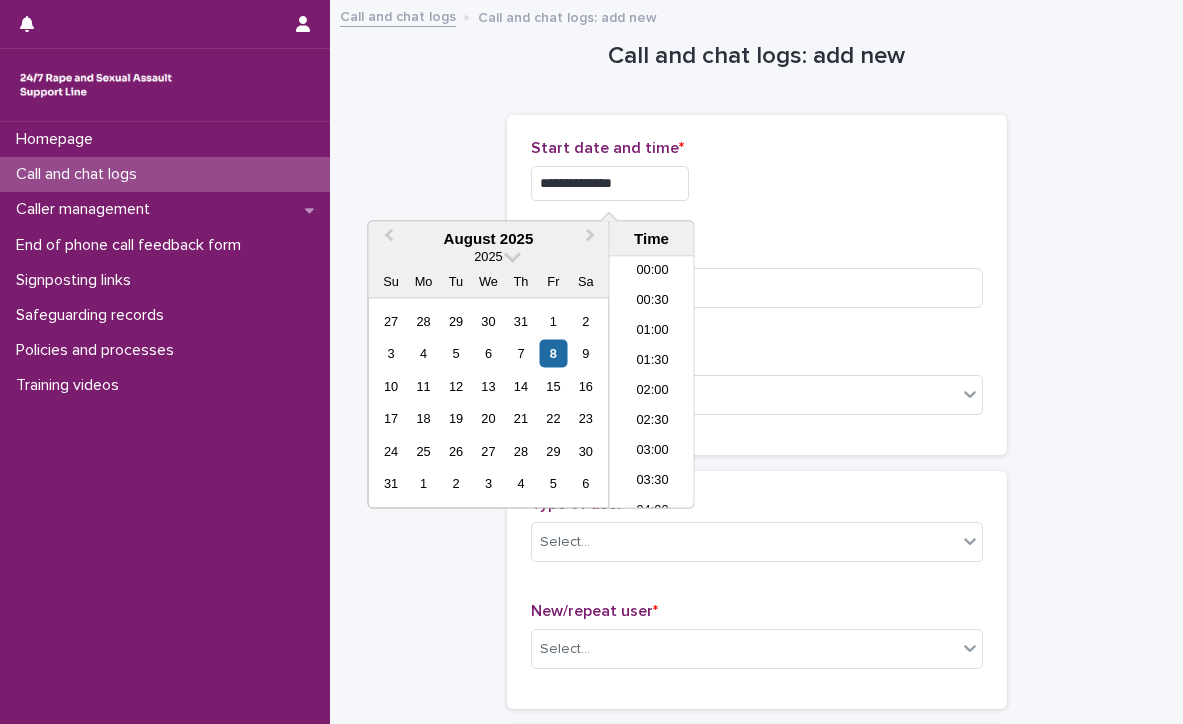 click on "**********" at bounding box center (610, 183) 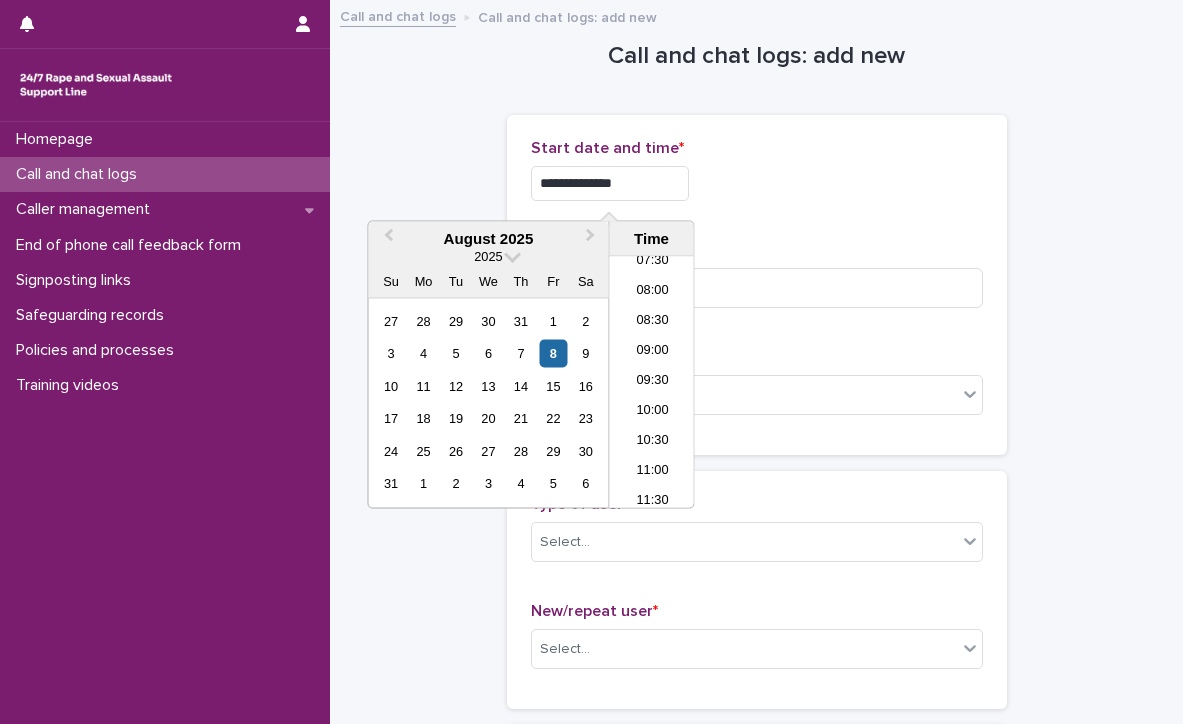 type on "**********" 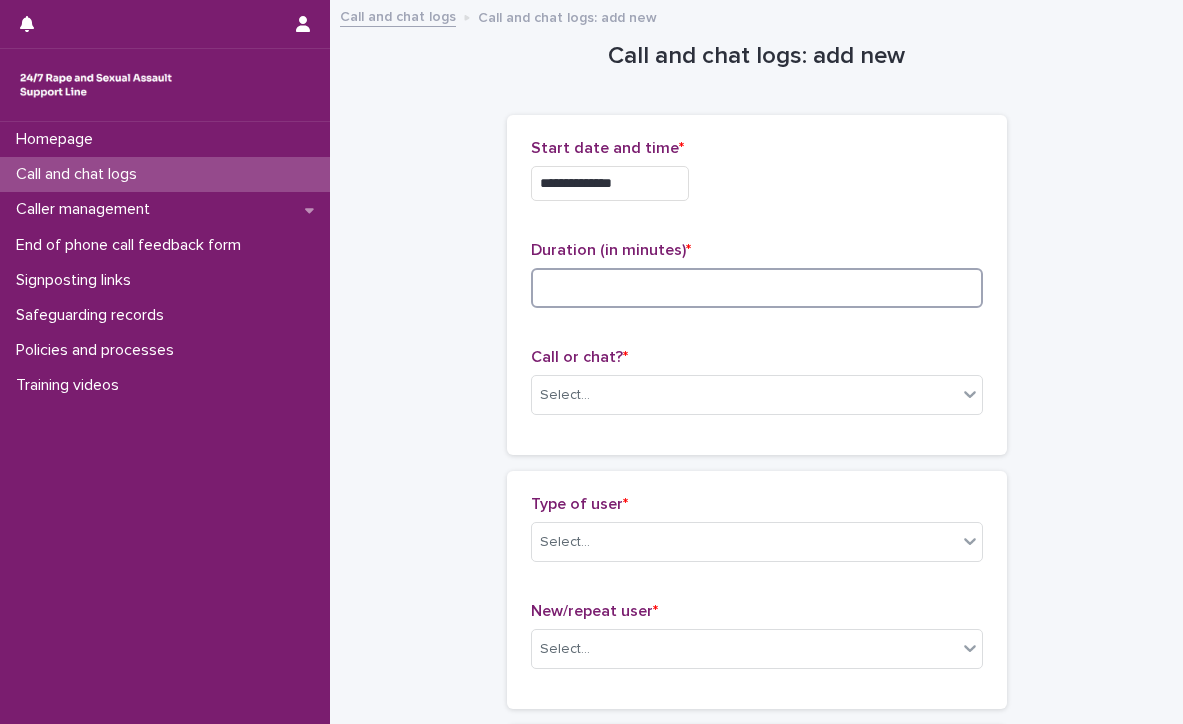 click at bounding box center [757, 288] 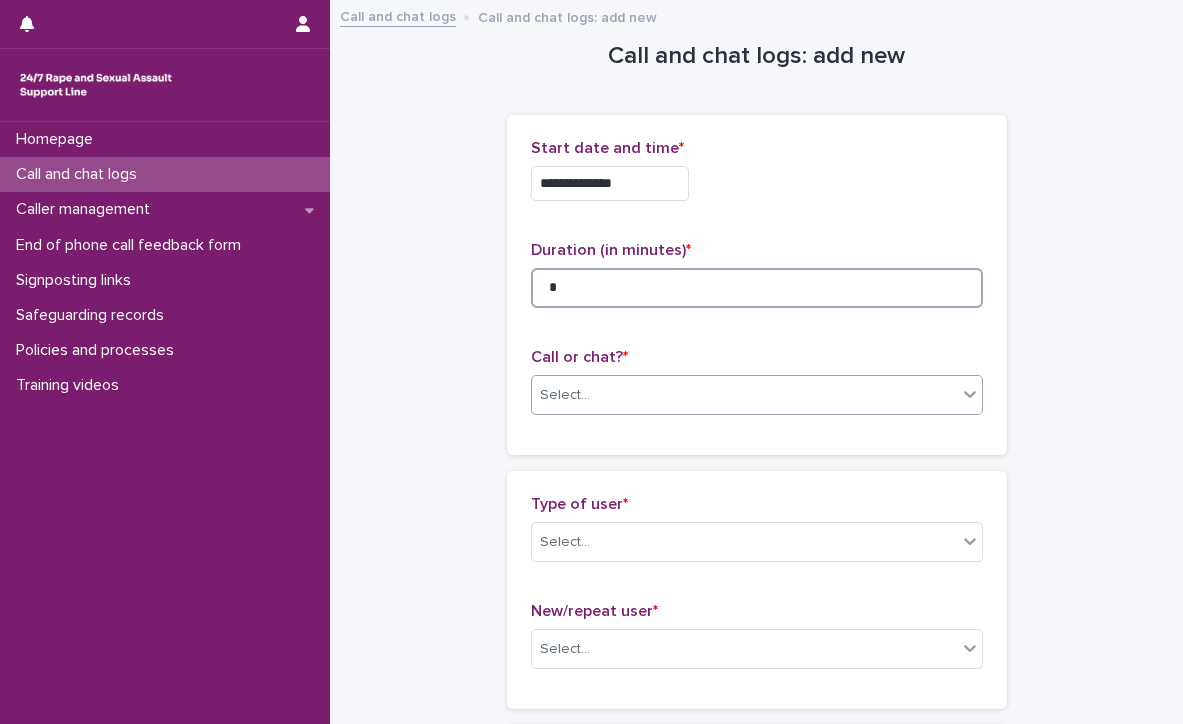 type on "*" 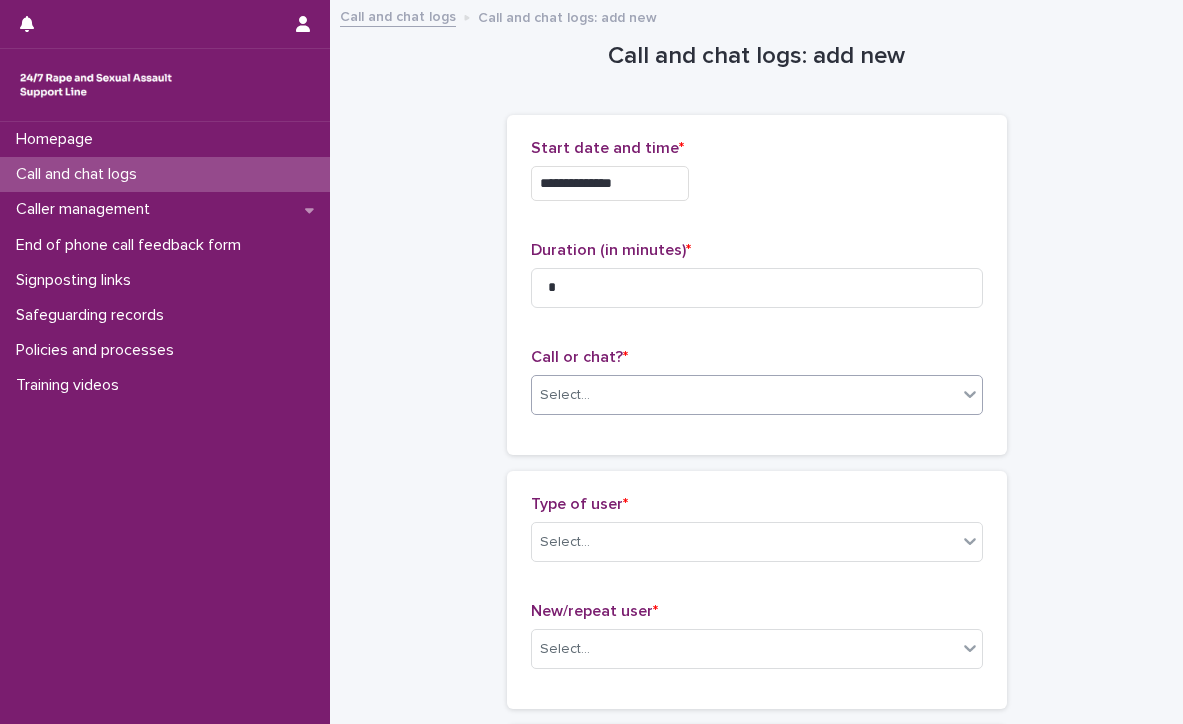 click on "Select..." at bounding box center [744, 395] 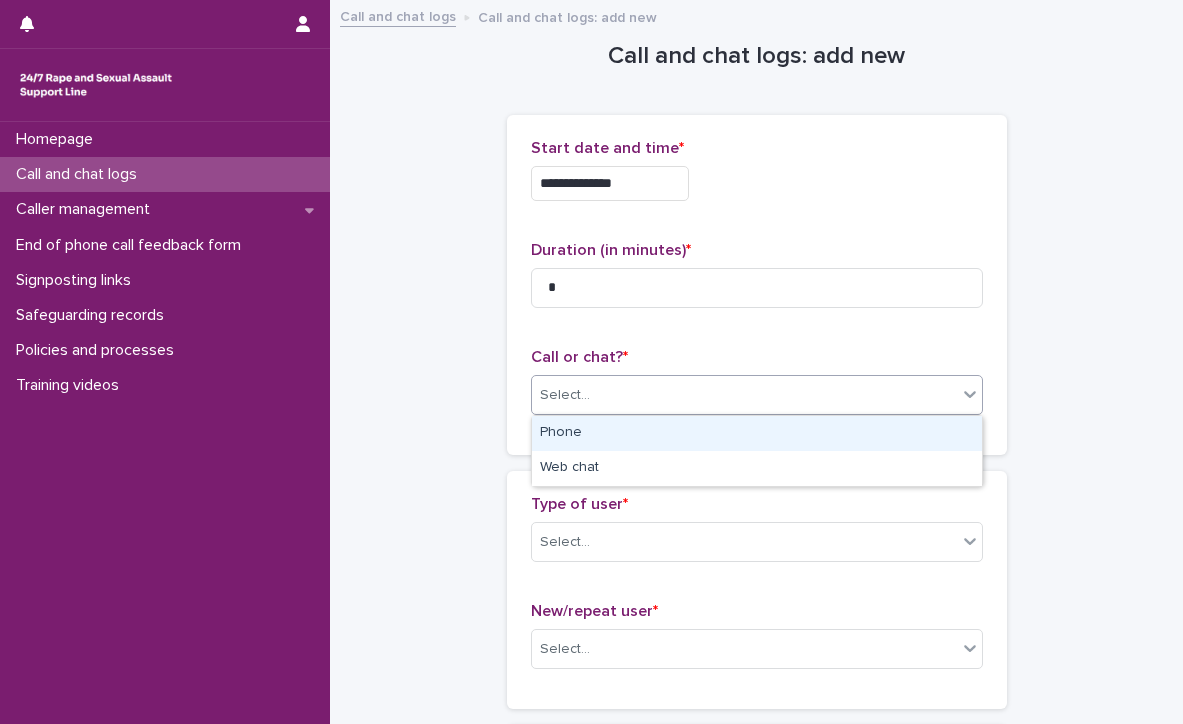 click on "Phone" at bounding box center (757, 433) 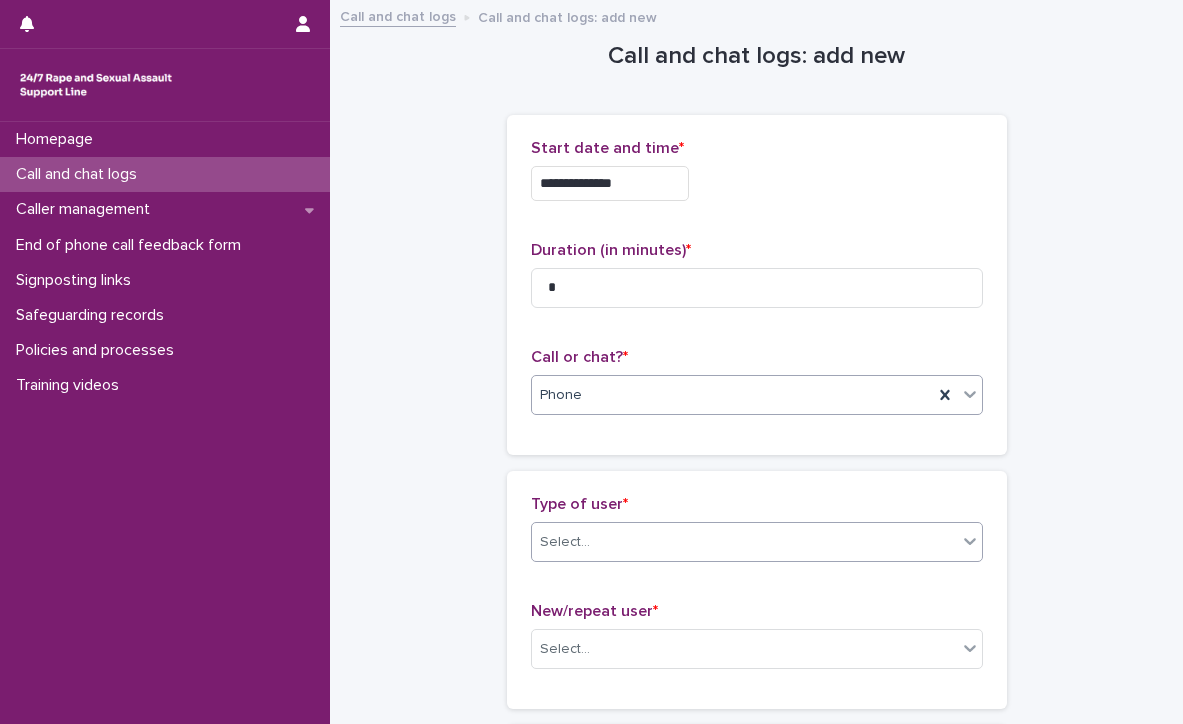 click on "Select..." at bounding box center (744, 542) 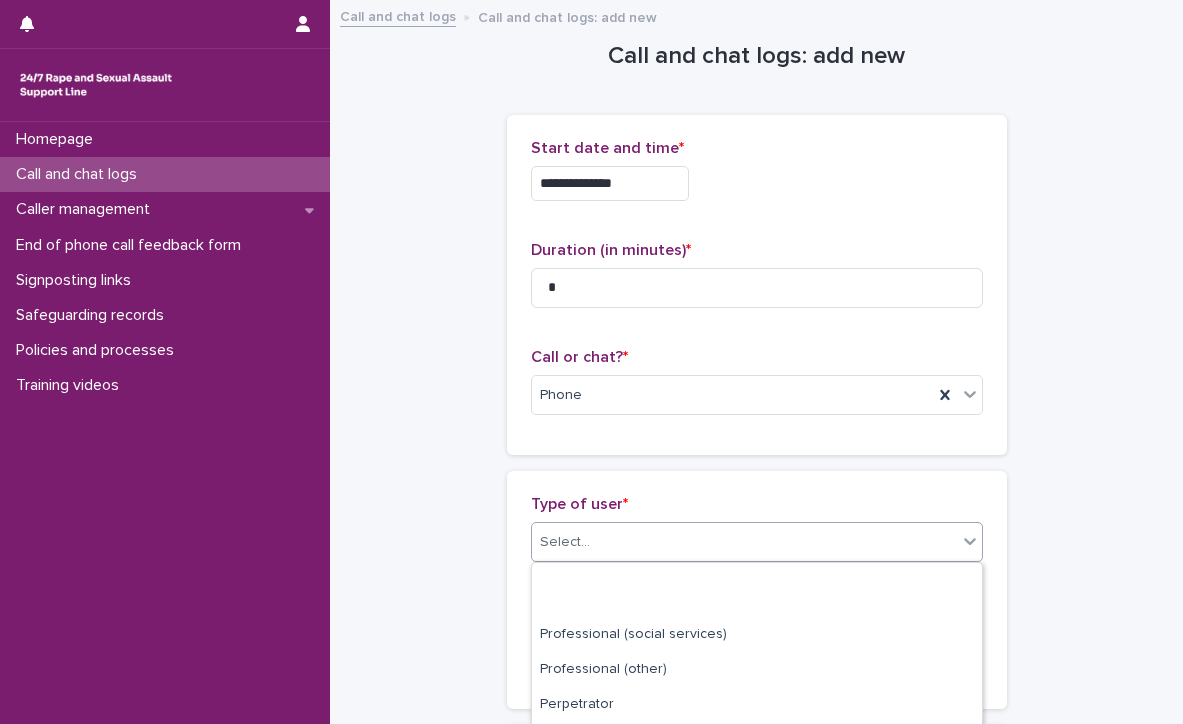scroll, scrollTop: 363, scrollLeft: 0, axis: vertical 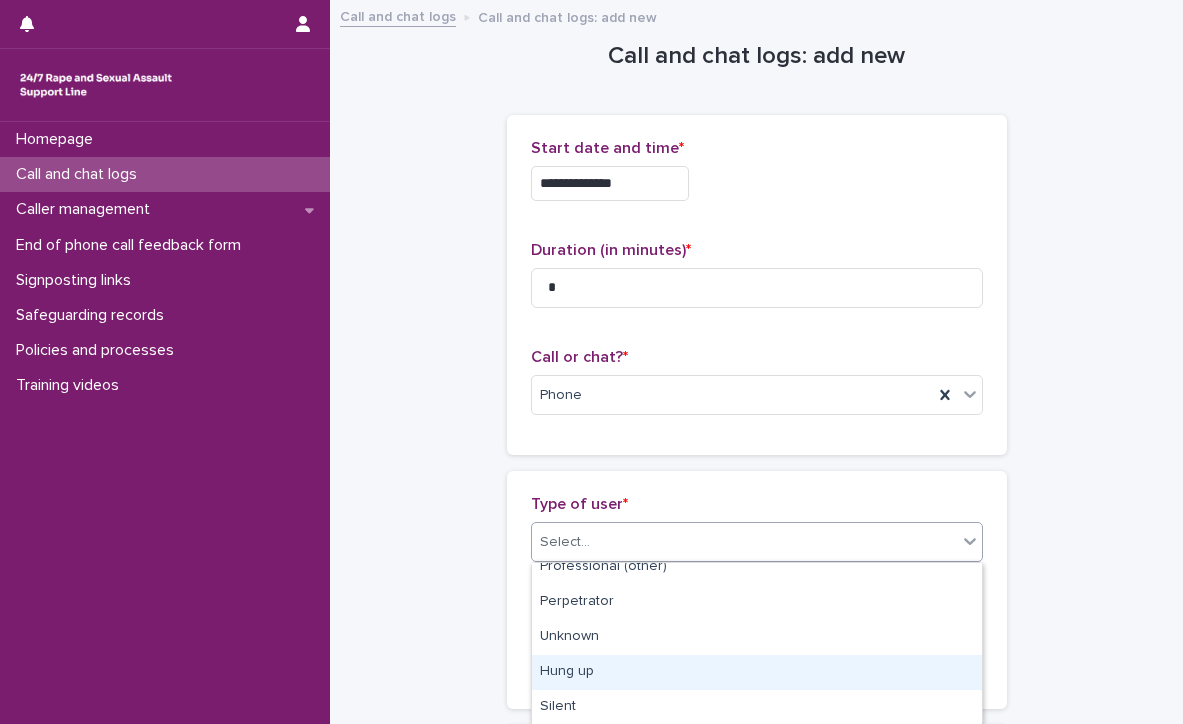 click on "Hung up" at bounding box center [757, 672] 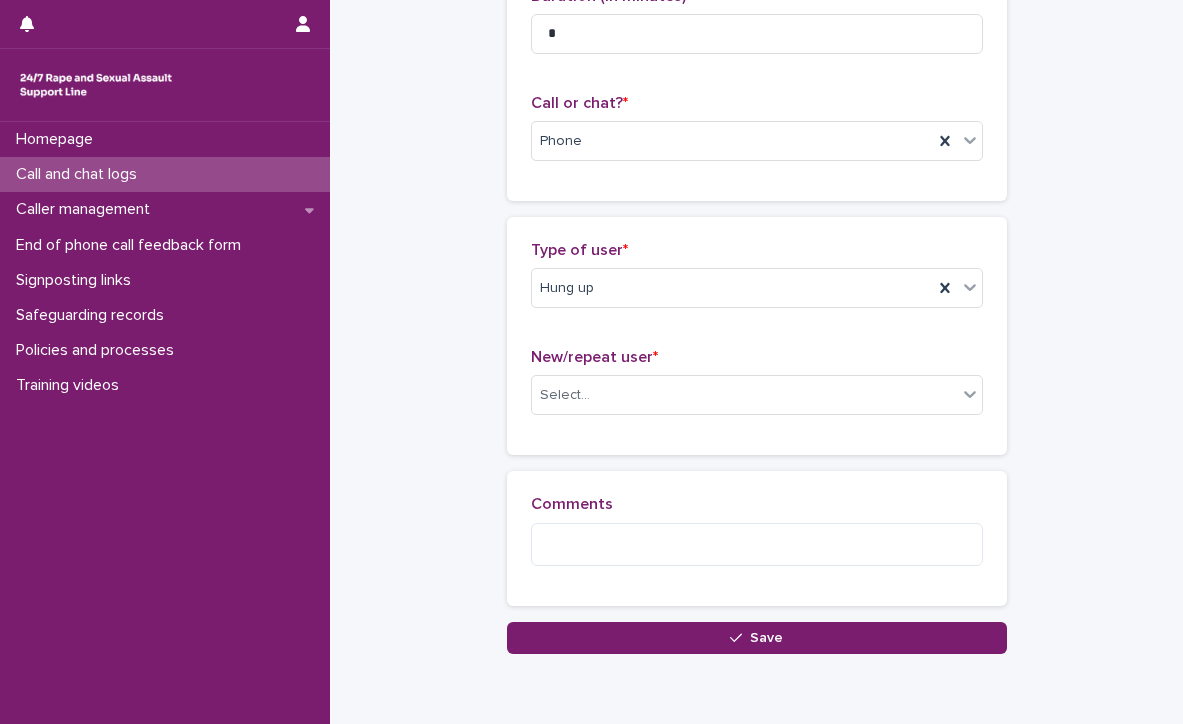 scroll, scrollTop: 282, scrollLeft: 0, axis: vertical 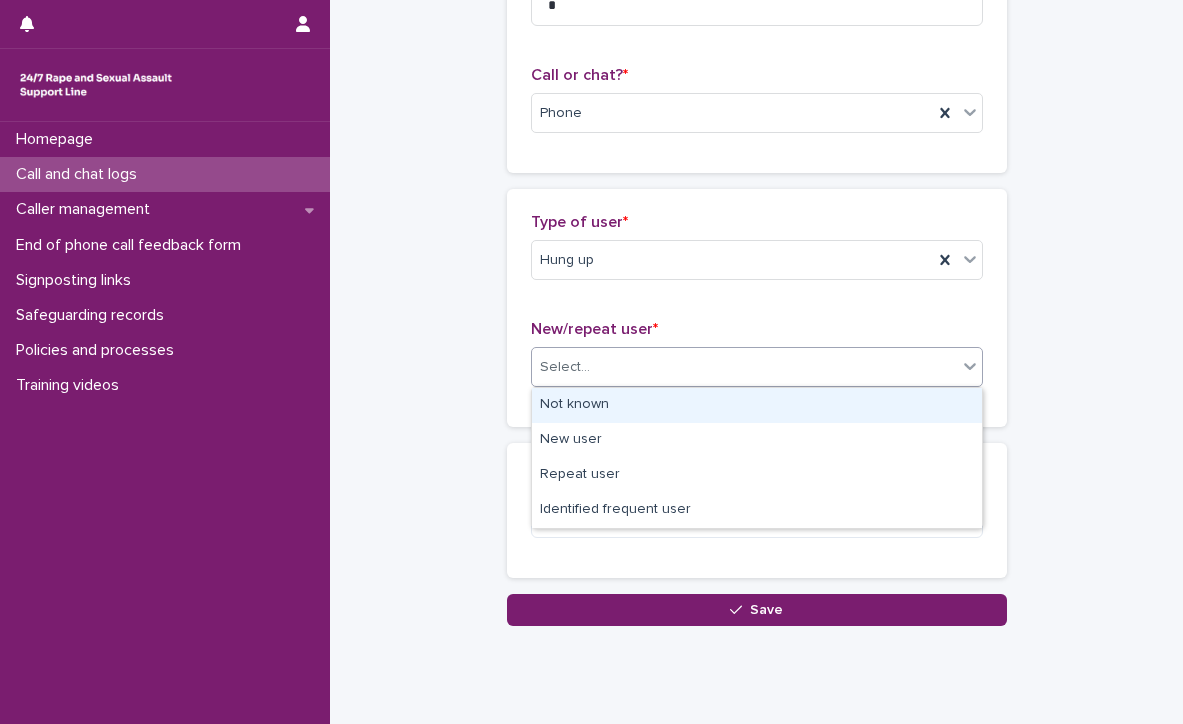 click on "Select..." at bounding box center [744, 367] 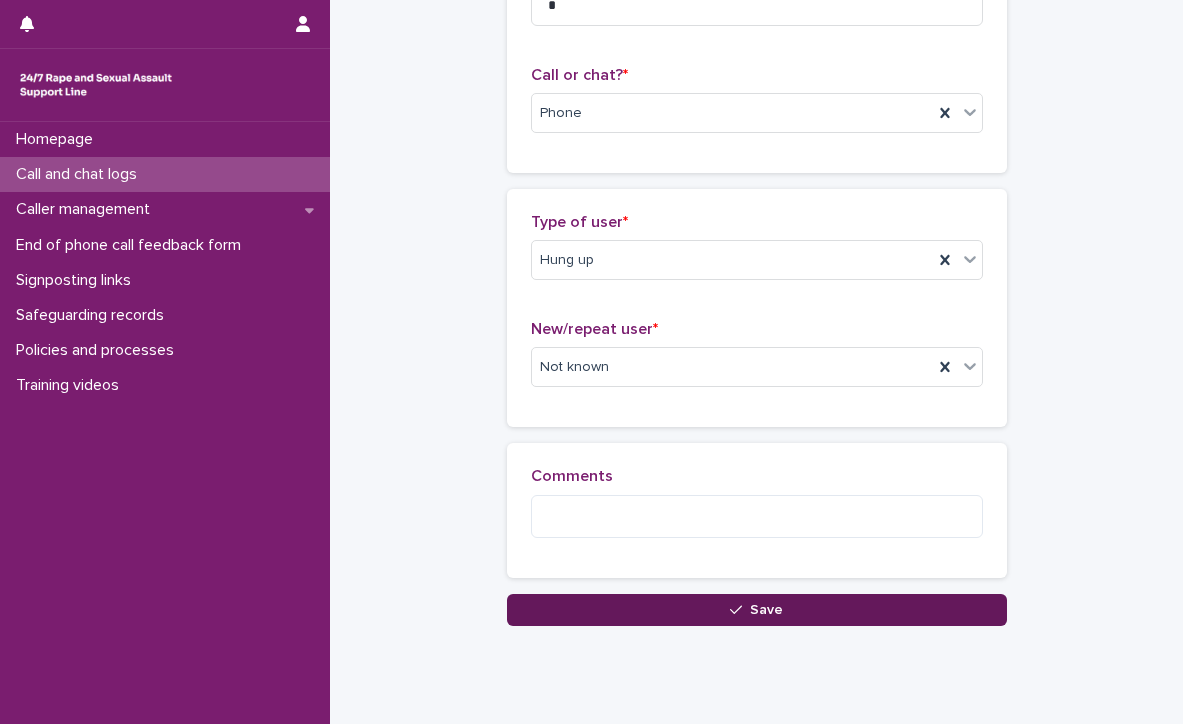 click on "Save" at bounding box center (757, 610) 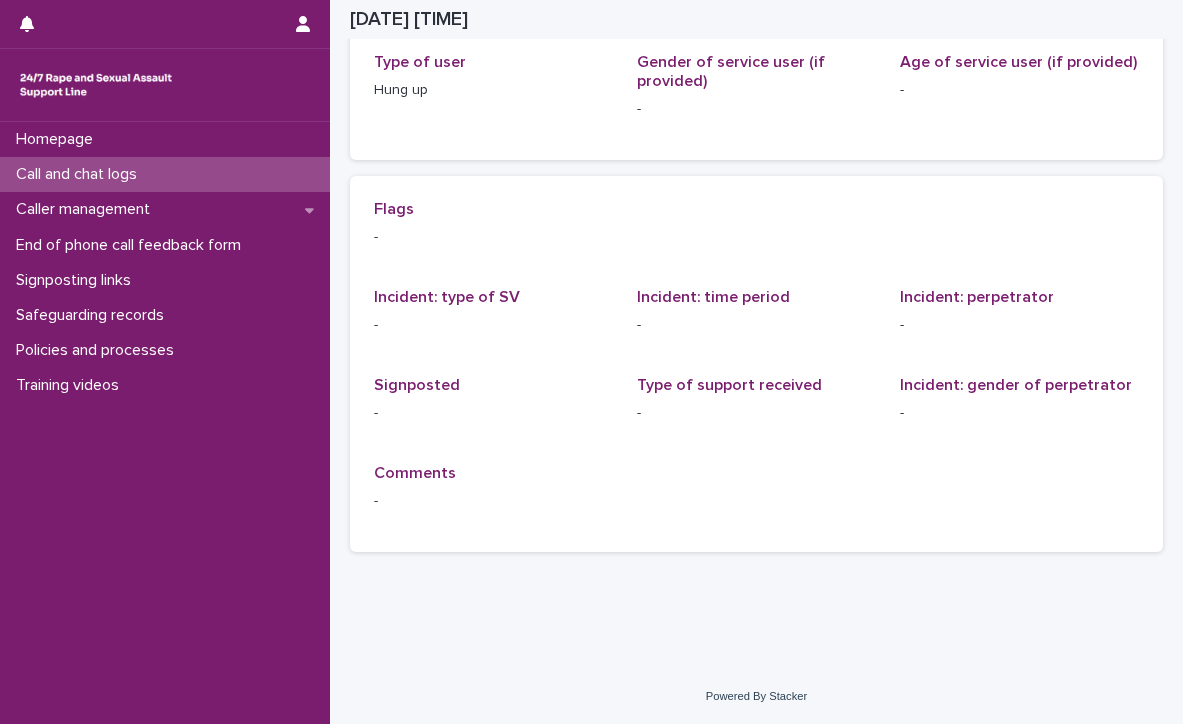scroll, scrollTop: 0, scrollLeft: 0, axis: both 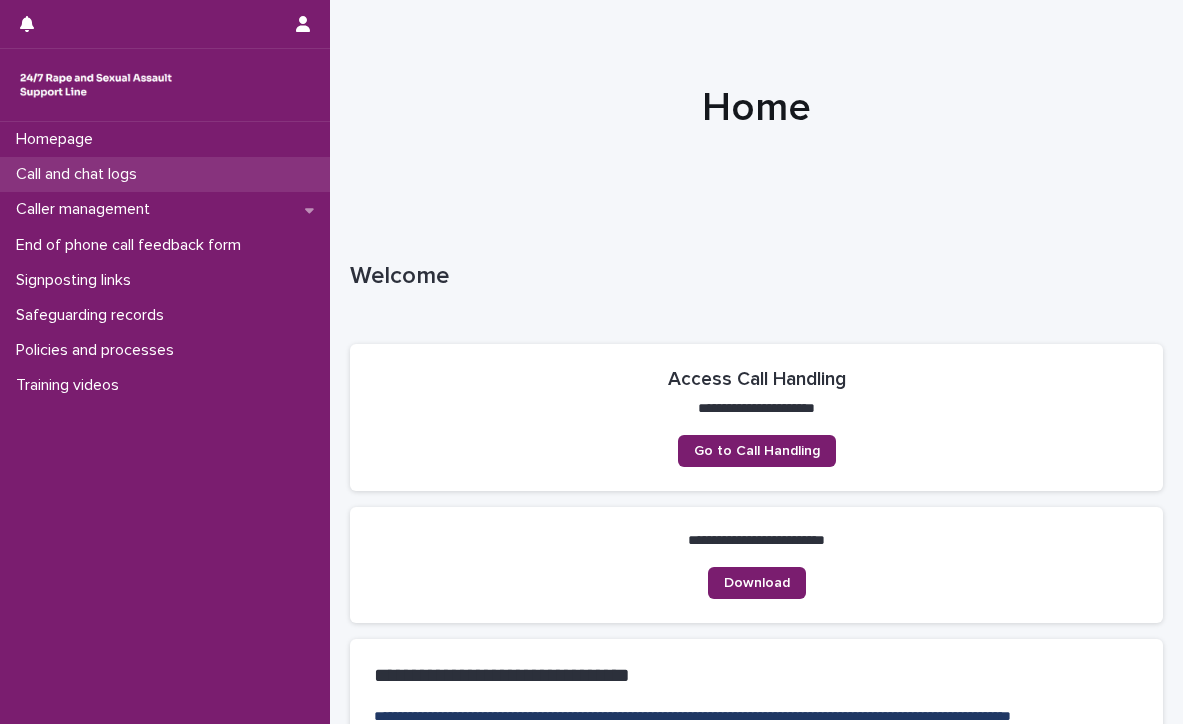 click on "Call and chat logs" at bounding box center (80, 174) 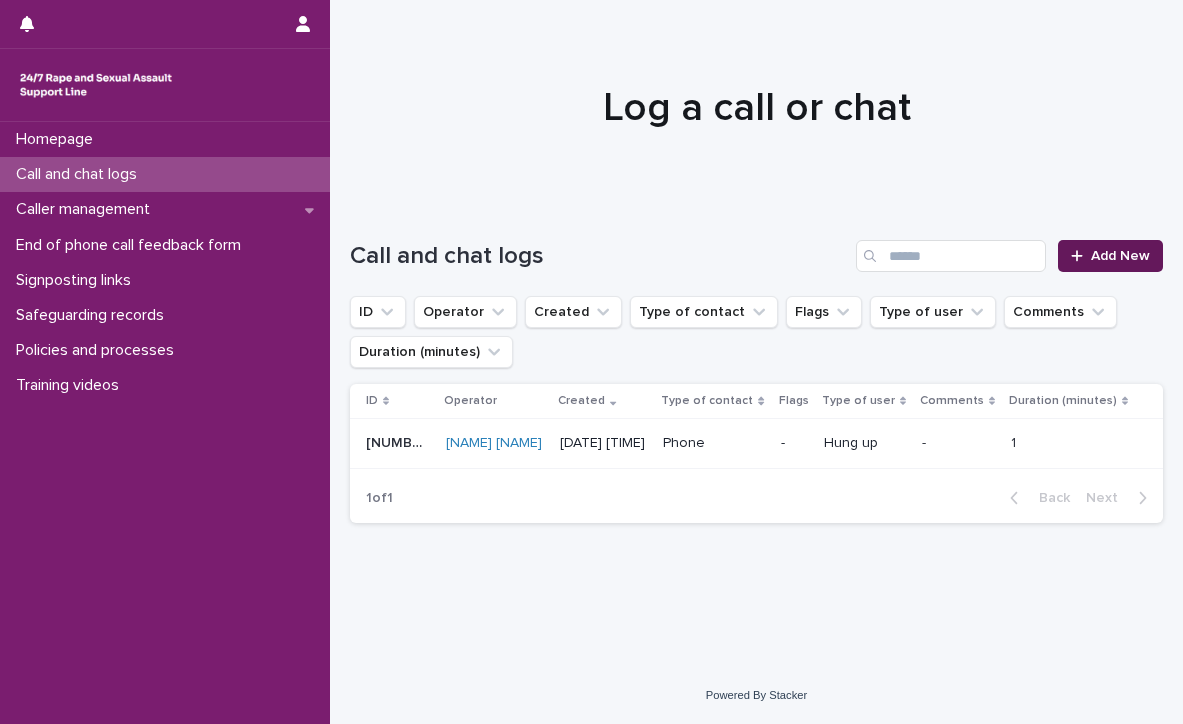 click at bounding box center (1081, 256) 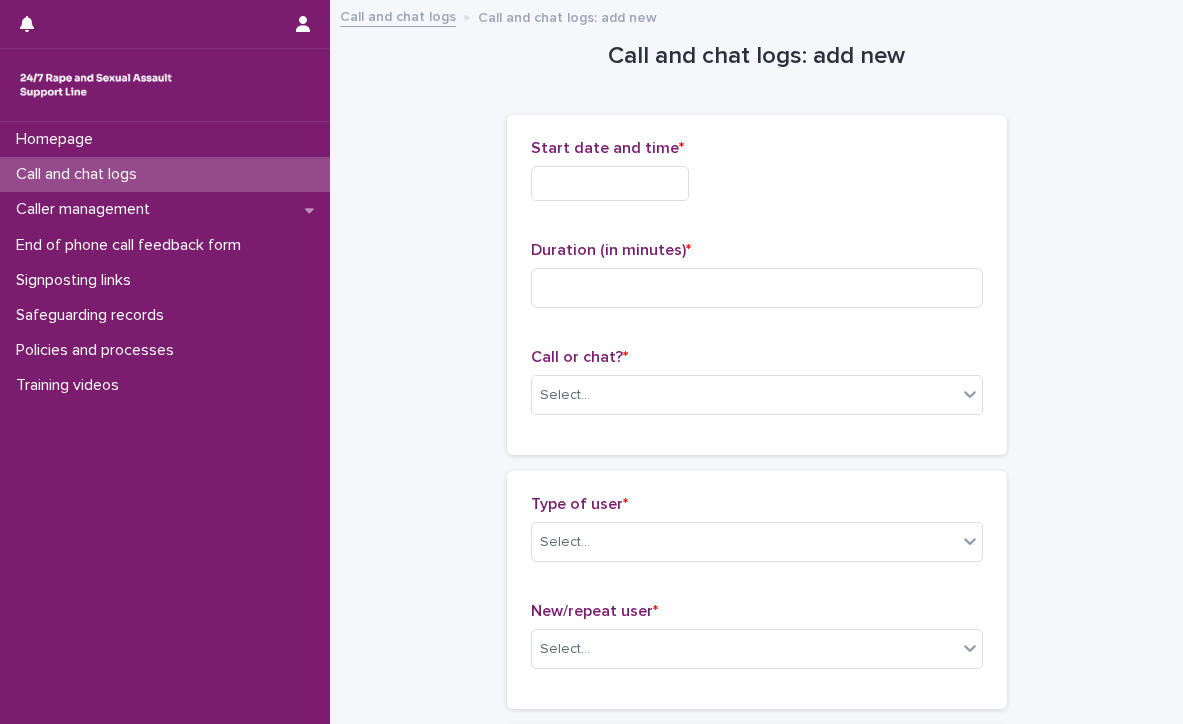 click on "Start date and time *" at bounding box center (757, 178) 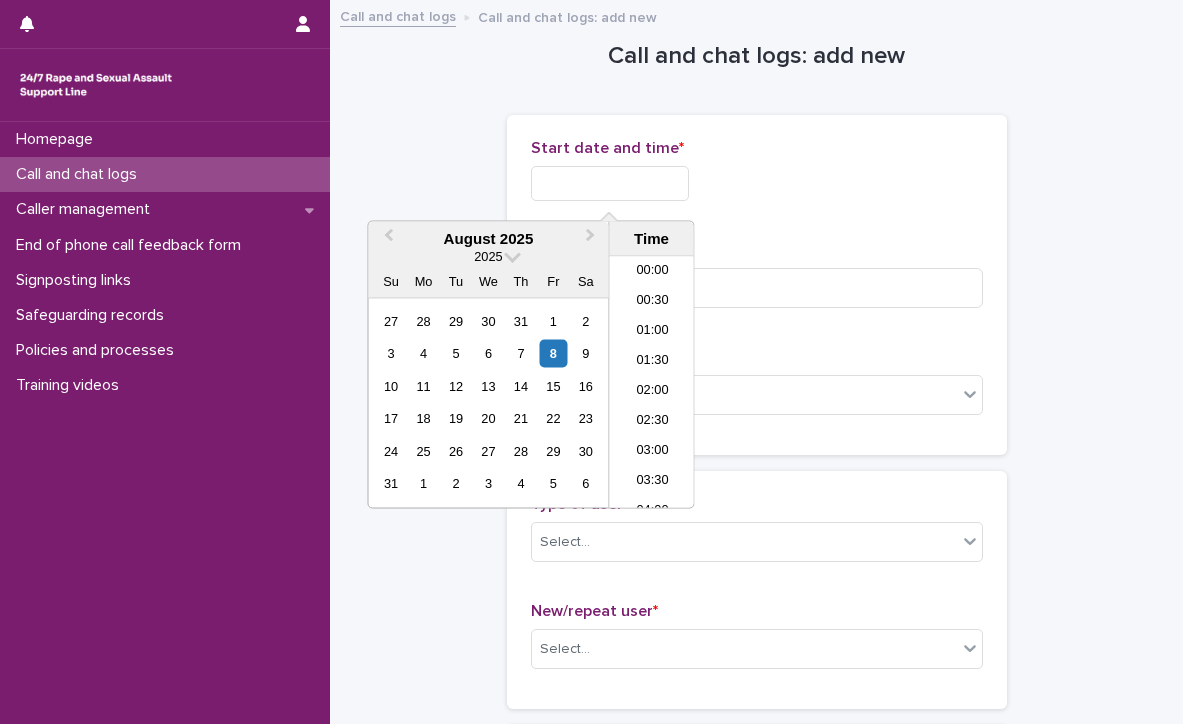 scroll, scrollTop: 519, scrollLeft: 0, axis: vertical 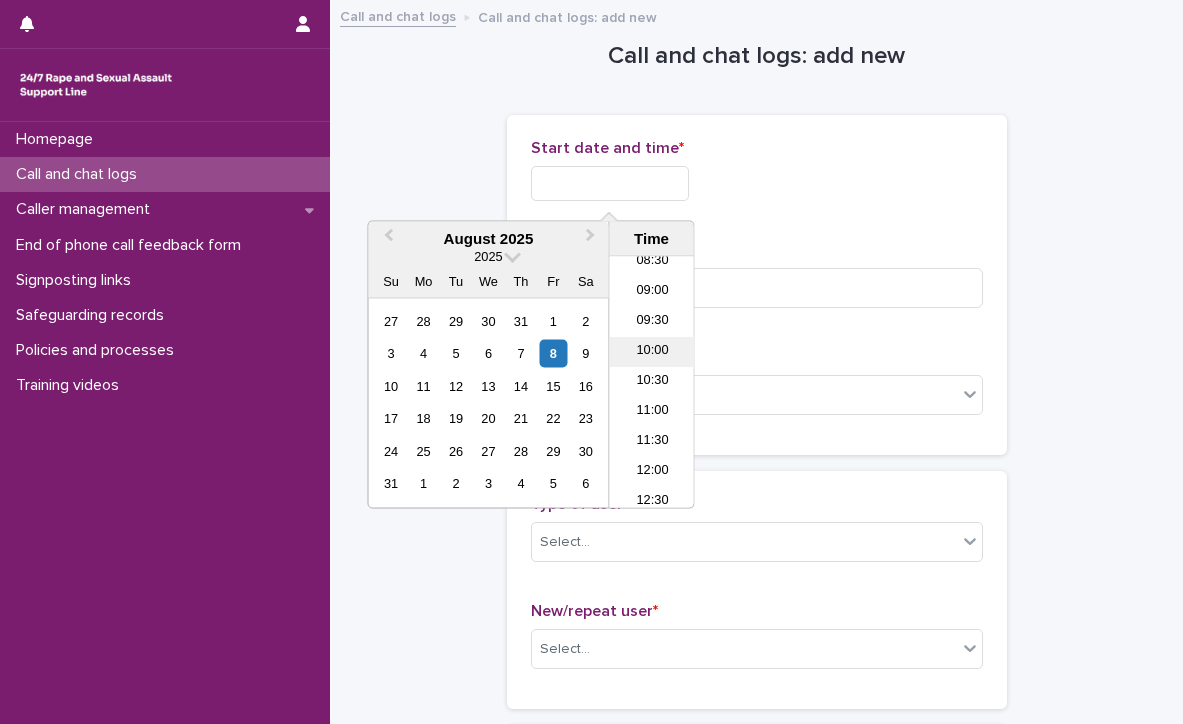 click on "10:00" at bounding box center [652, 353] 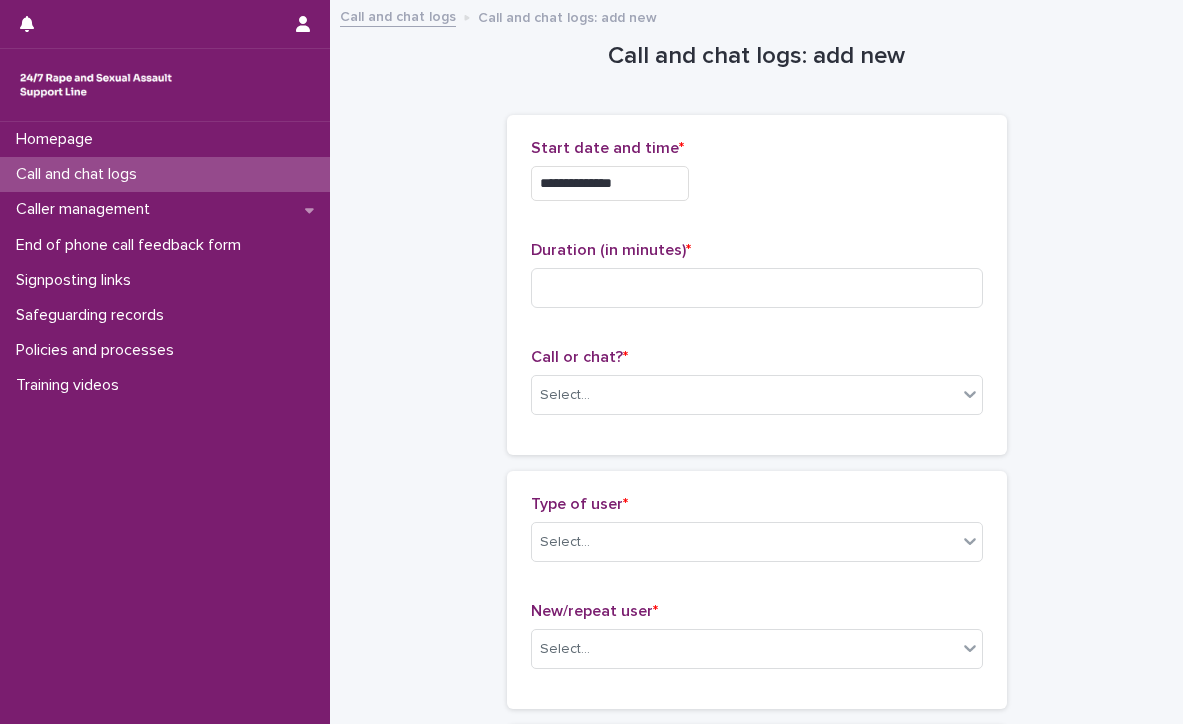 click on "**********" at bounding box center [610, 183] 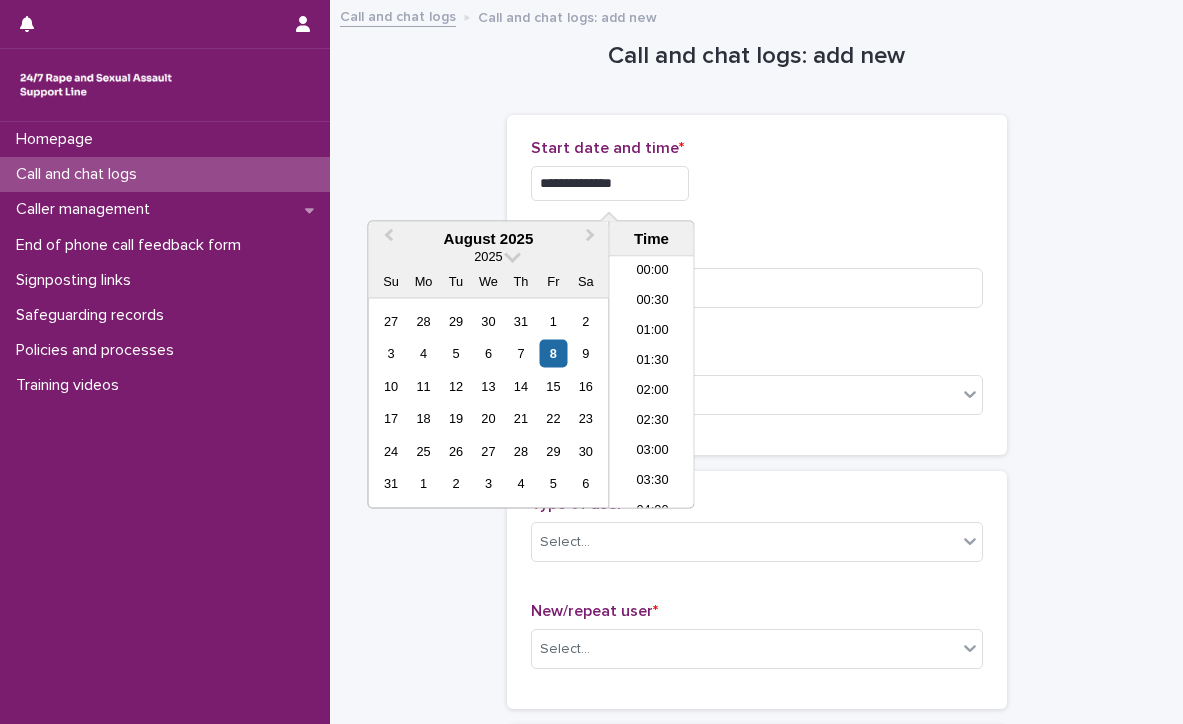 scroll, scrollTop: 489, scrollLeft: 0, axis: vertical 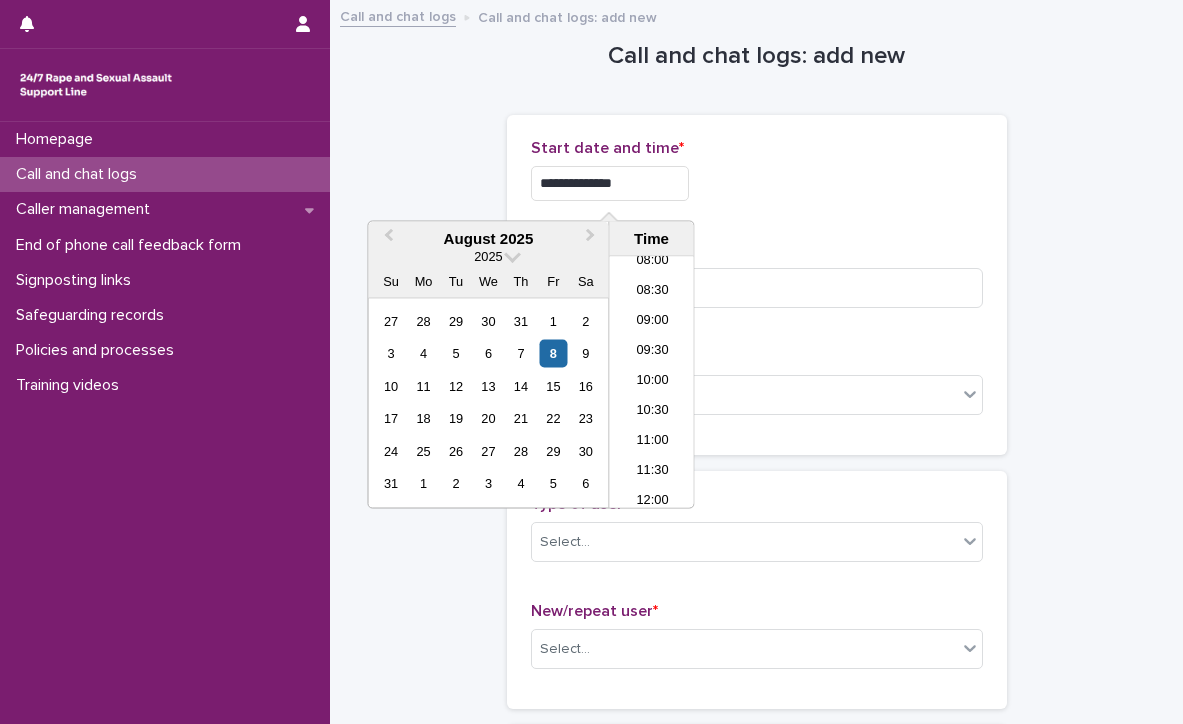 type on "**********" 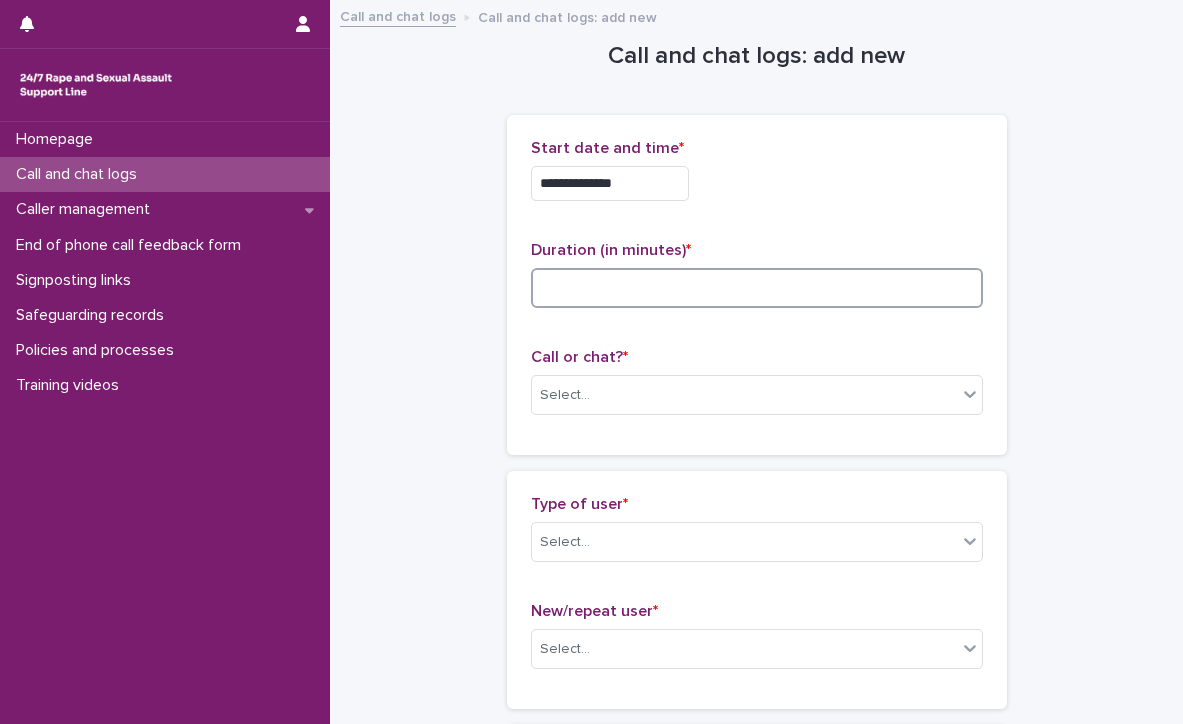click at bounding box center (757, 288) 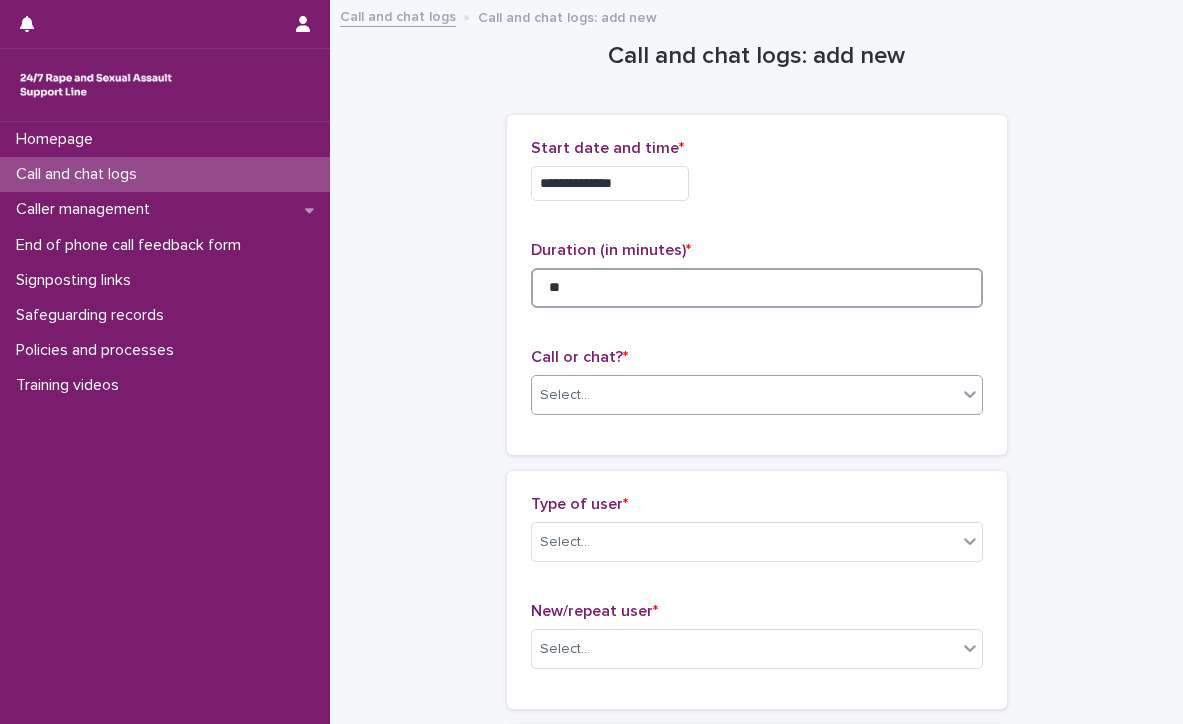 type on "**" 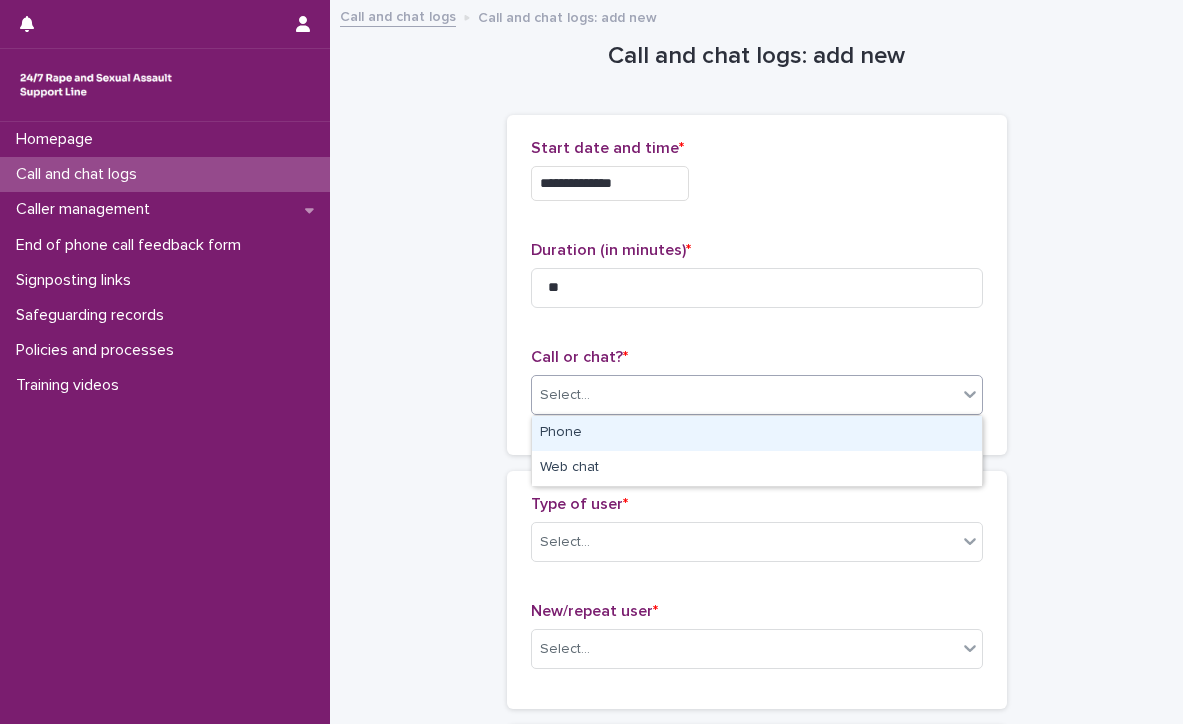 click on "Select..." at bounding box center [744, 395] 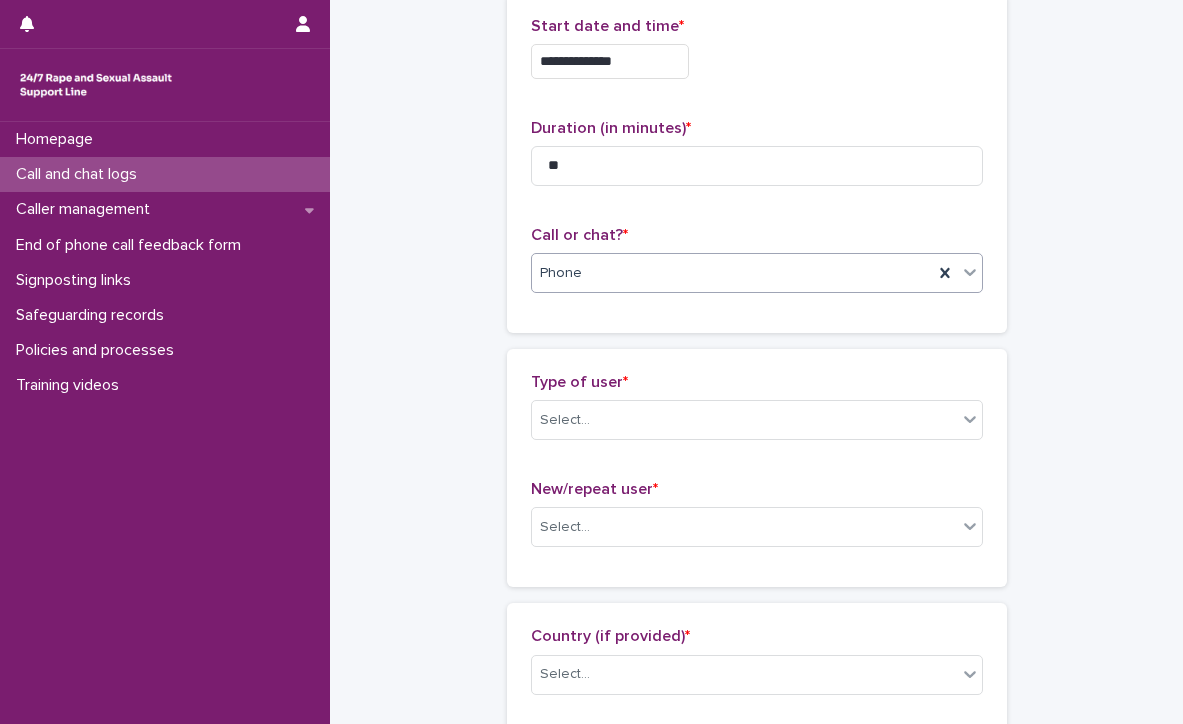 scroll, scrollTop: 130, scrollLeft: 0, axis: vertical 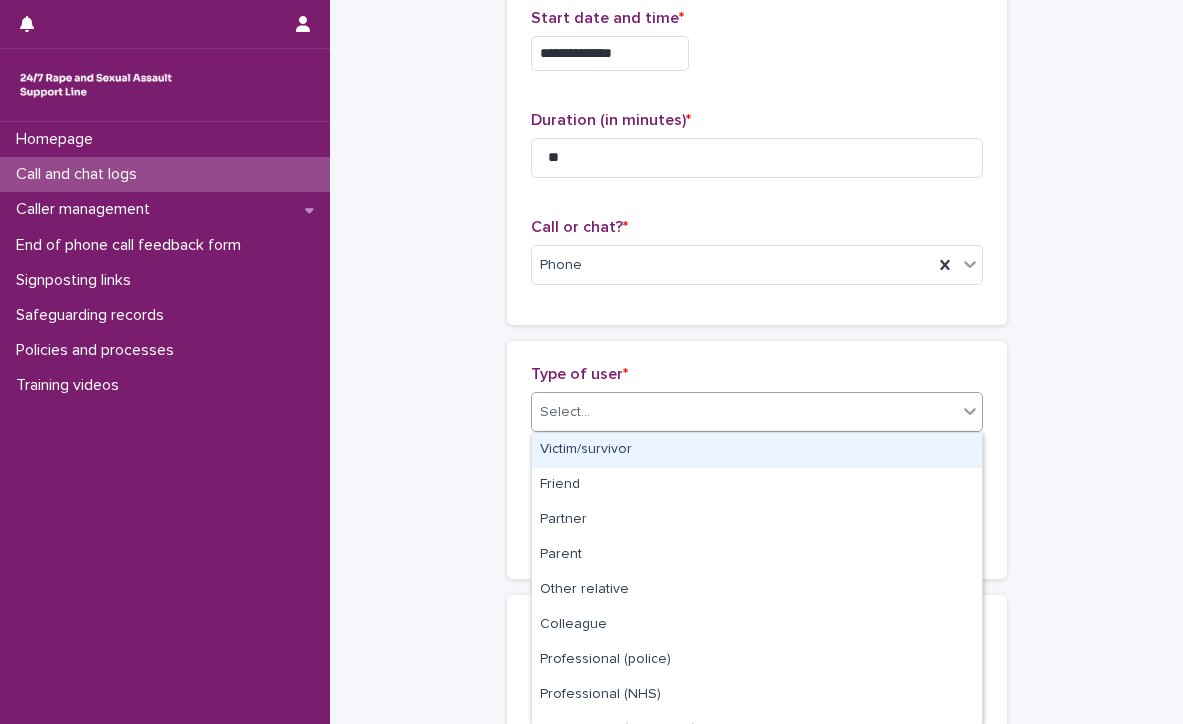 click on "Select..." at bounding box center [744, 412] 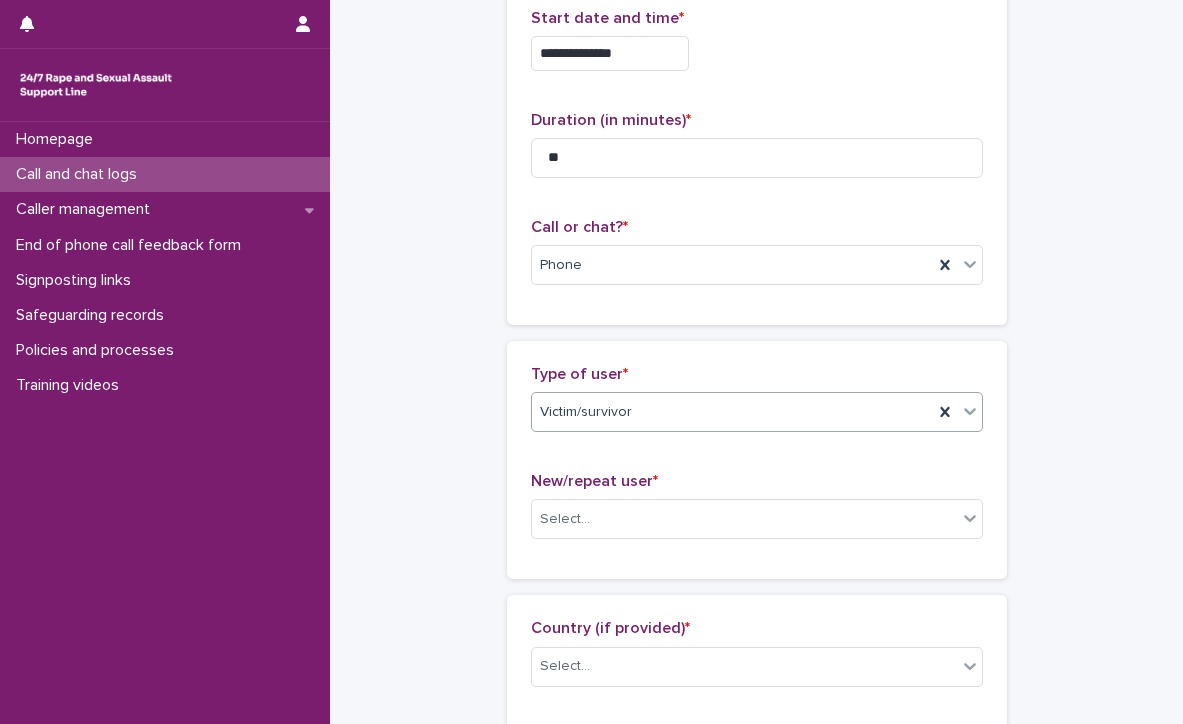 scroll, scrollTop: 292, scrollLeft: 0, axis: vertical 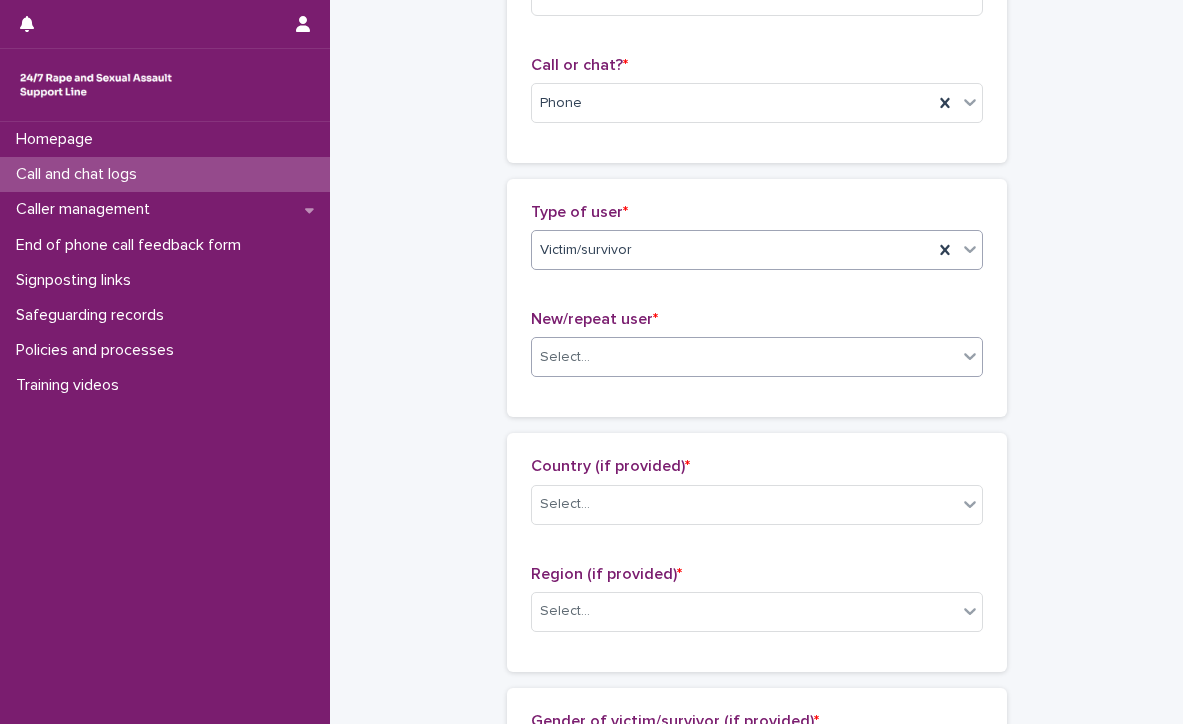 click on "Select..." at bounding box center [744, 357] 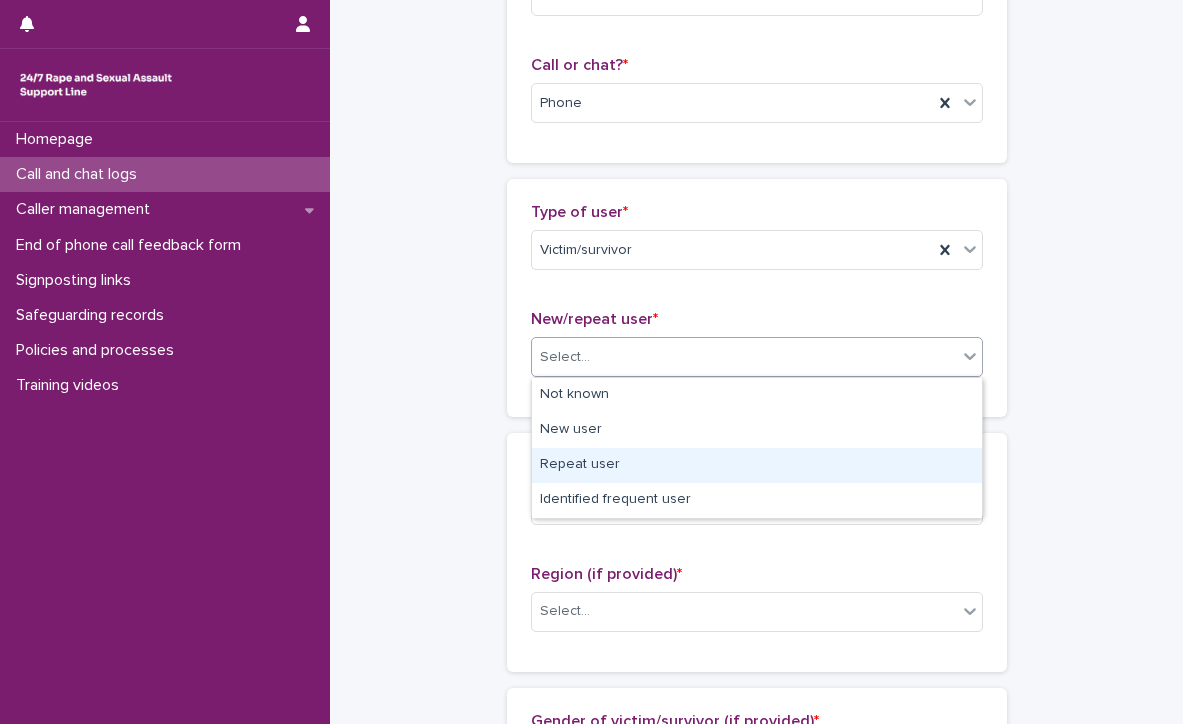 click on "Repeat user" at bounding box center [757, 465] 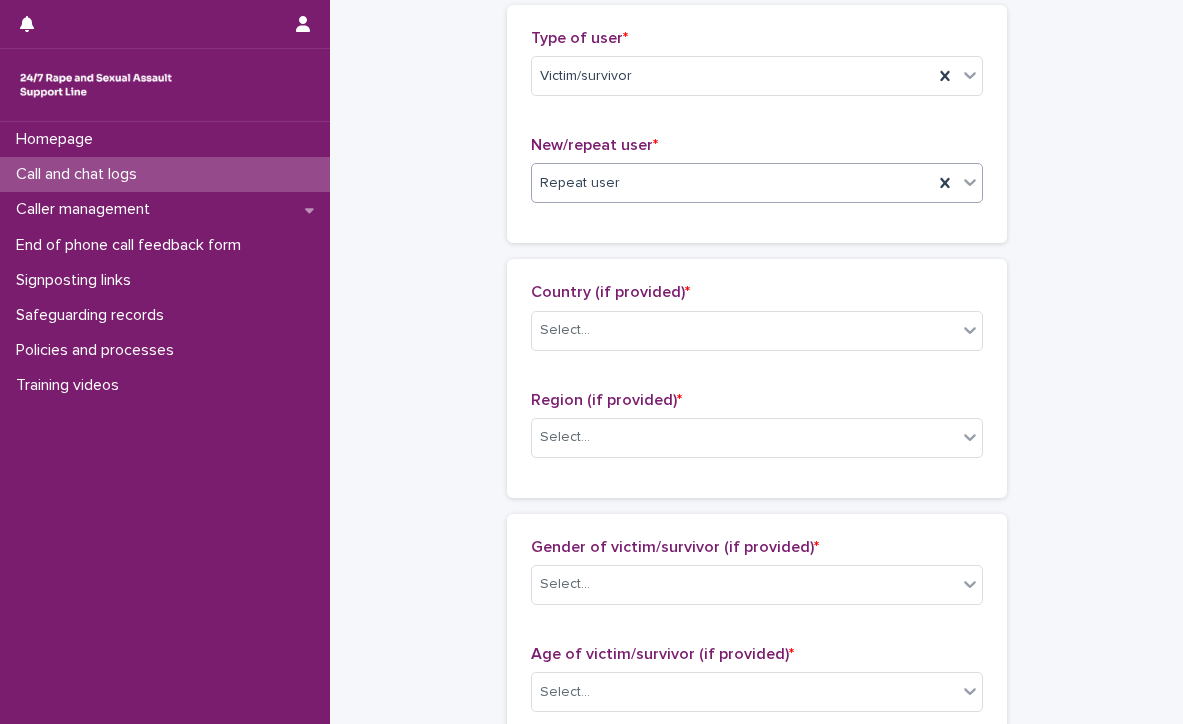 scroll, scrollTop: 468, scrollLeft: 0, axis: vertical 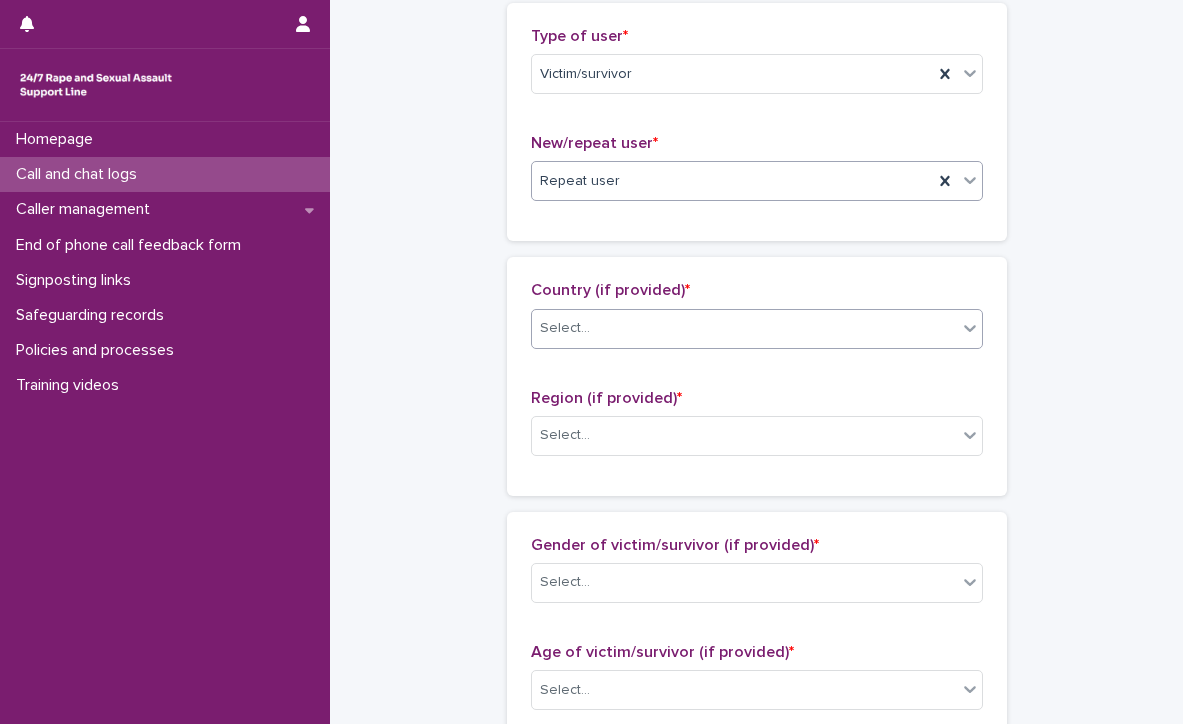 click on "Select..." at bounding box center [744, 328] 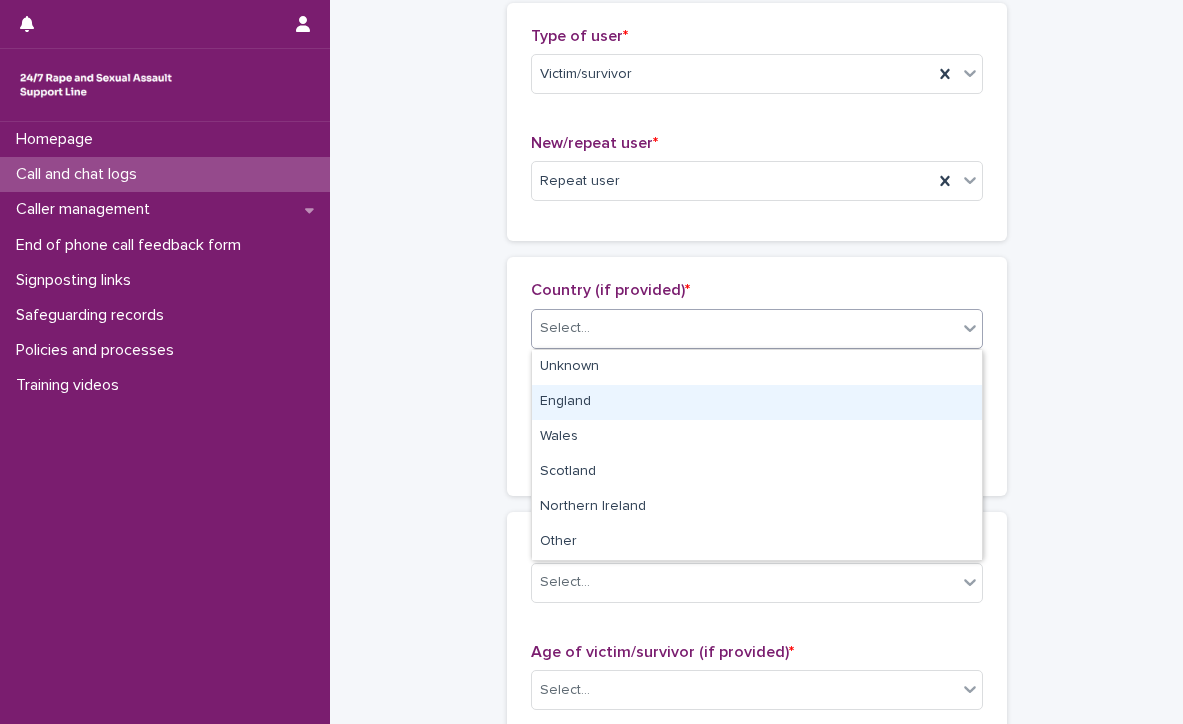 click on "England" at bounding box center [757, 402] 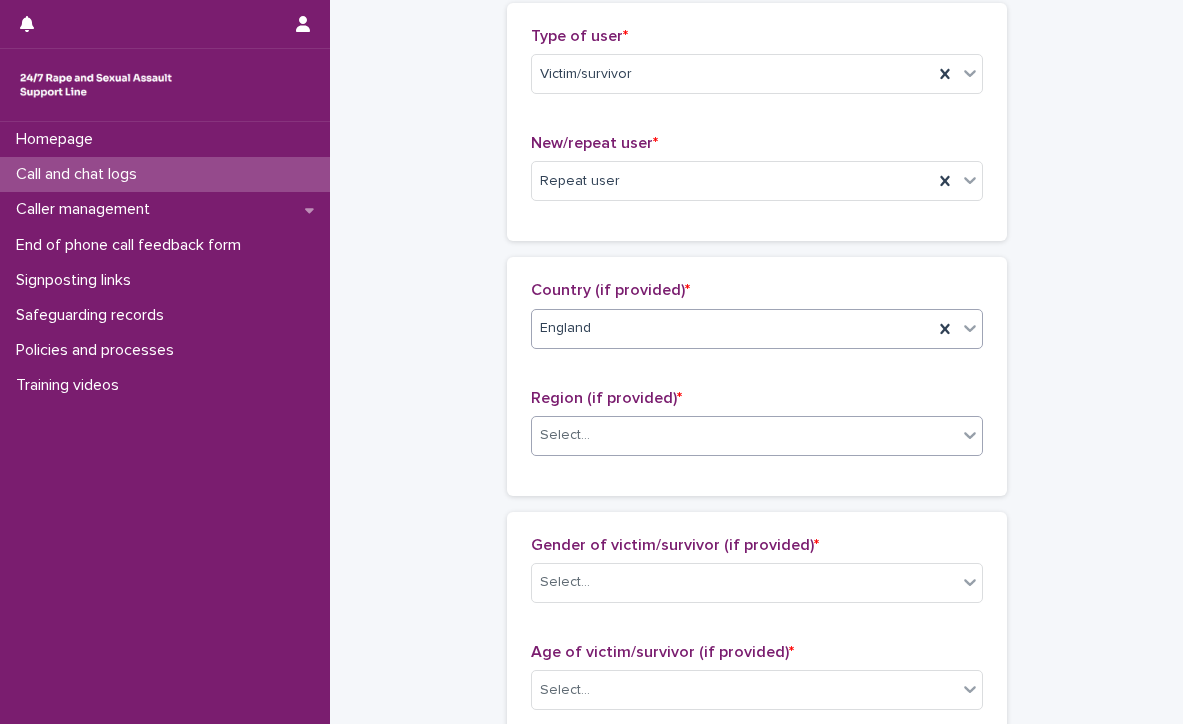 click on "Select..." at bounding box center (744, 435) 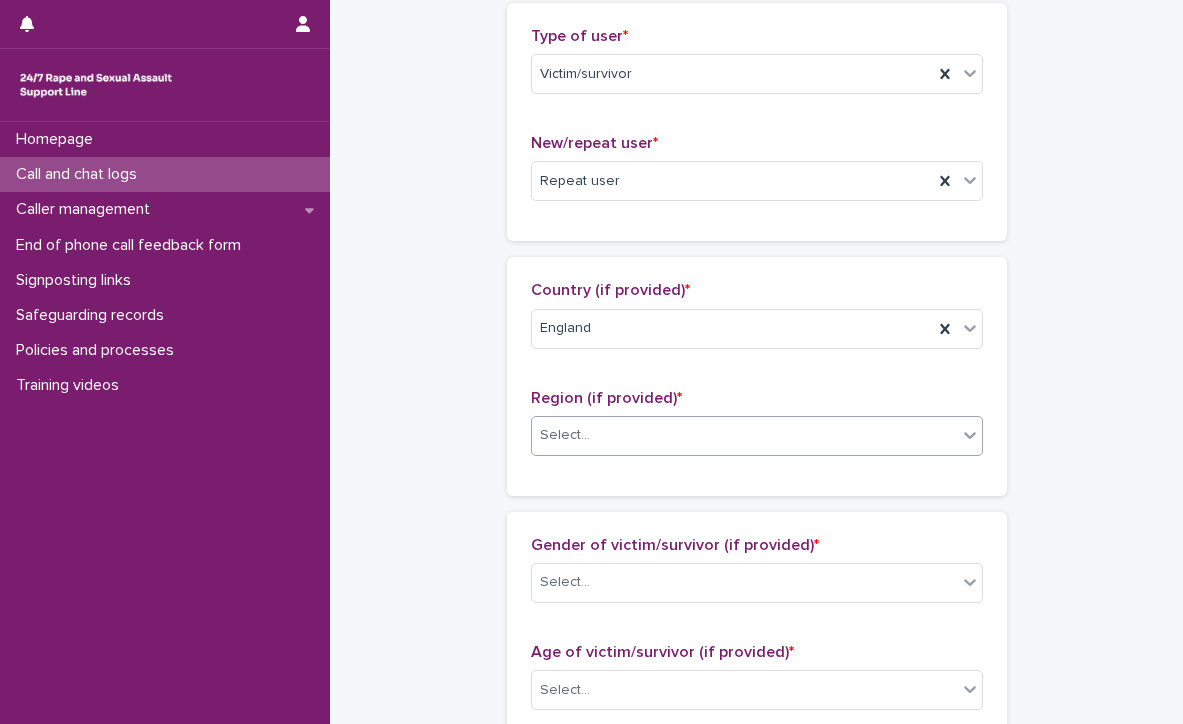 click on "Select..." at bounding box center [744, 435] 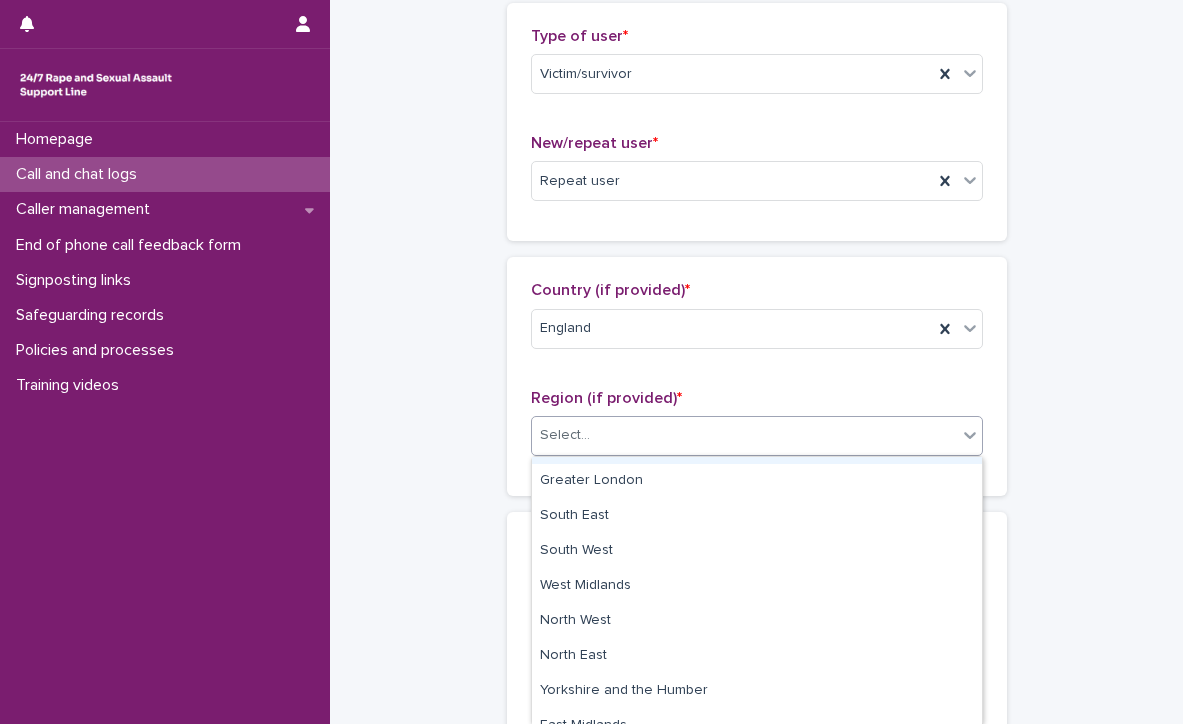 scroll, scrollTop: 30, scrollLeft: 0, axis: vertical 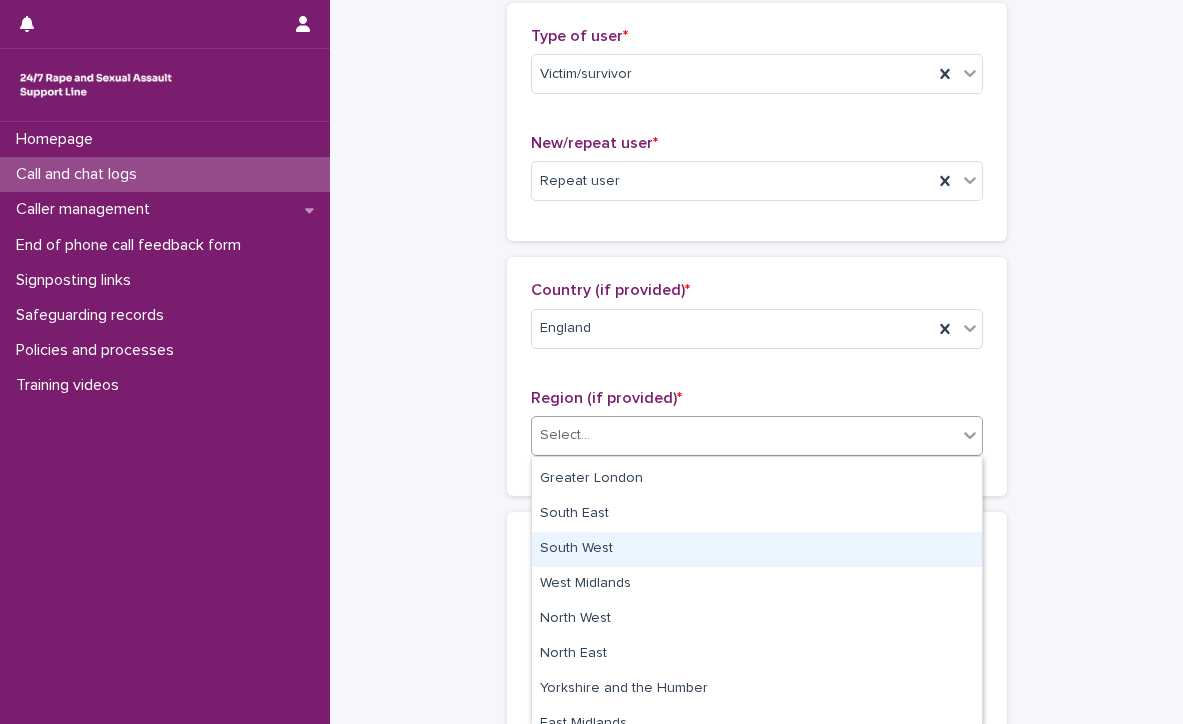click on "South West" at bounding box center [757, 549] 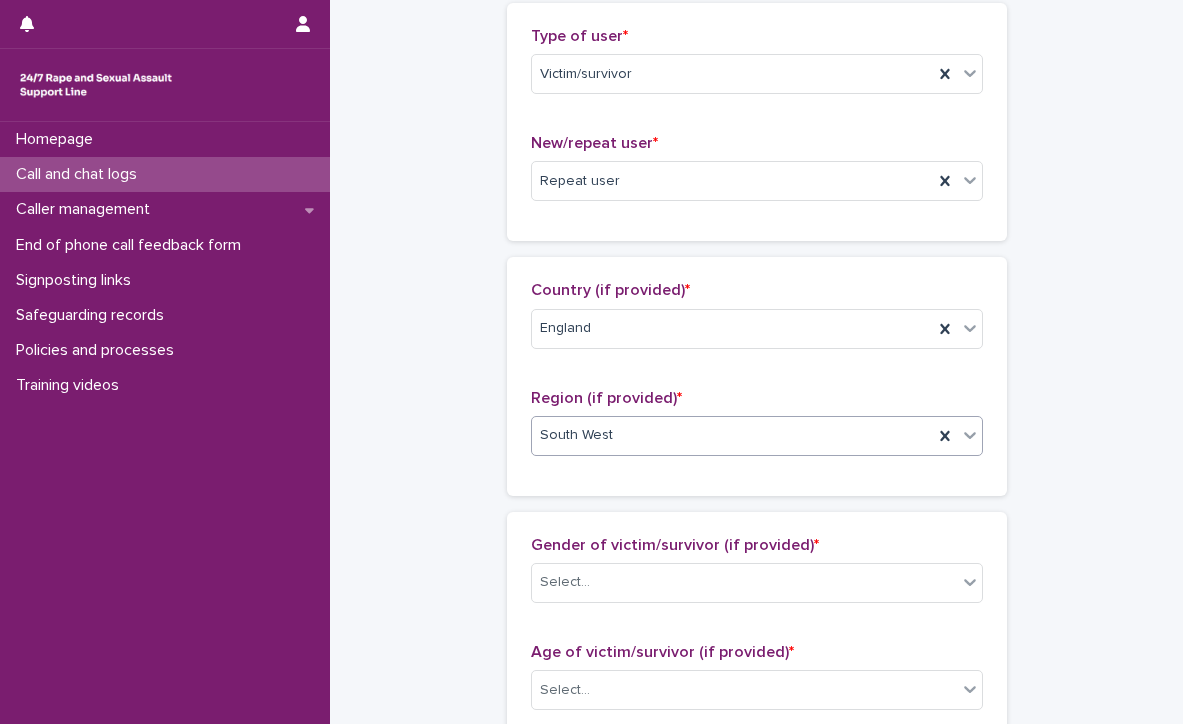 click on "**********" at bounding box center (756, 616) 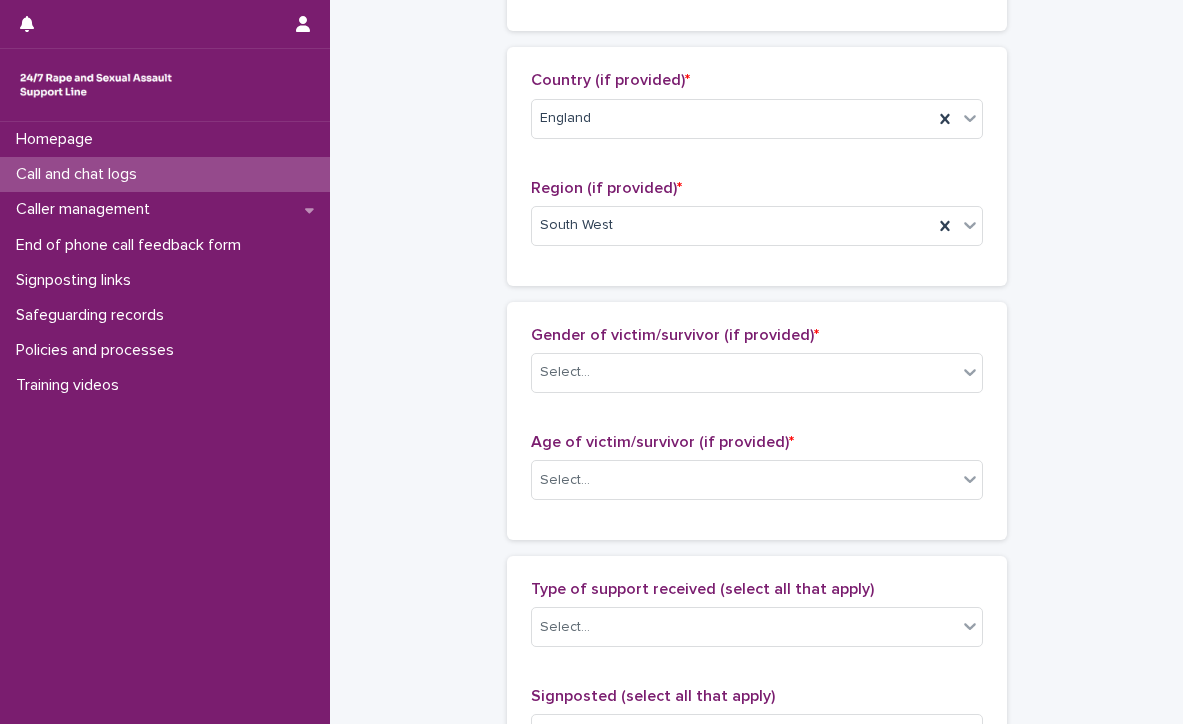 scroll, scrollTop: 734, scrollLeft: 0, axis: vertical 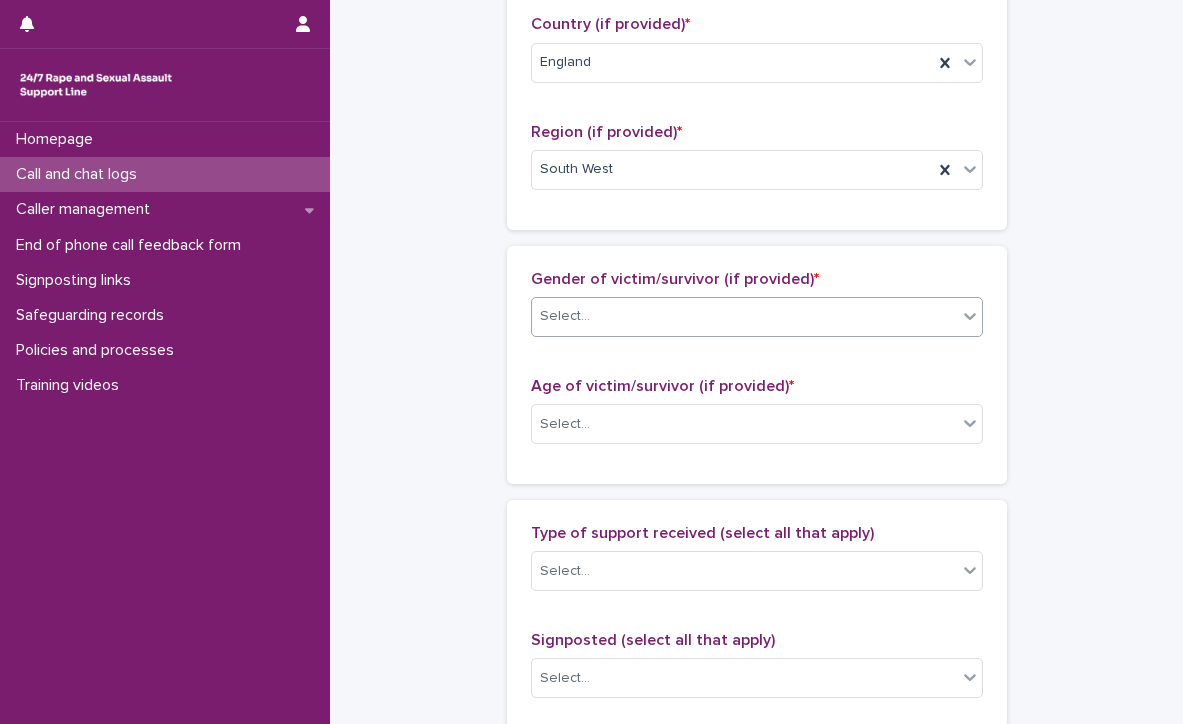 click on "Select..." at bounding box center [744, 316] 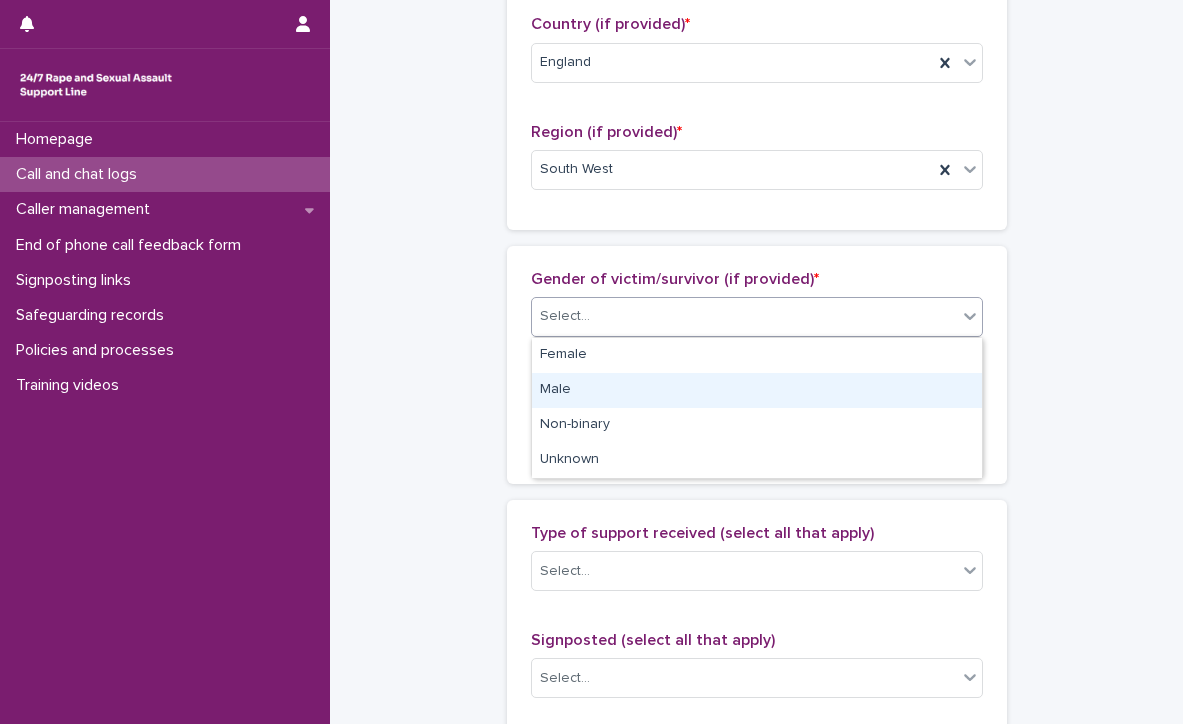 click on "Male" at bounding box center [757, 390] 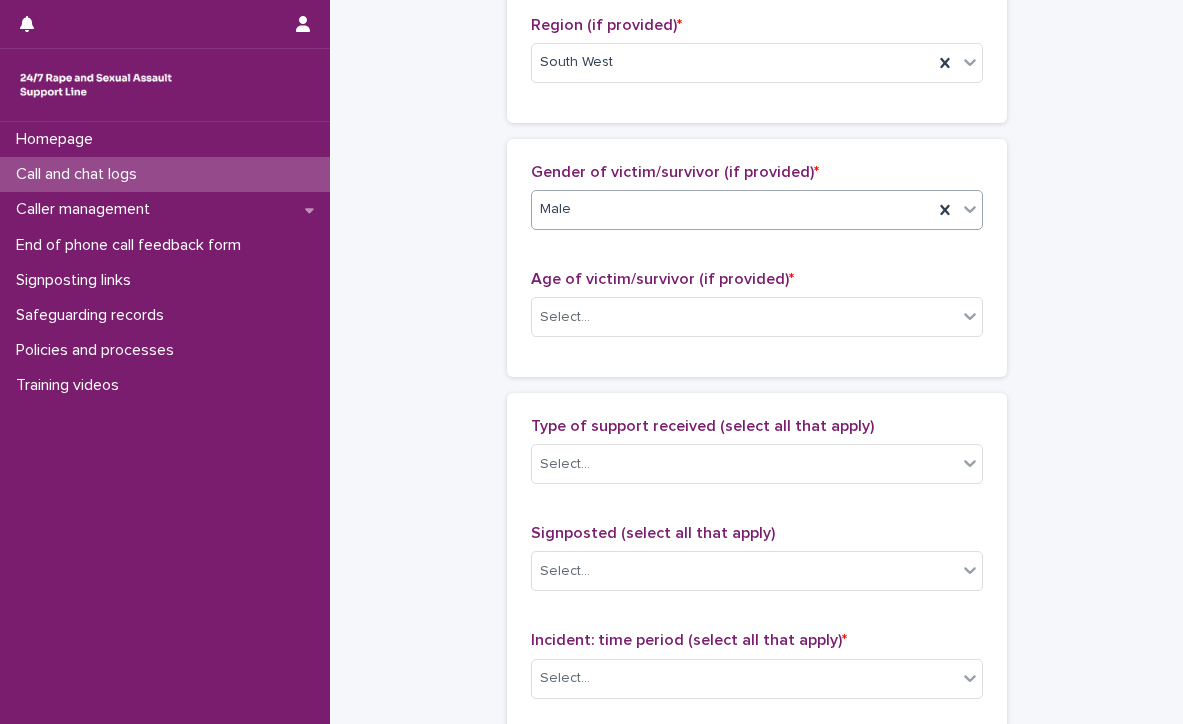 scroll, scrollTop: 848, scrollLeft: 0, axis: vertical 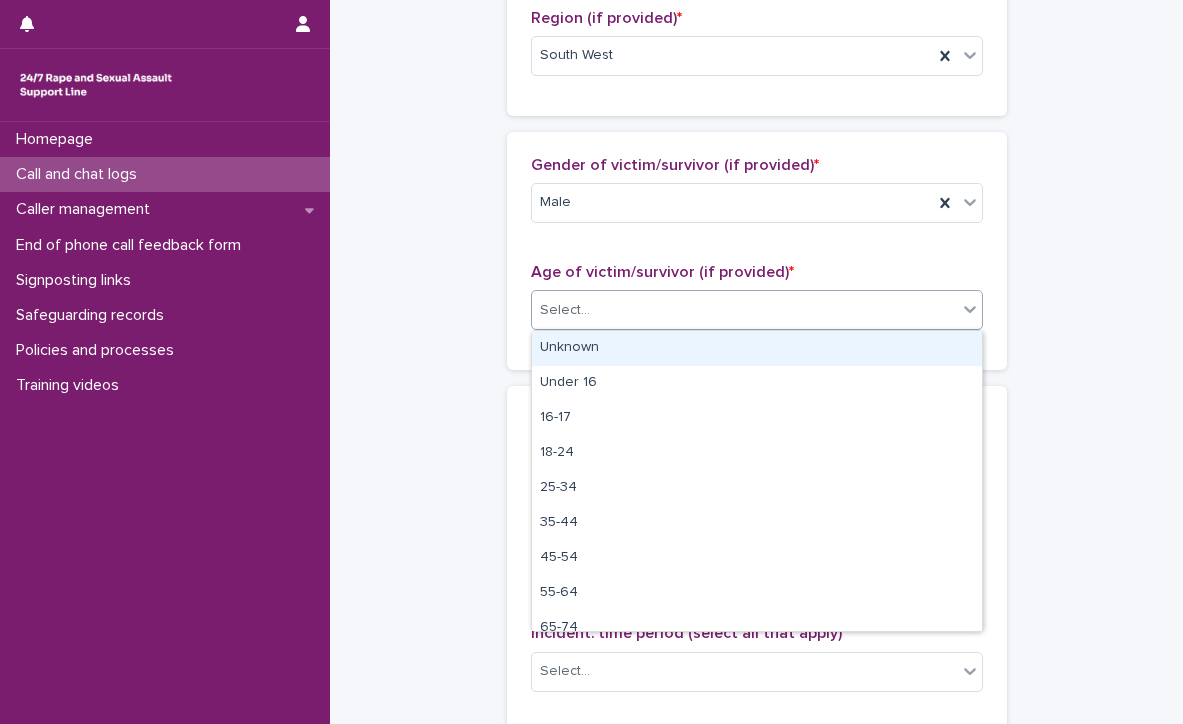 click on "Select..." at bounding box center (744, 310) 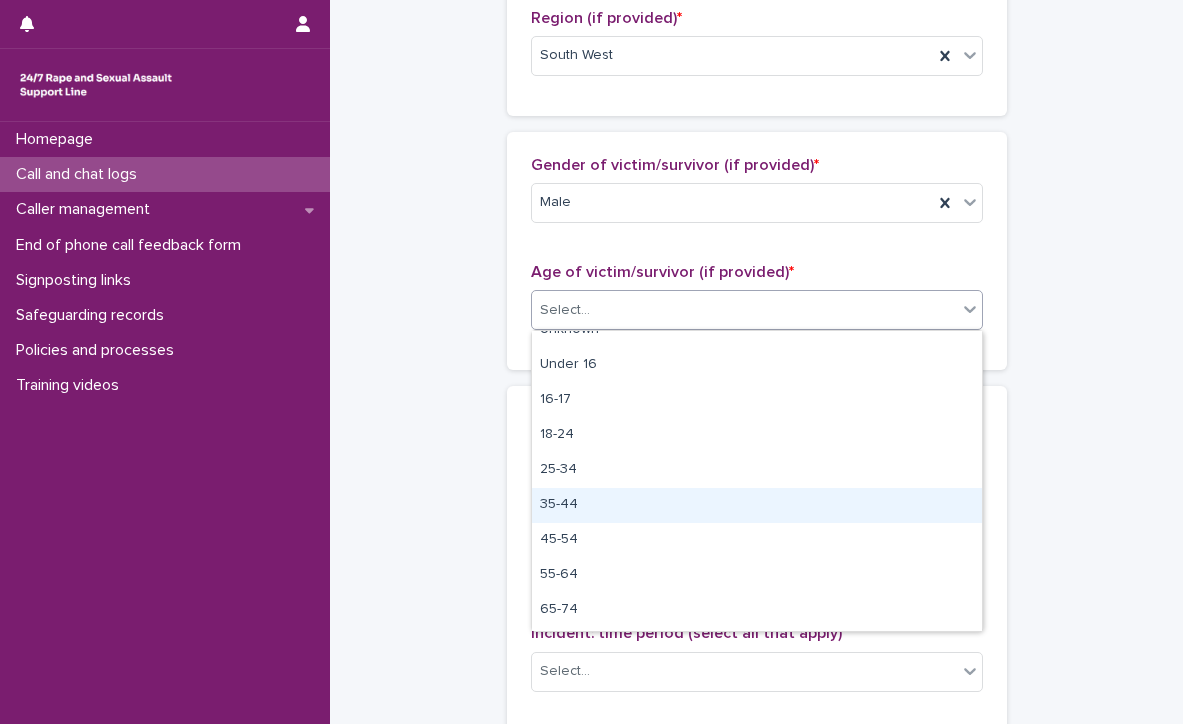 scroll, scrollTop: 20, scrollLeft: 0, axis: vertical 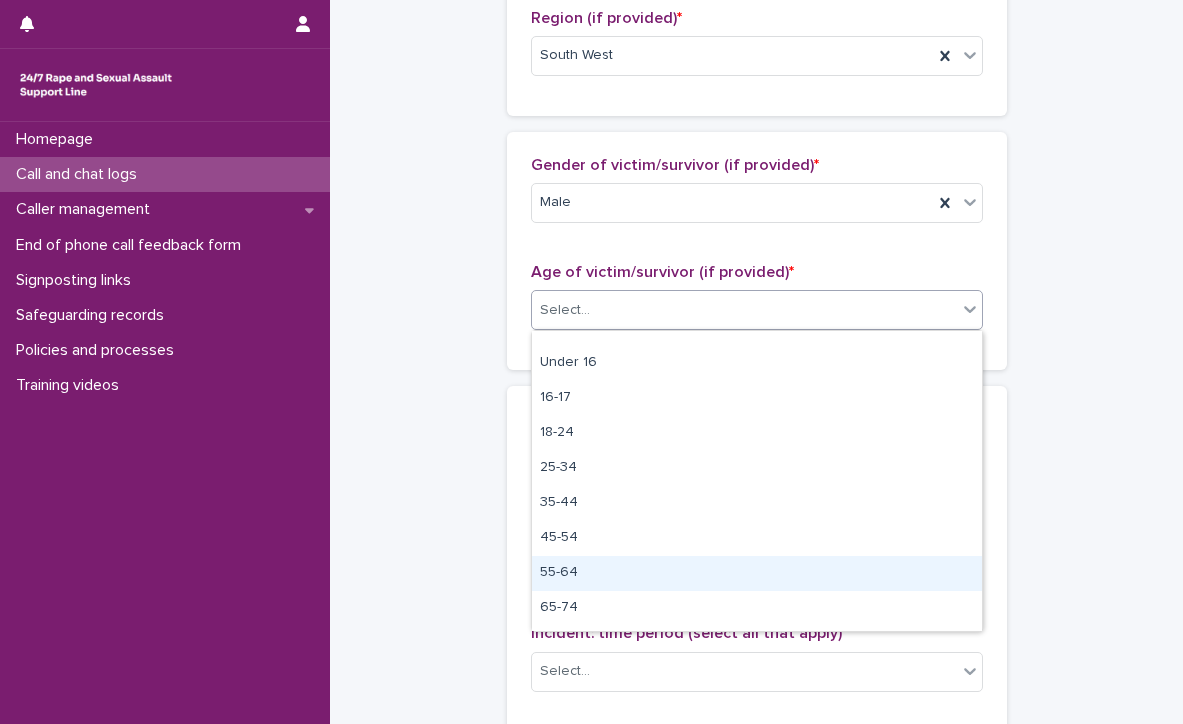 click on "55-64" at bounding box center [757, 573] 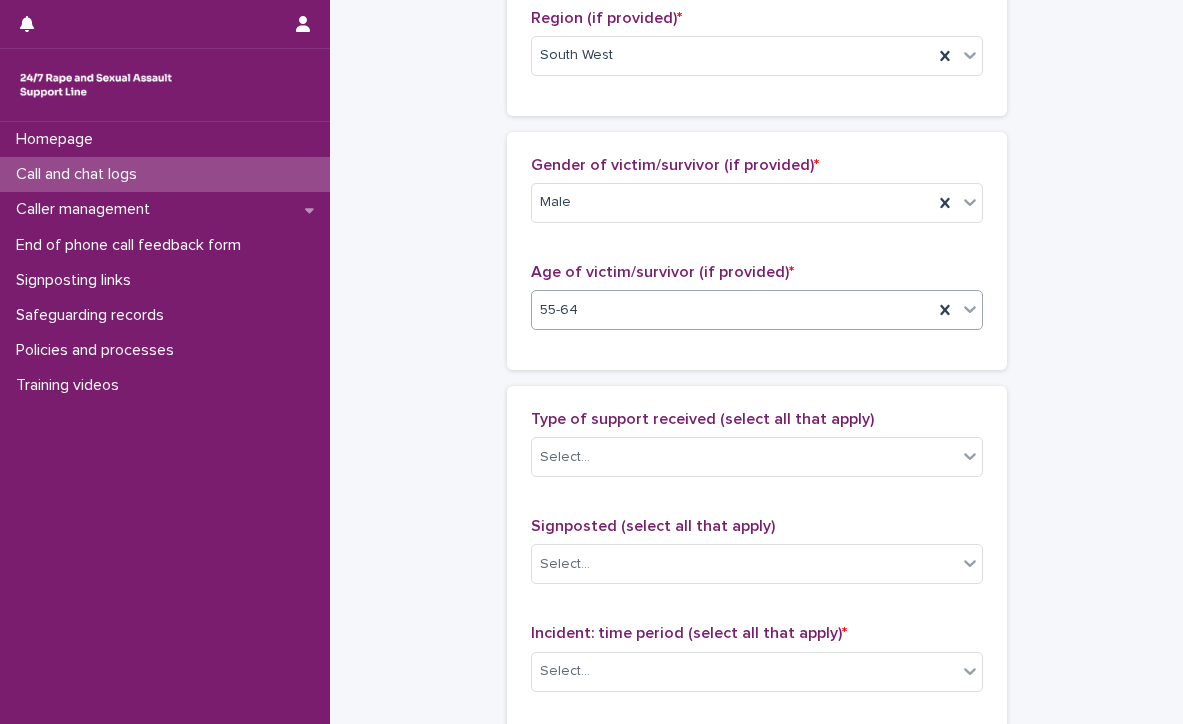 click on "**********" at bounding box center [756, 236] 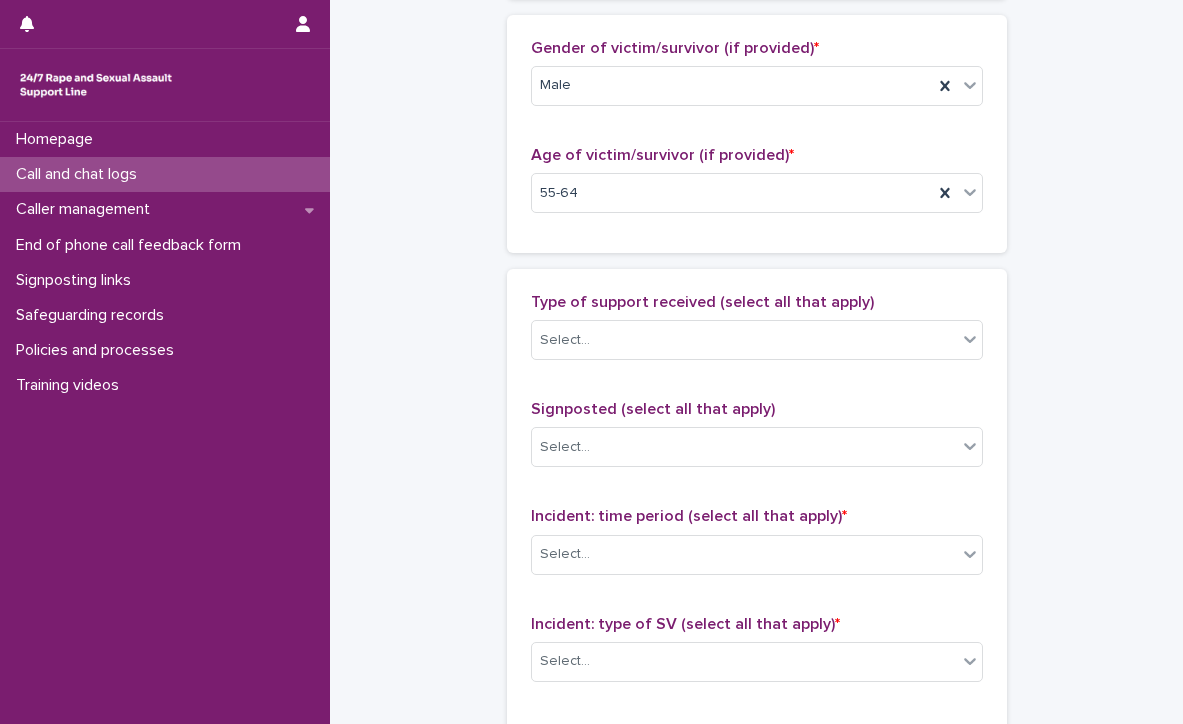 scroll, scrollTop: 967, scrollLeft: 0, axis: vertical 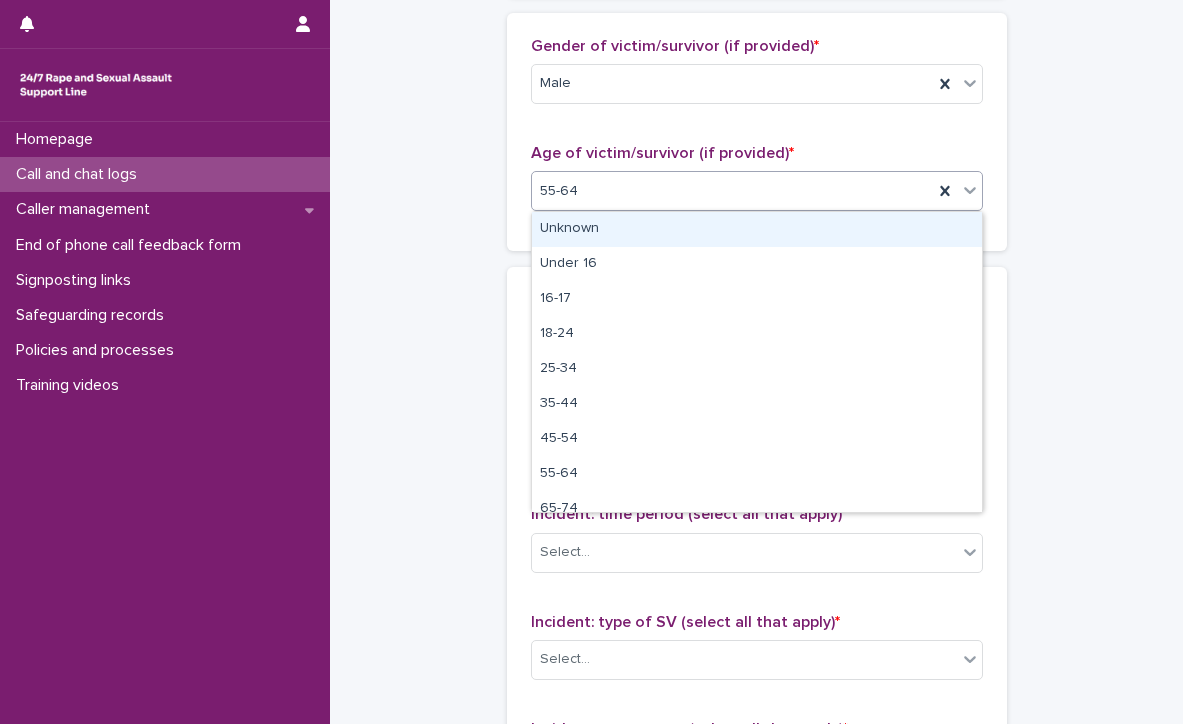 click on "55-64" at bounding box center (732, 191) 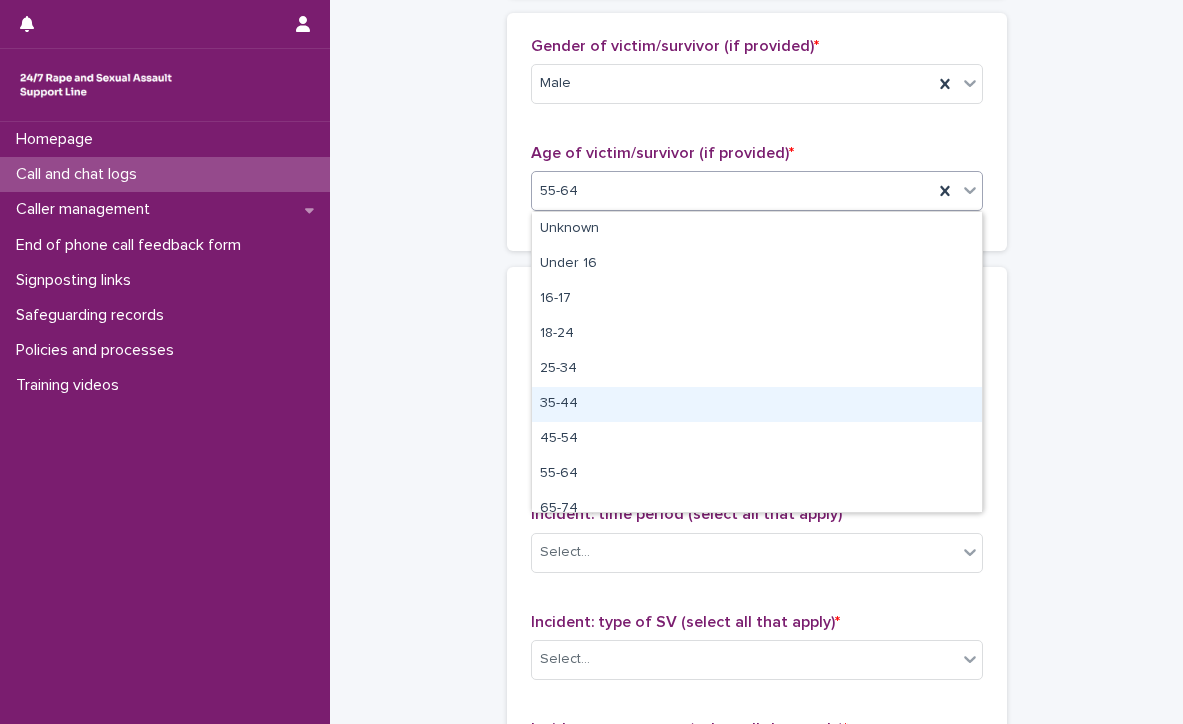 click on "**********" at bounding box center (756, 117) 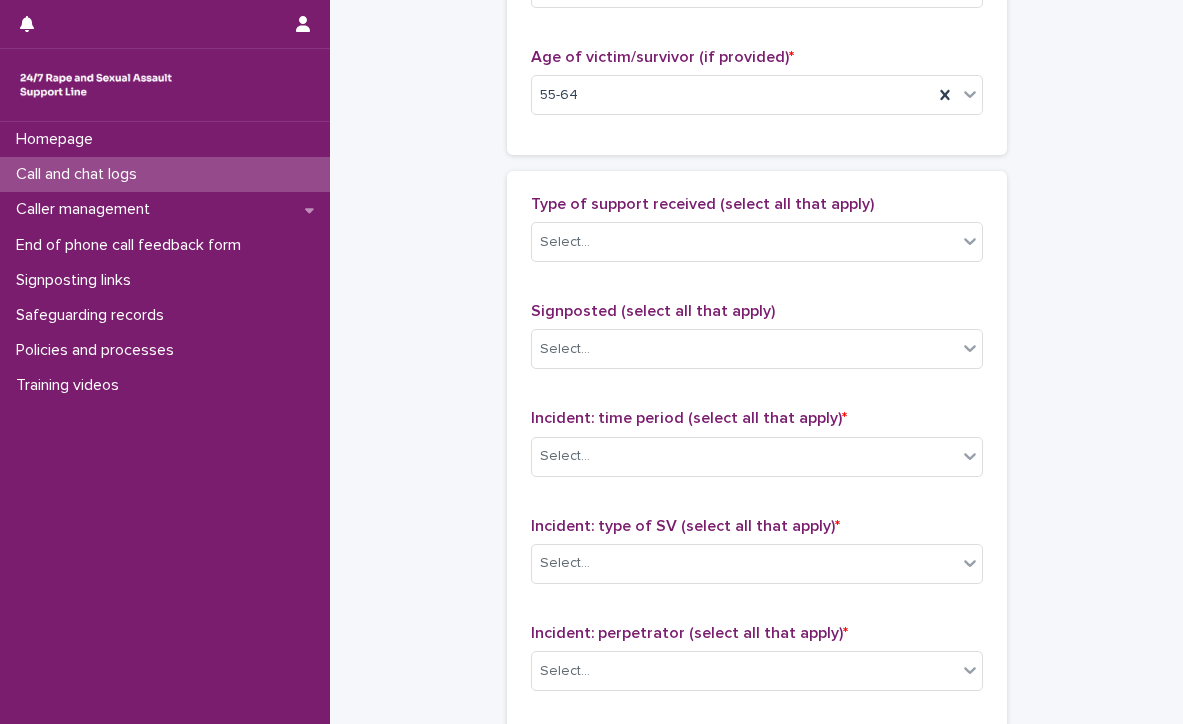 scroll, scrollTop: 1077, scrollLeft: 0, axis: vertical 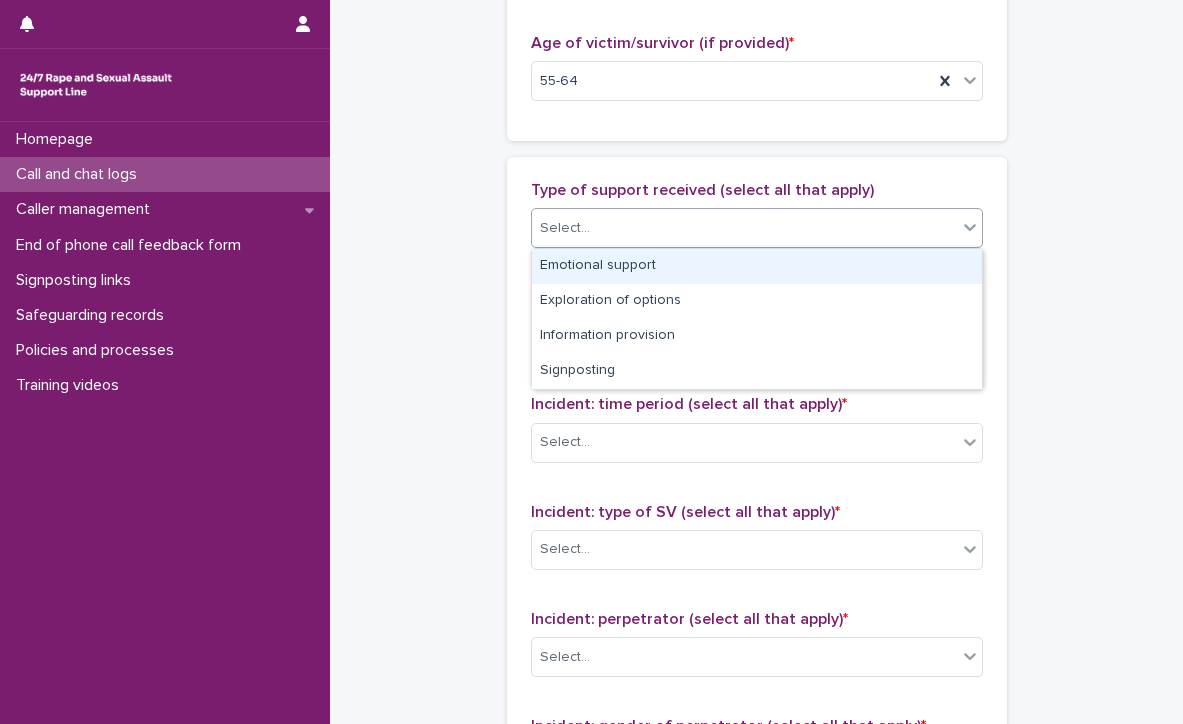 click on "Select..." at bounding box center (744, 228) 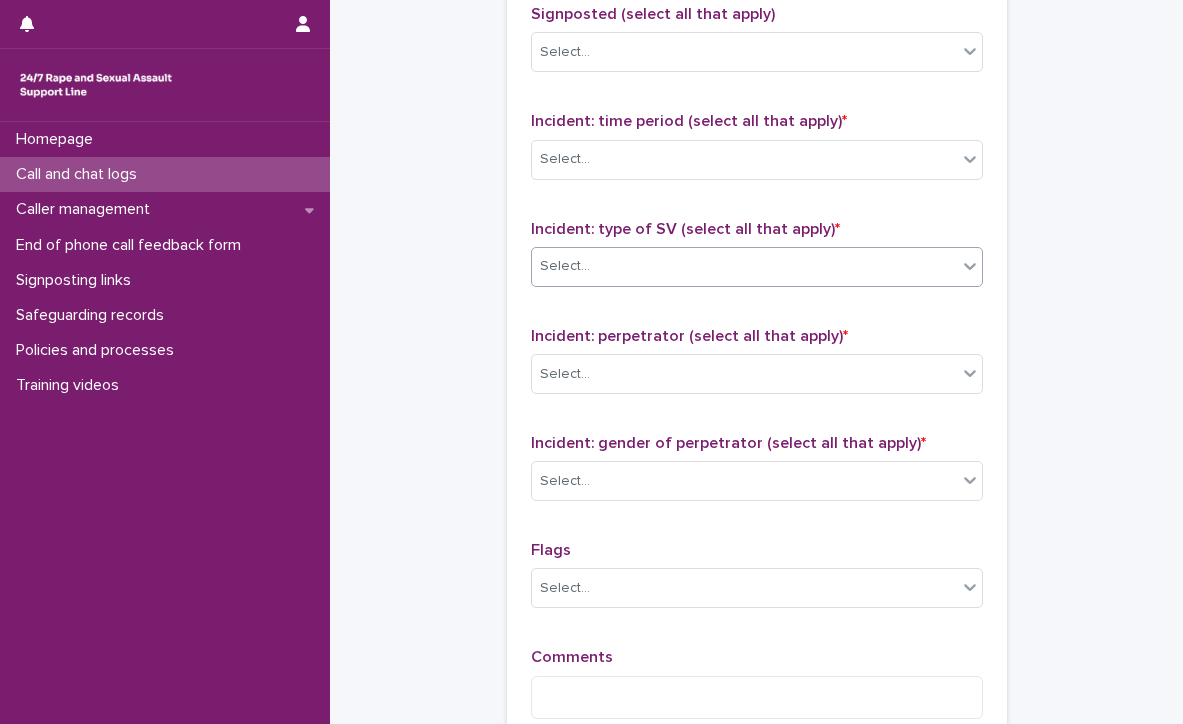 scroll, scrollTop: 1366, scrollLeft: 0, axis: vertical 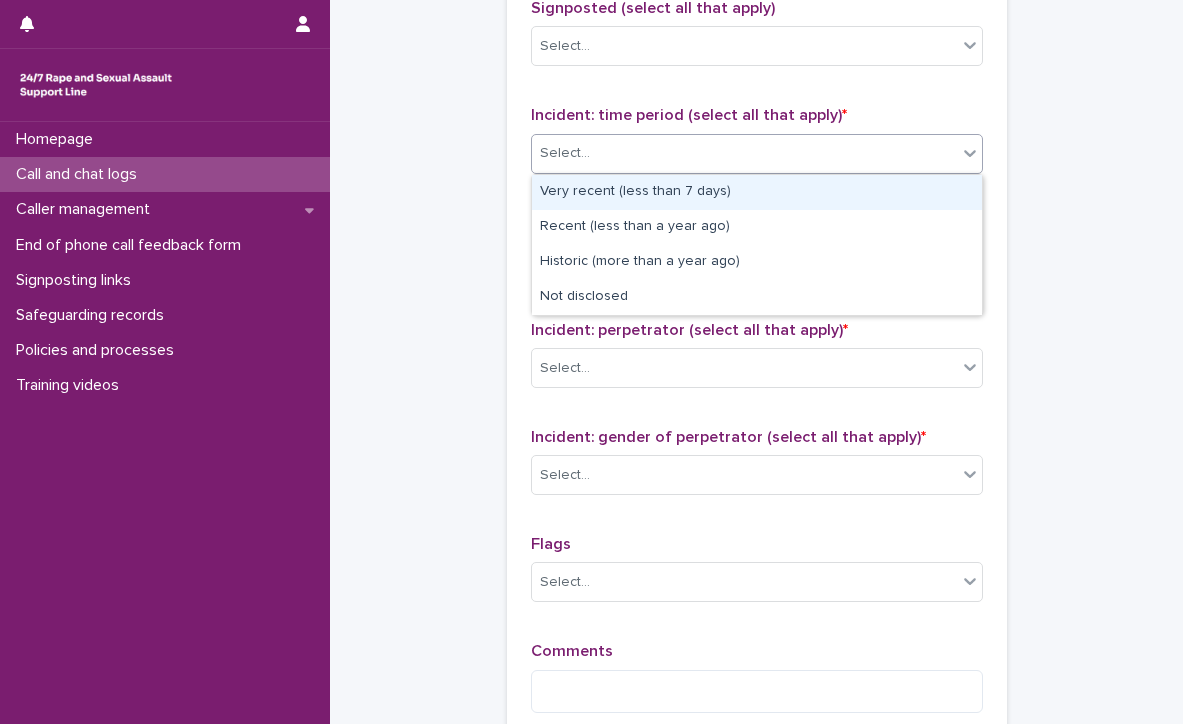 click on "Select..." at bounding box center (744, 153) 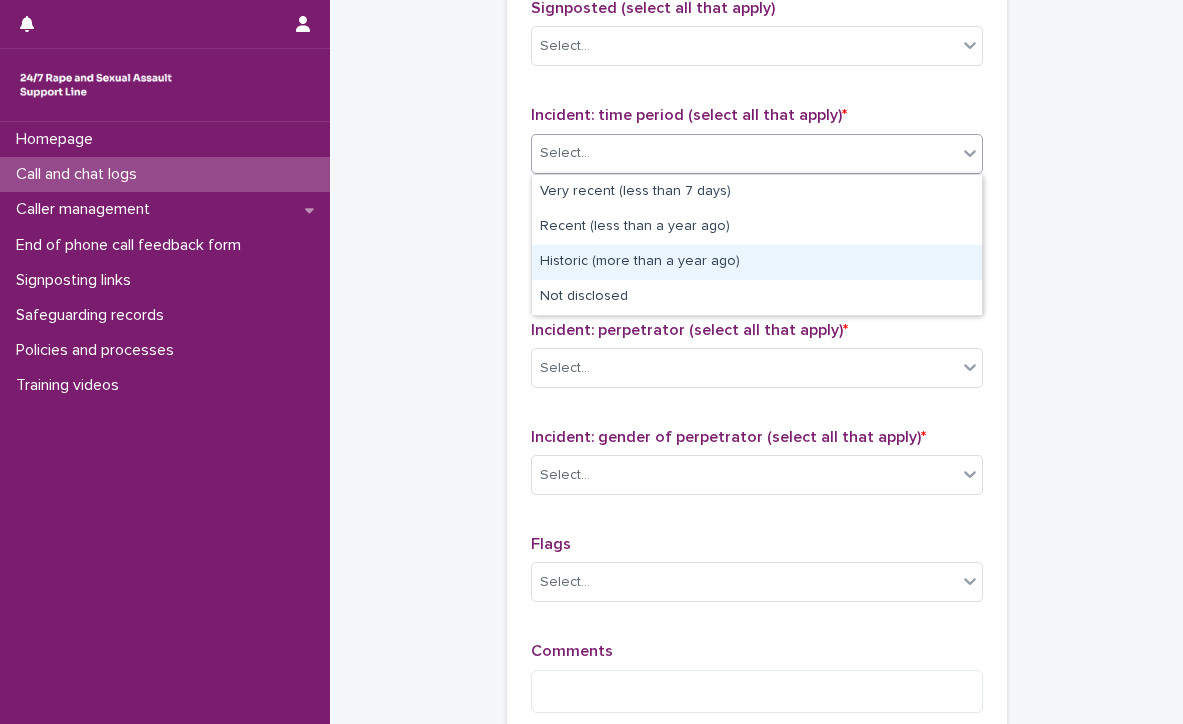 click on "Historic (more than a year ago)" at bounding box center (757, 262) 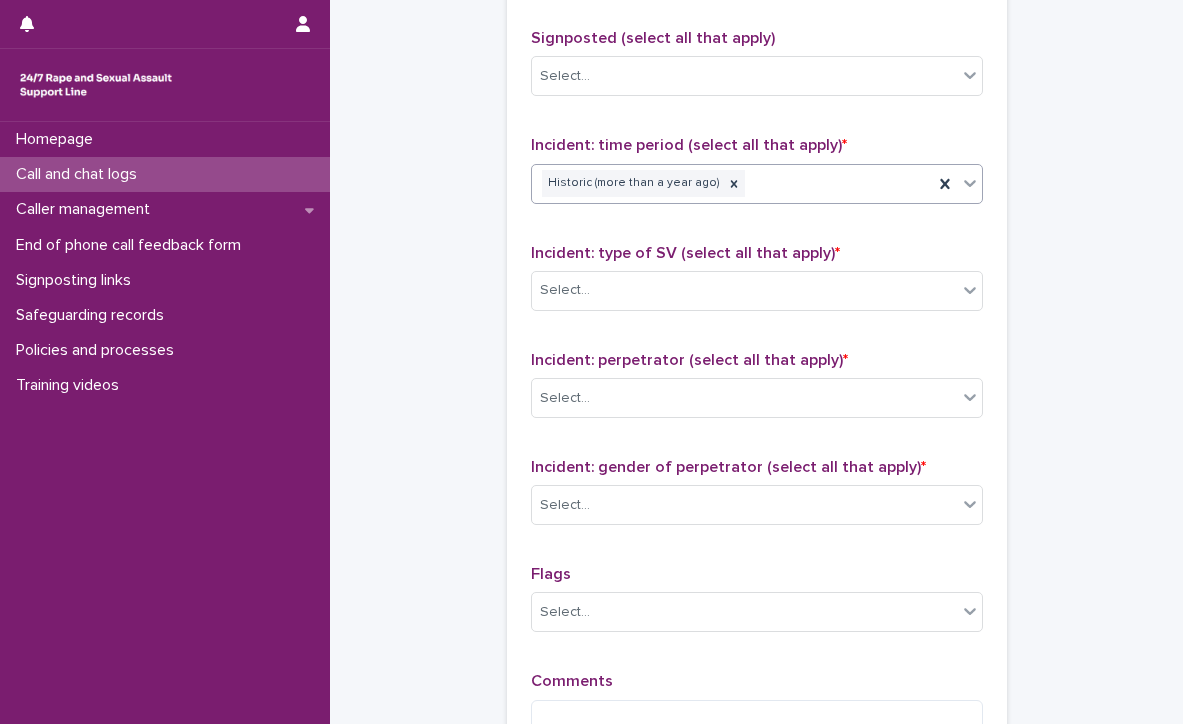 scroll, scrollTop: 1320, scrollLeft: 0, axis: vertical 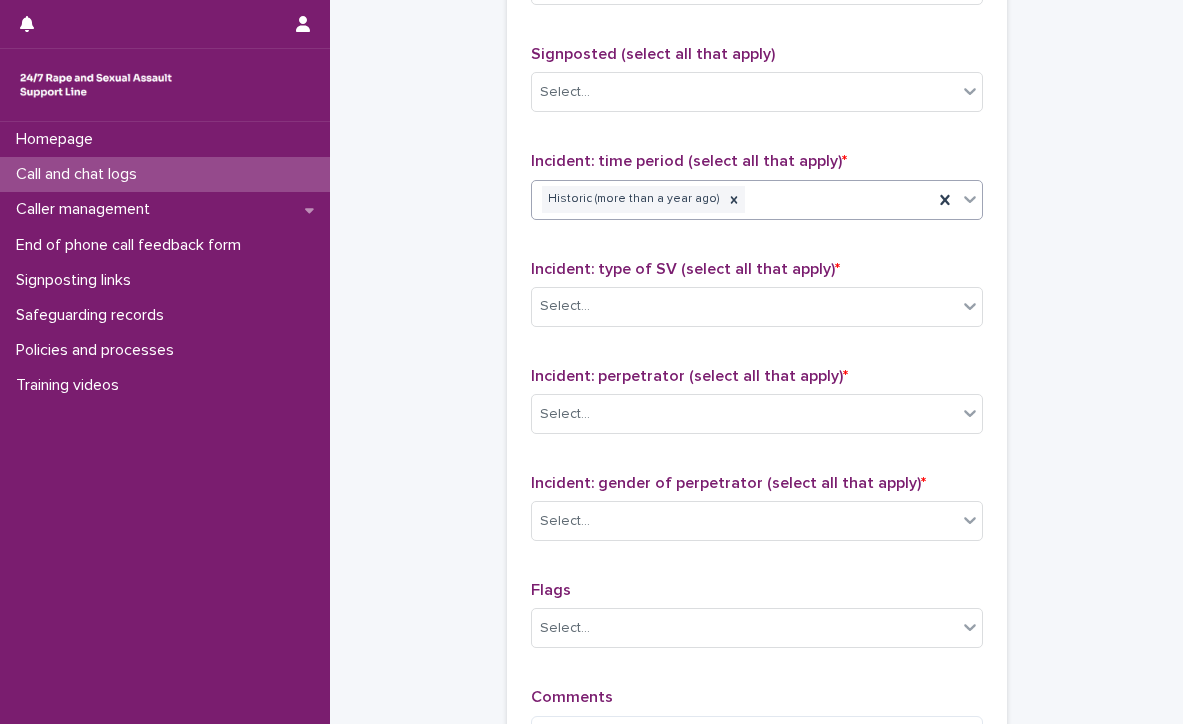 click on "Historic (more than a year ago)" at bounding box center [732, 199] 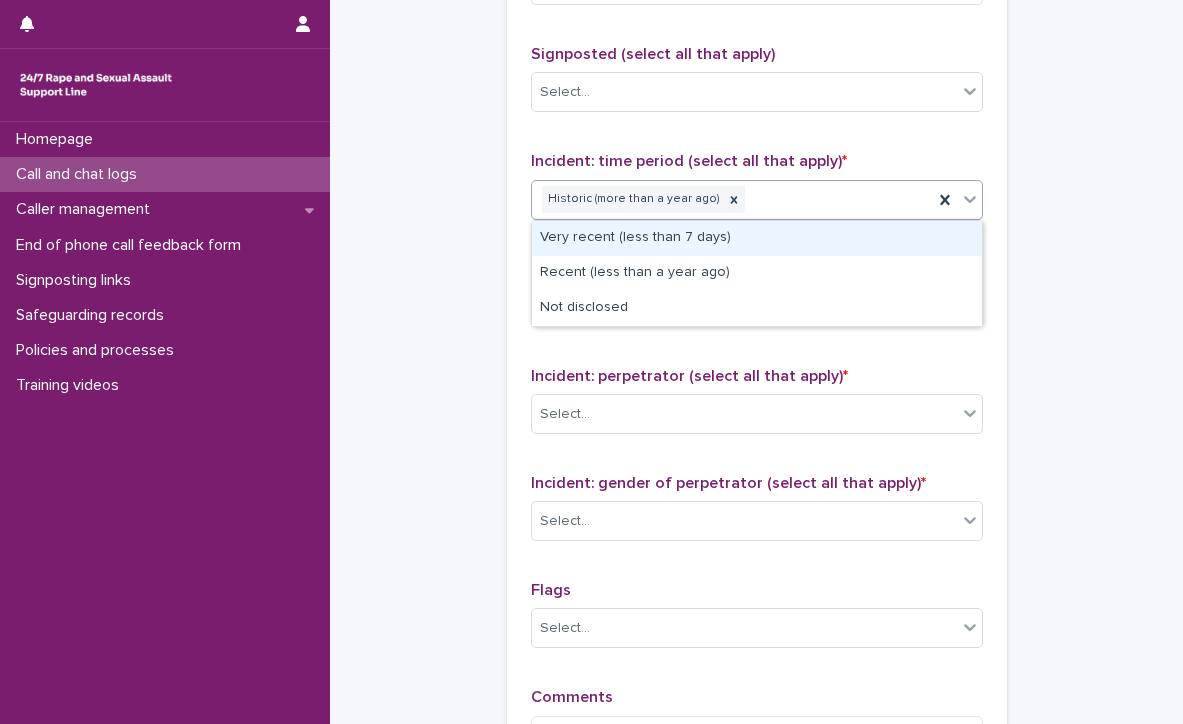 click on "**********" at bounding box center [756, -236] 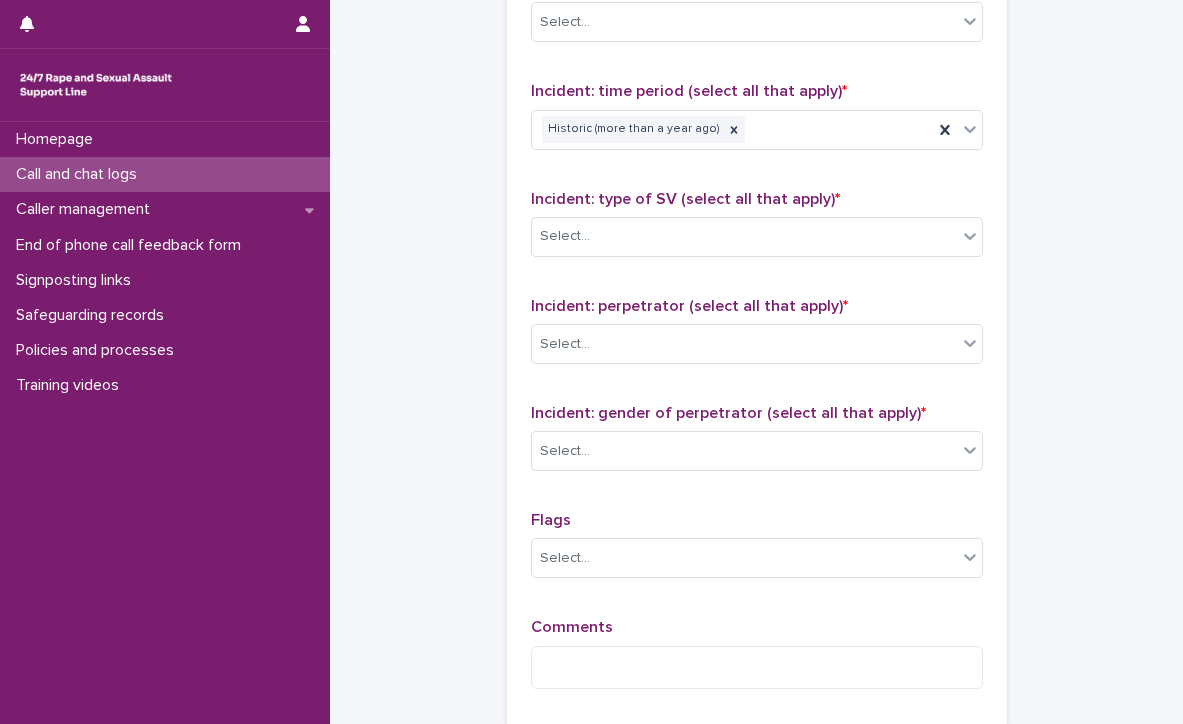 scroll, scrollTop: 1400, scrollLeft: 0, axis: vertical 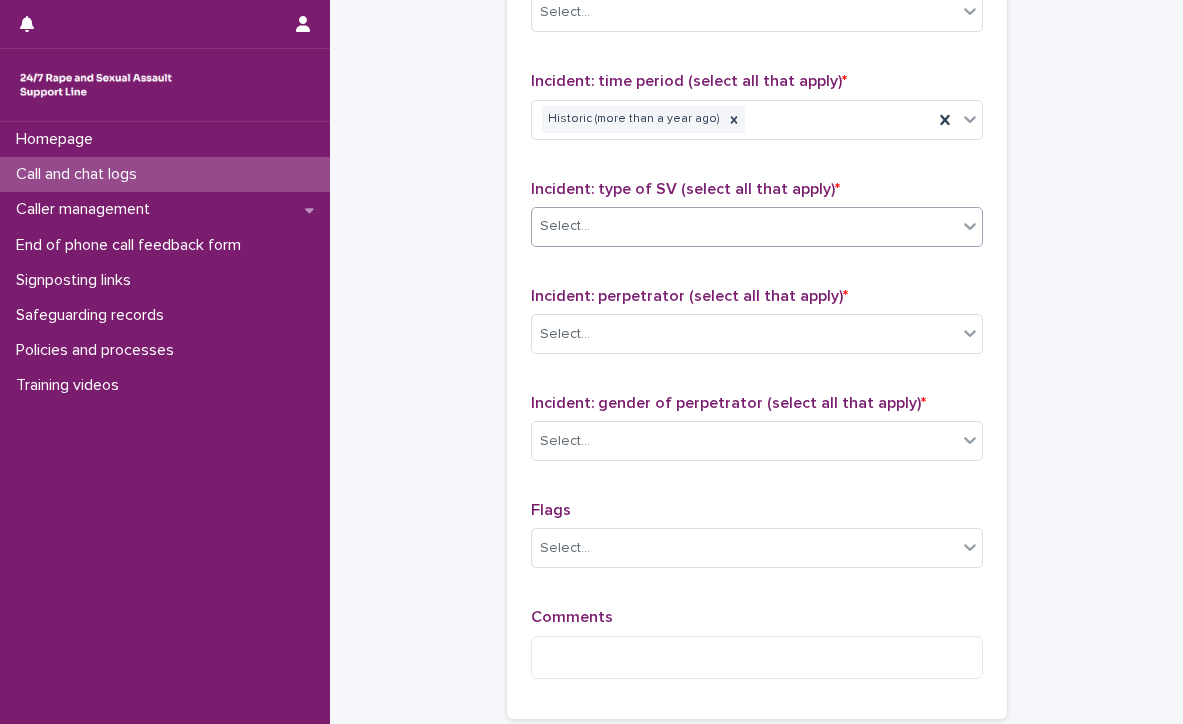 click on "Select..." at bounding box center (744, 226) 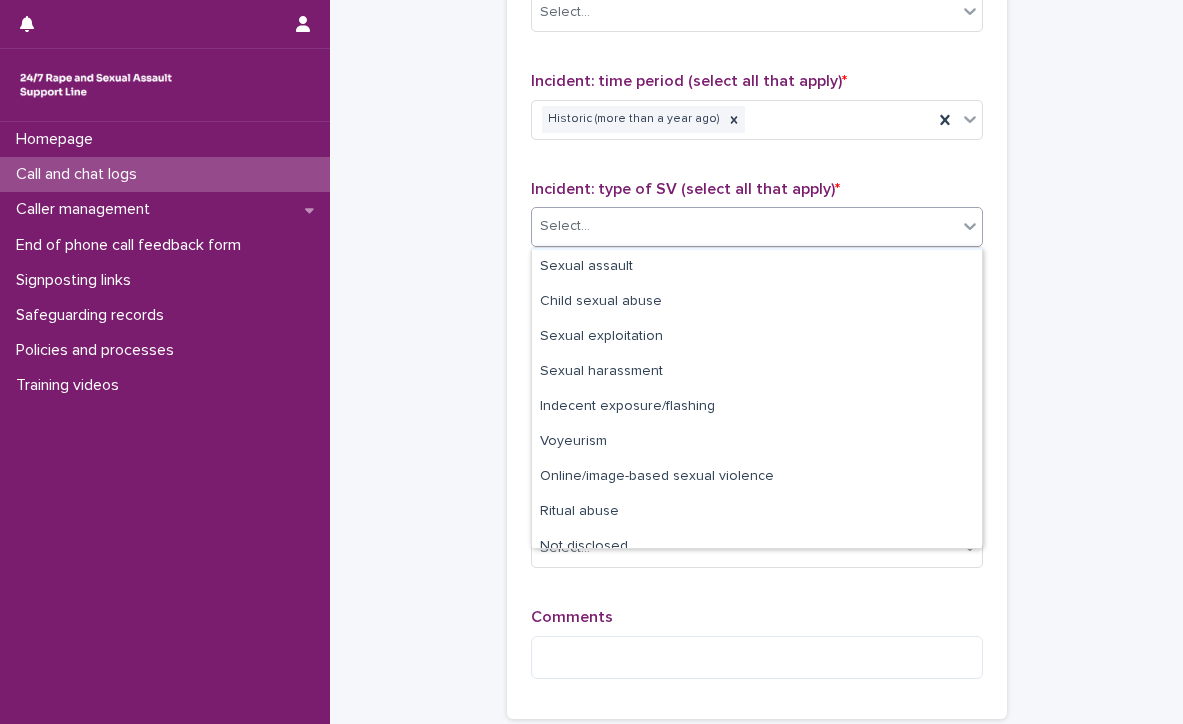 scroll, scrollTop: 50, scrollLeft: 0, axis: vertical 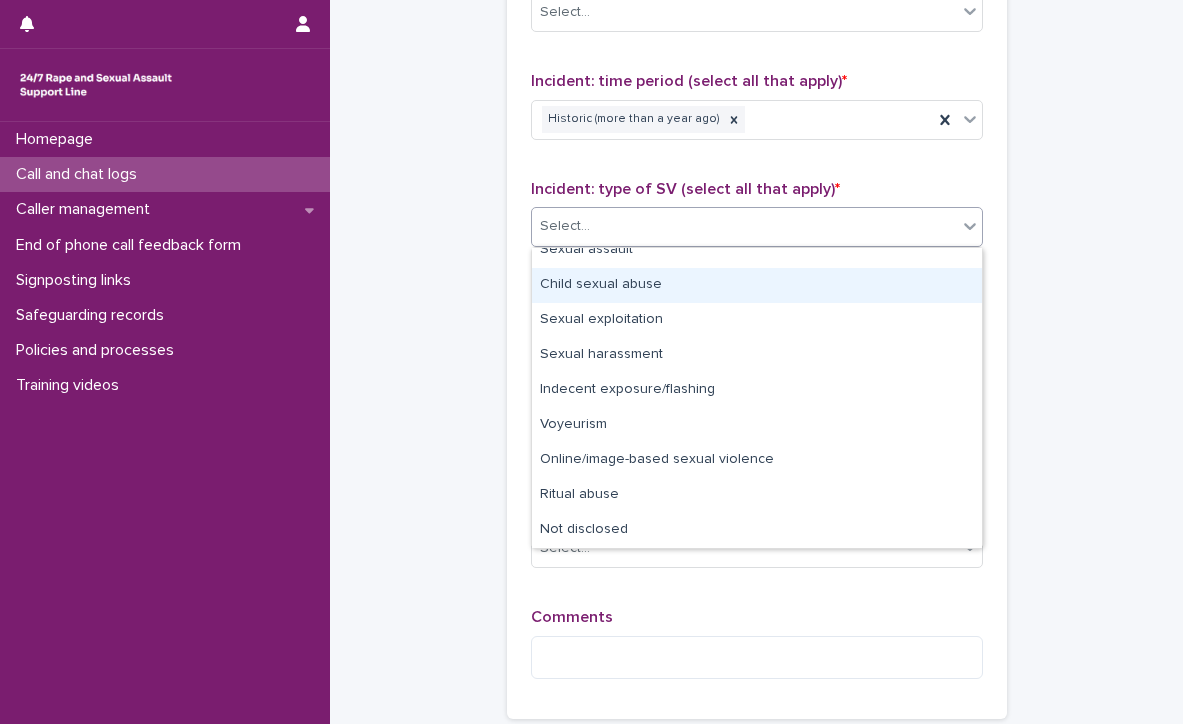 click on "Child sexual abuse" at bounding box center (757, 285) 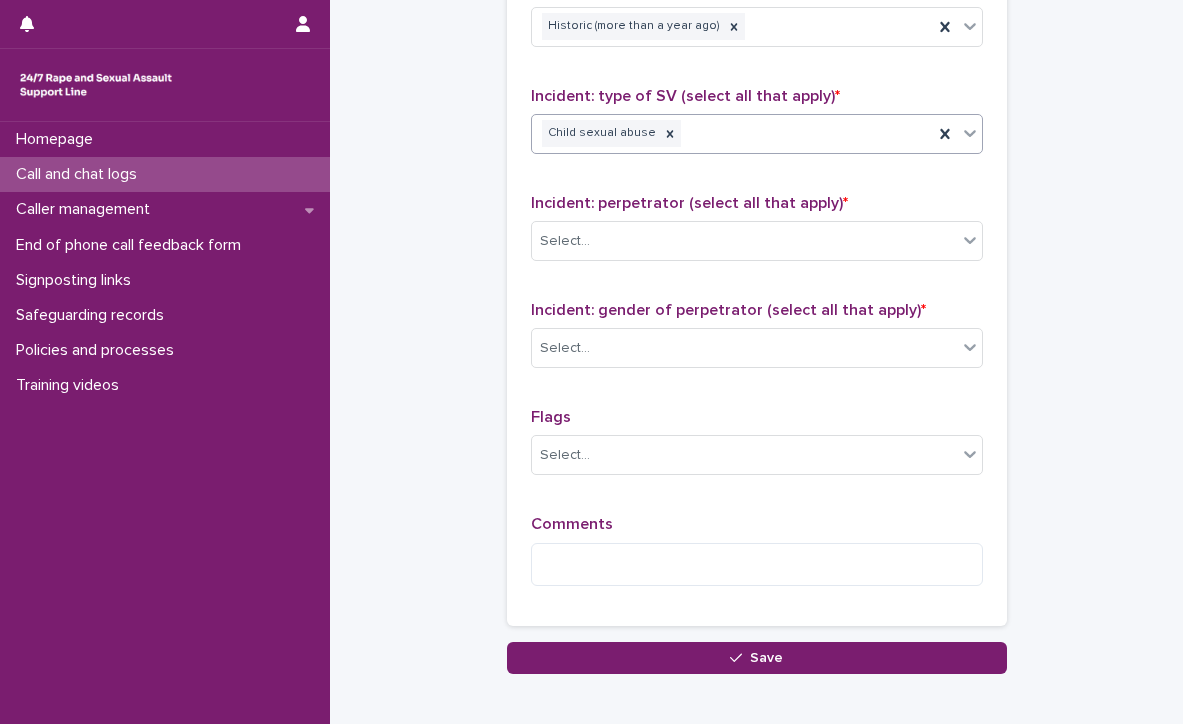scroll, scrollTop: 1496, scrollLeft: 0, axis: vertical 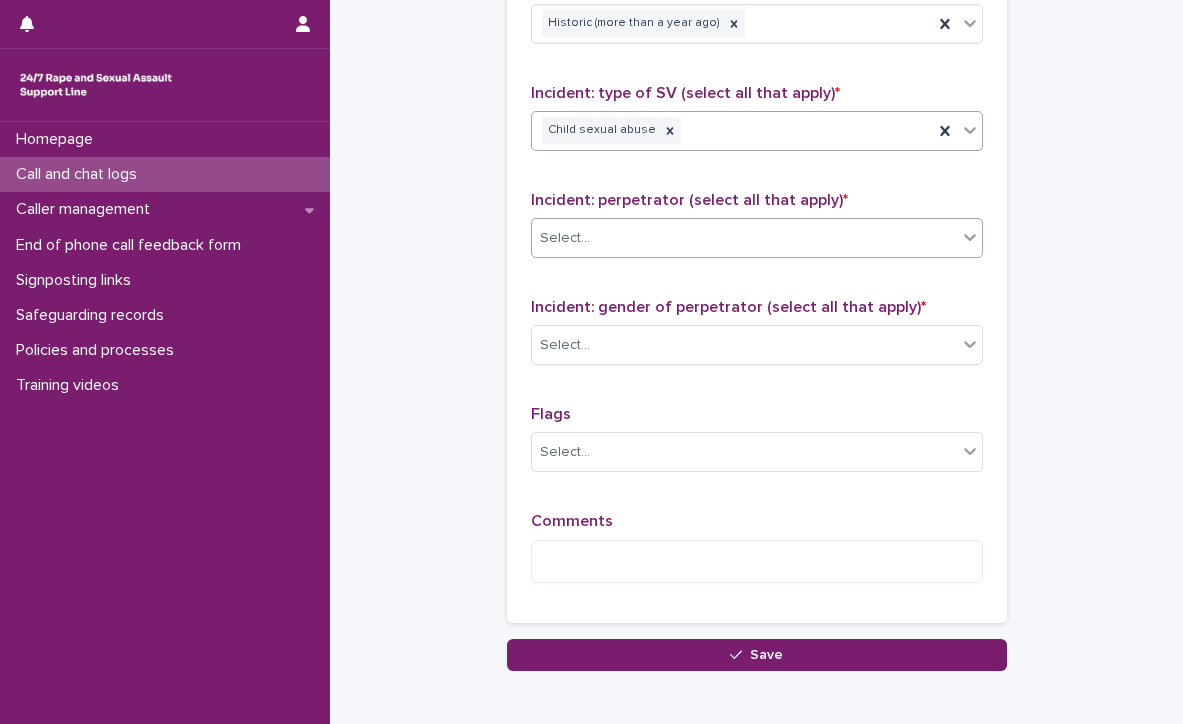 click on "Select..." at bounding box center [744, 238] 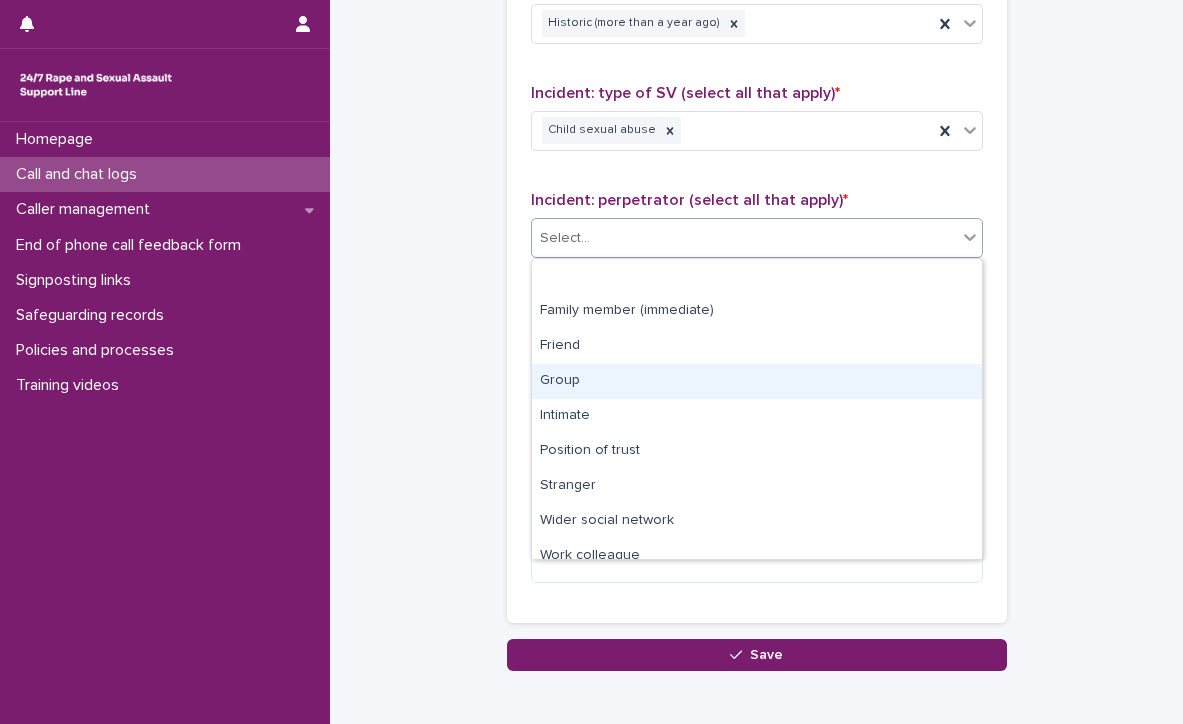scroll, scrollTop: 85, scrollLeft: 0, axis: vertical 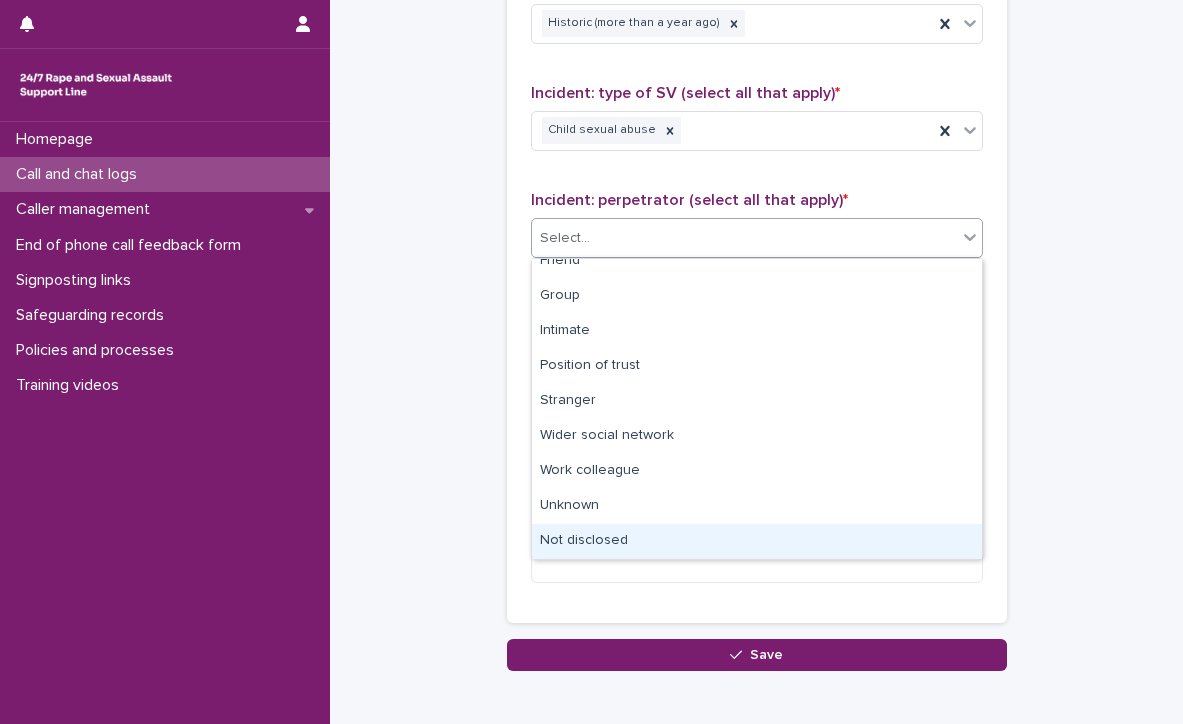 click on "Not disclosed" at bounding box center (757, 541) 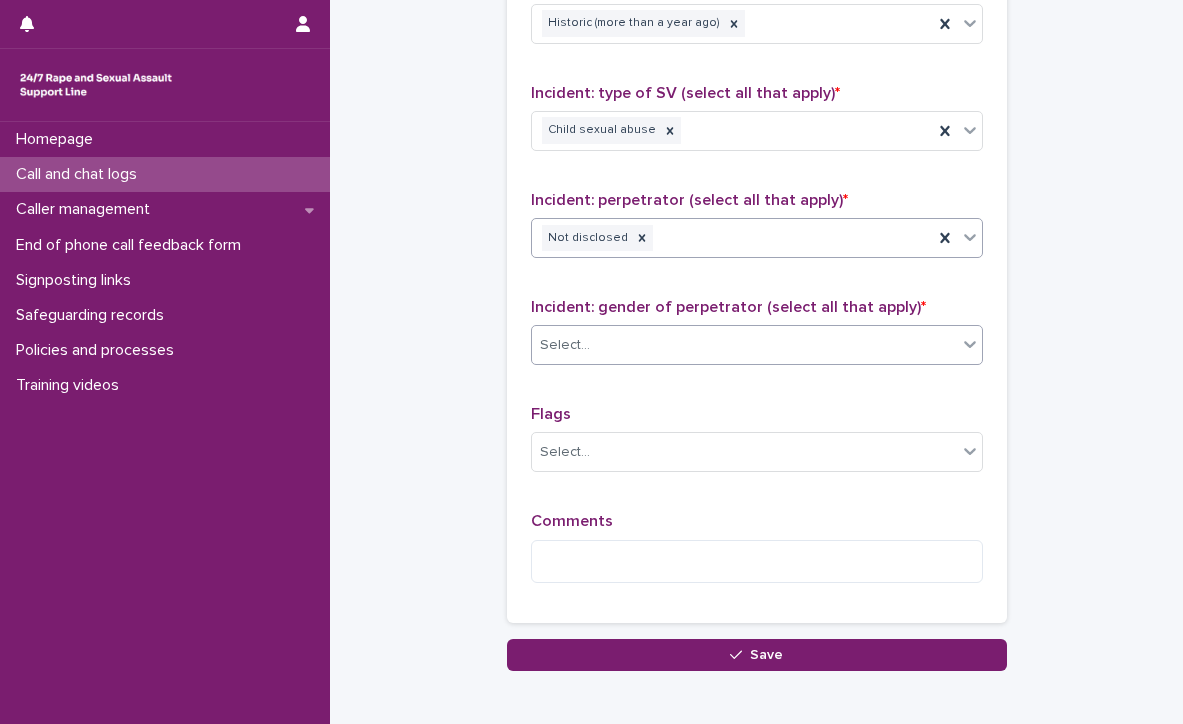 click on "Select..." at bounding box center (744, 345) 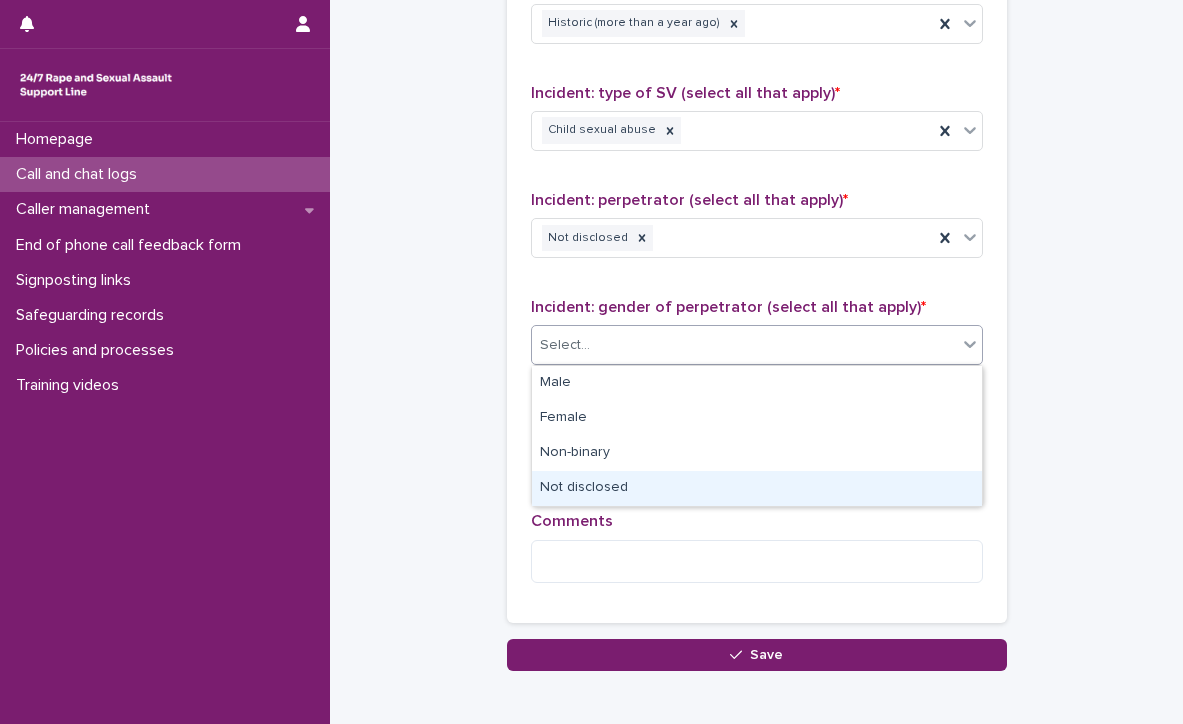 click on "Not disclosed" at bounding box center (757, 488) 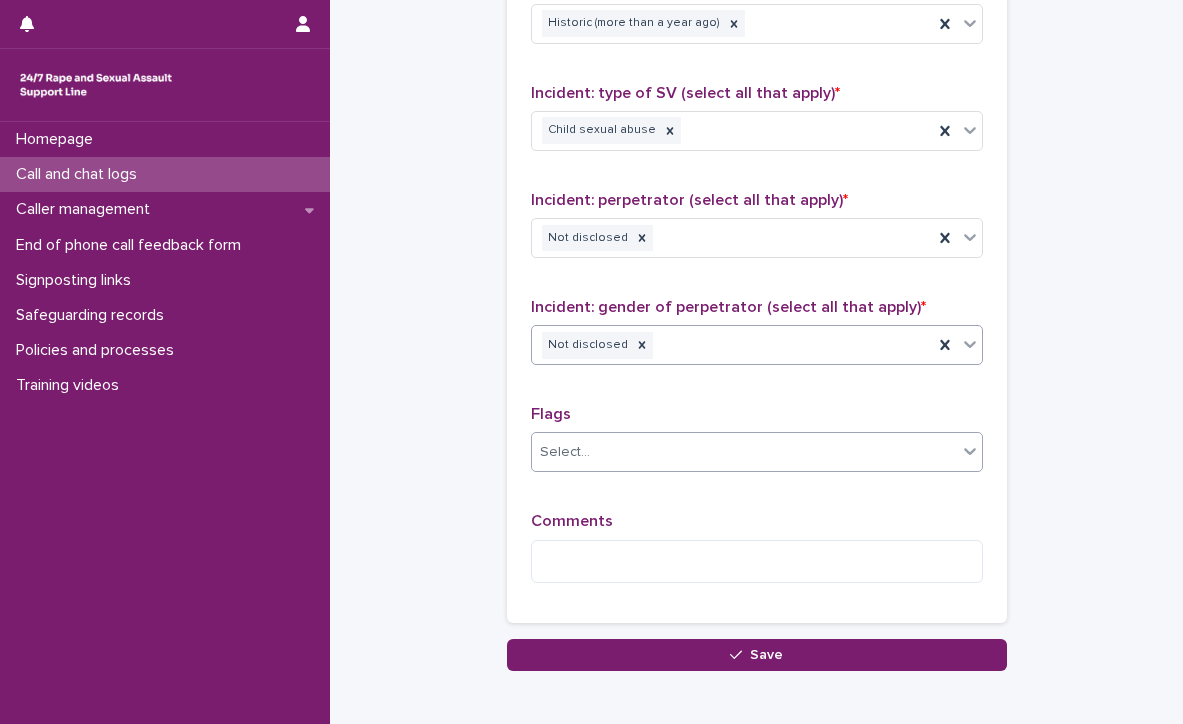click on "Select..." at bounding box center [744, 452] 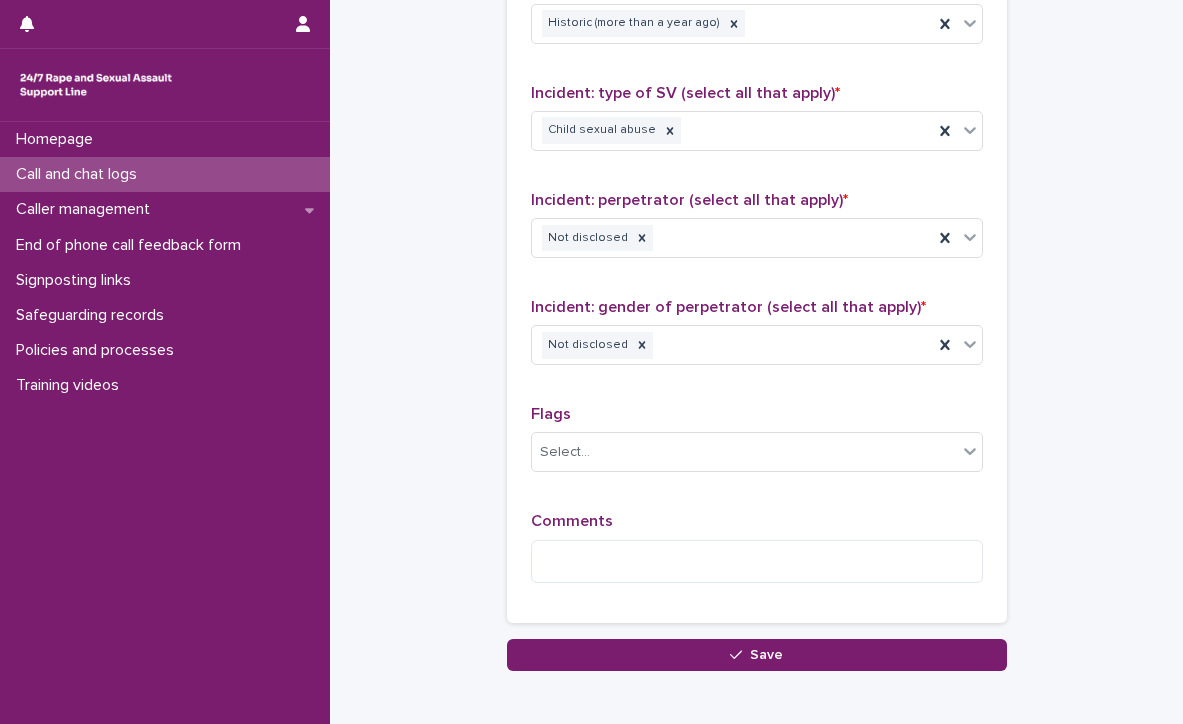 click on "Incident: gender of perpetrator (select all that apply) * Not disclosed" at bounding box center [757, 339] 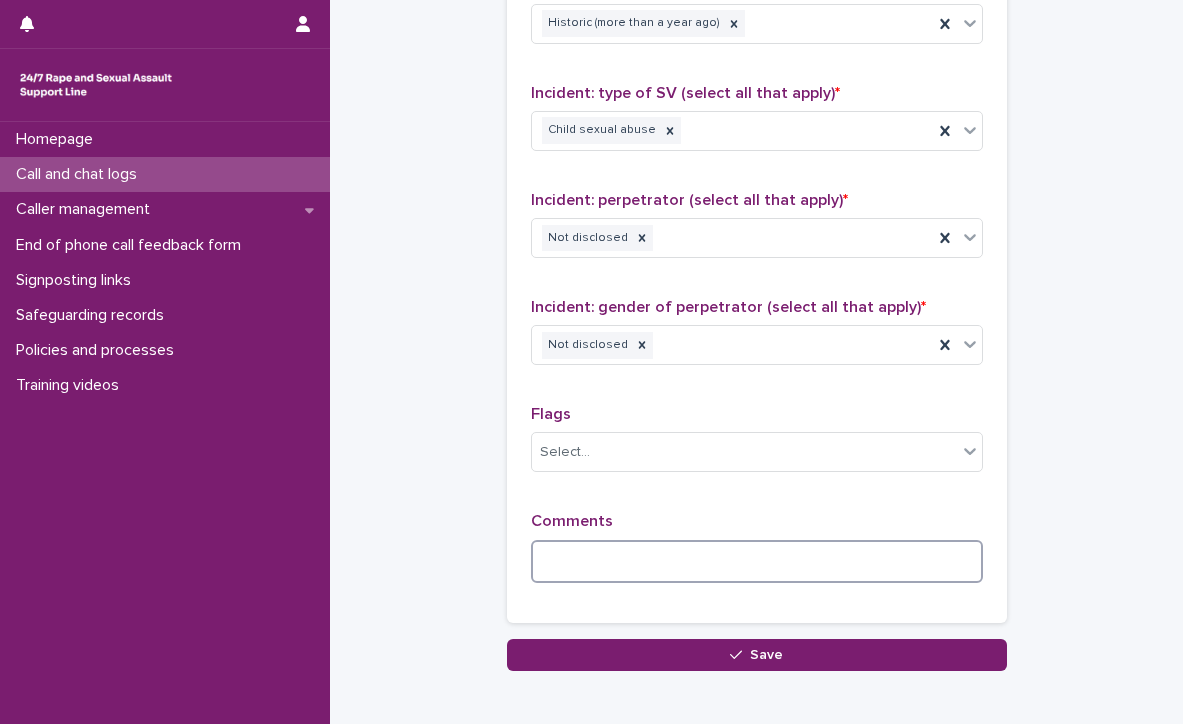 click at bounding box center (757, 561) 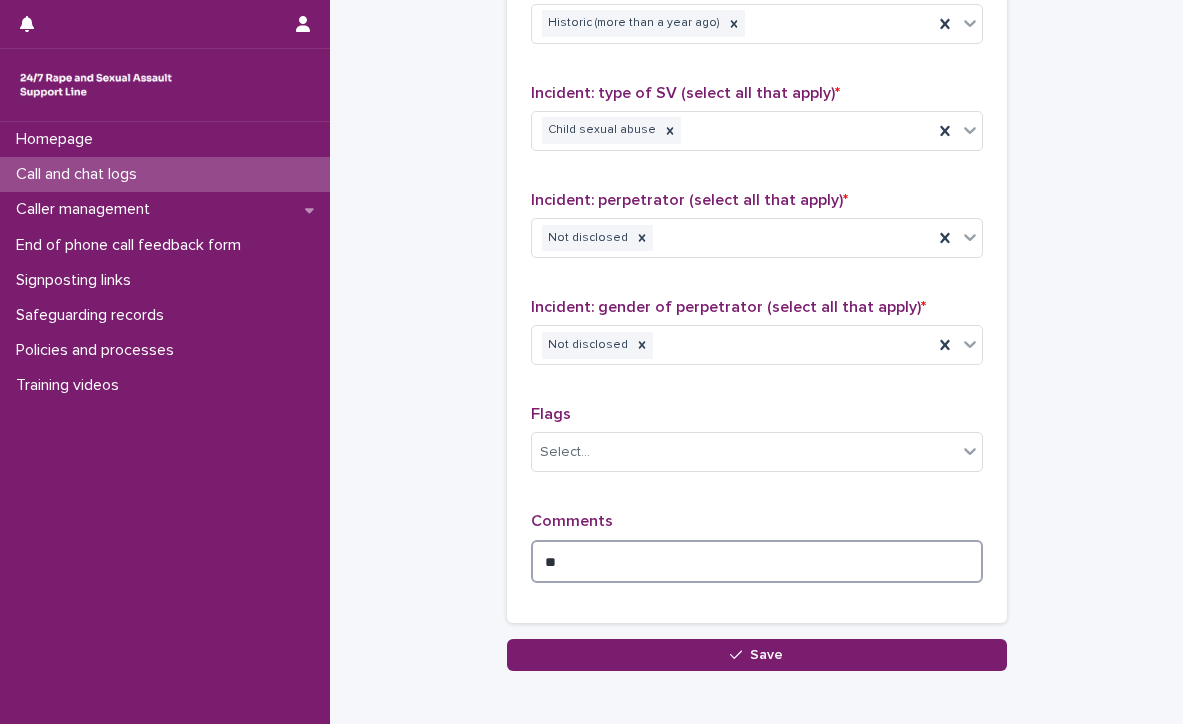 type on "*" 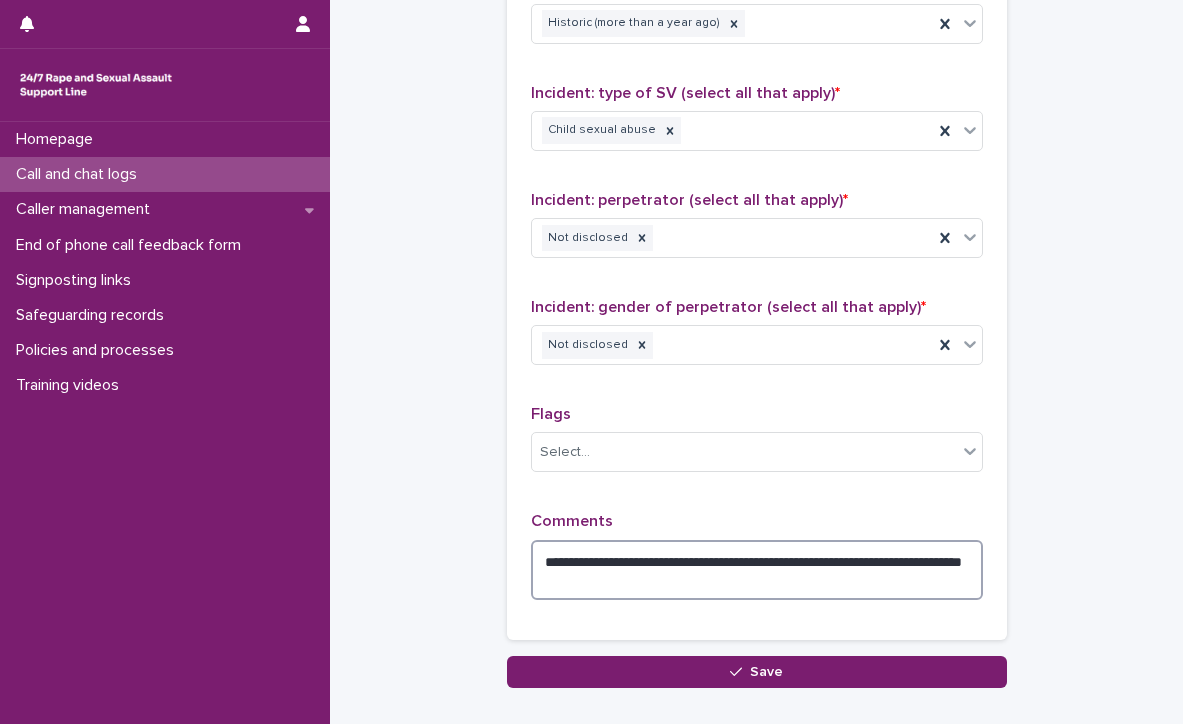 click on "**********" at bounding box center [757, 570] 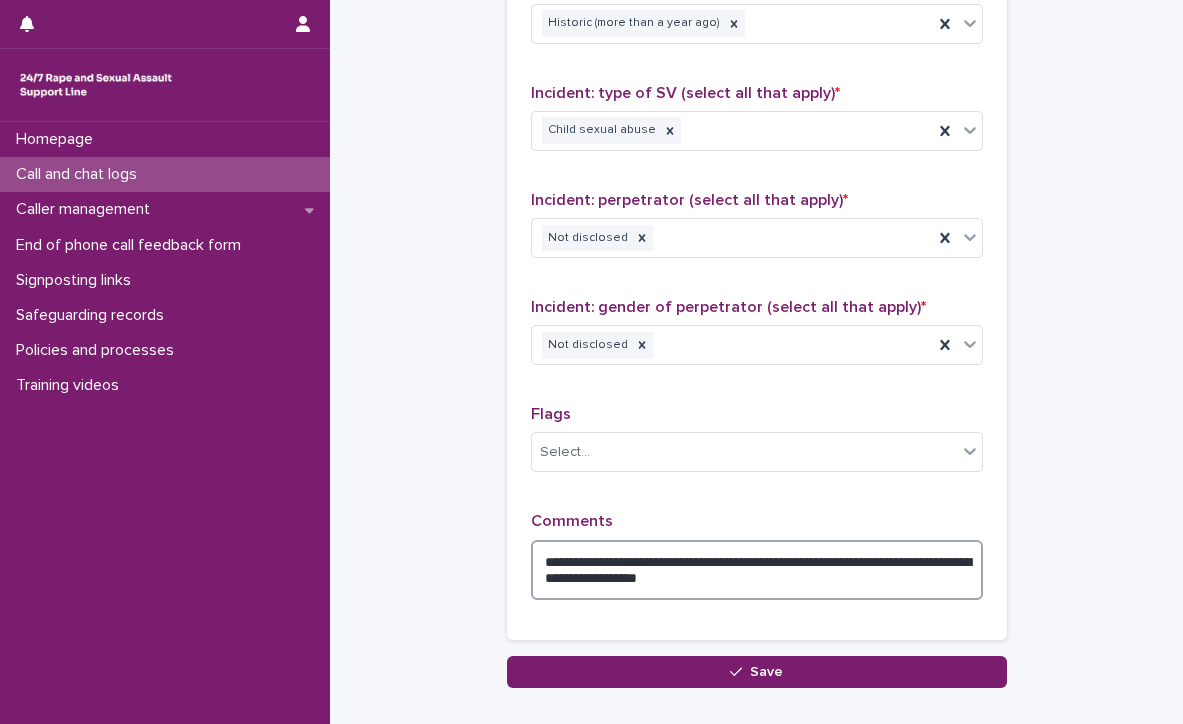 drag, startPoint x: 795, startPoint y: 564, endPoint x: 601, endPoint y: 581, distance: 194.74342 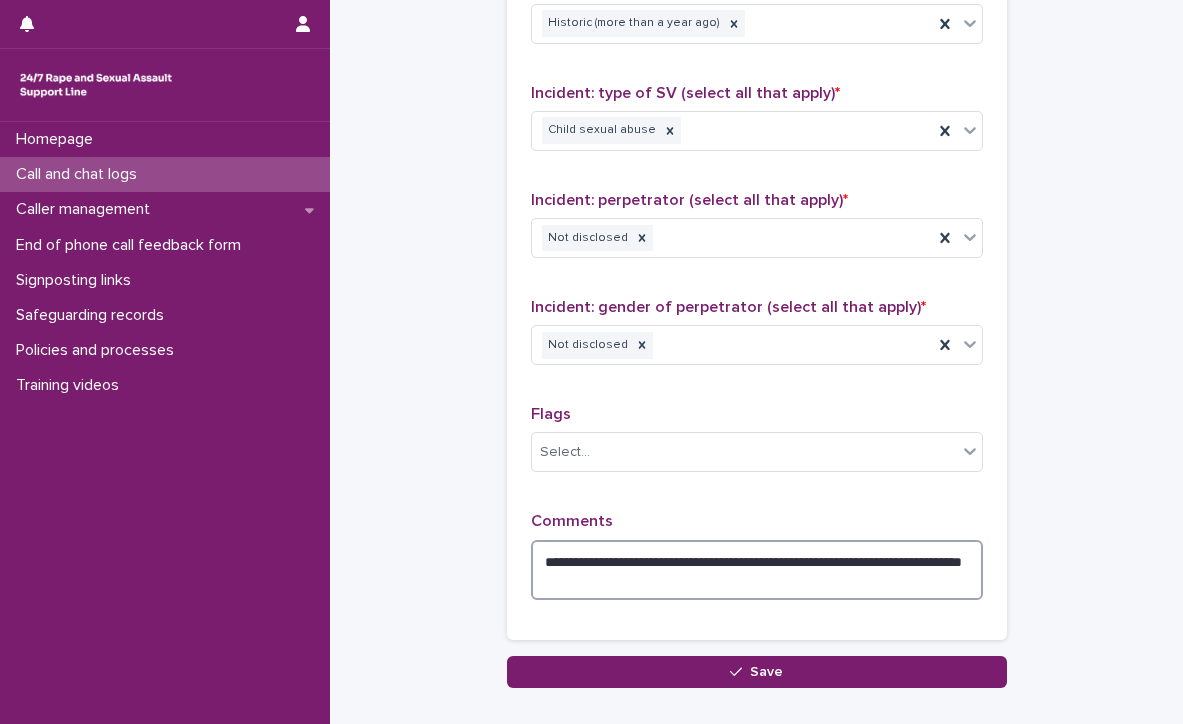 click on "**********" at bounding box center [757, 570] 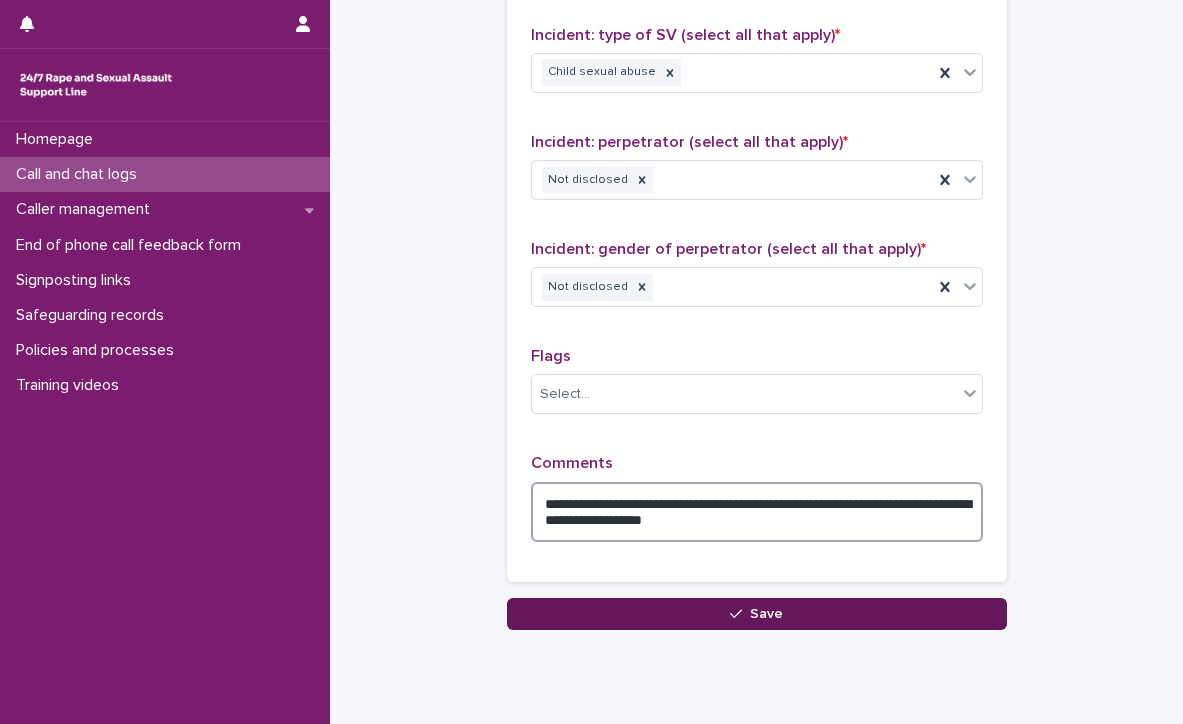 type on "**********" 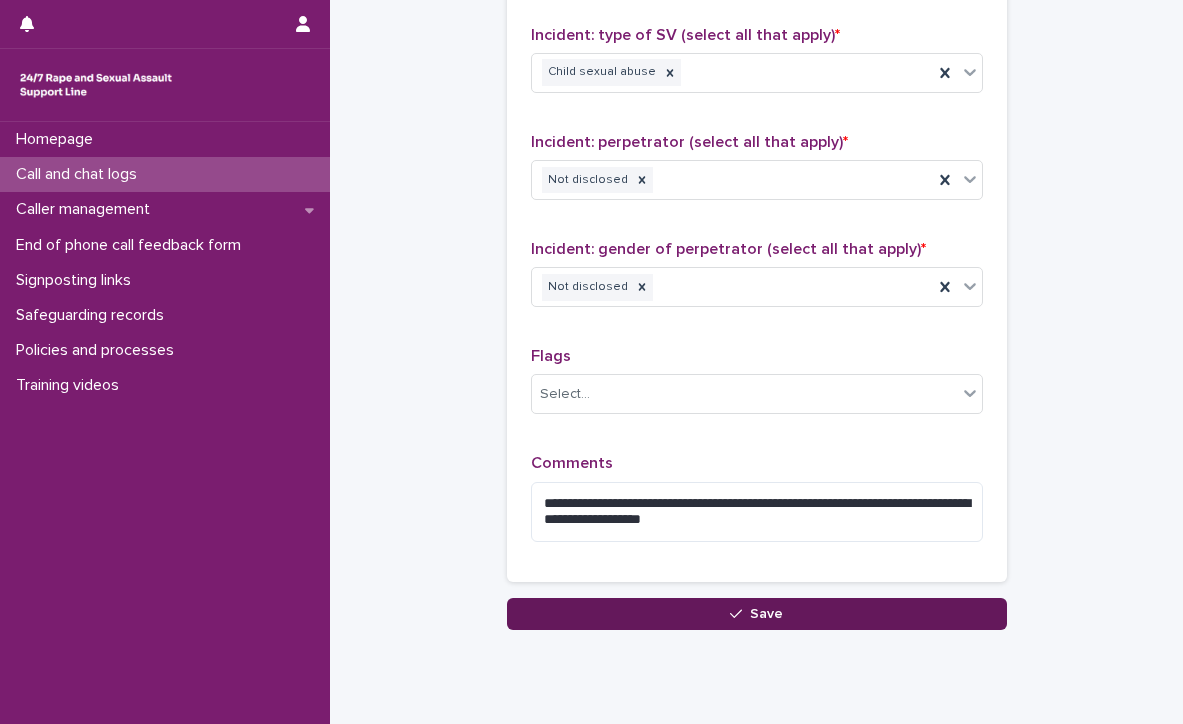 click on "Save" at bounding box center [766, 614] 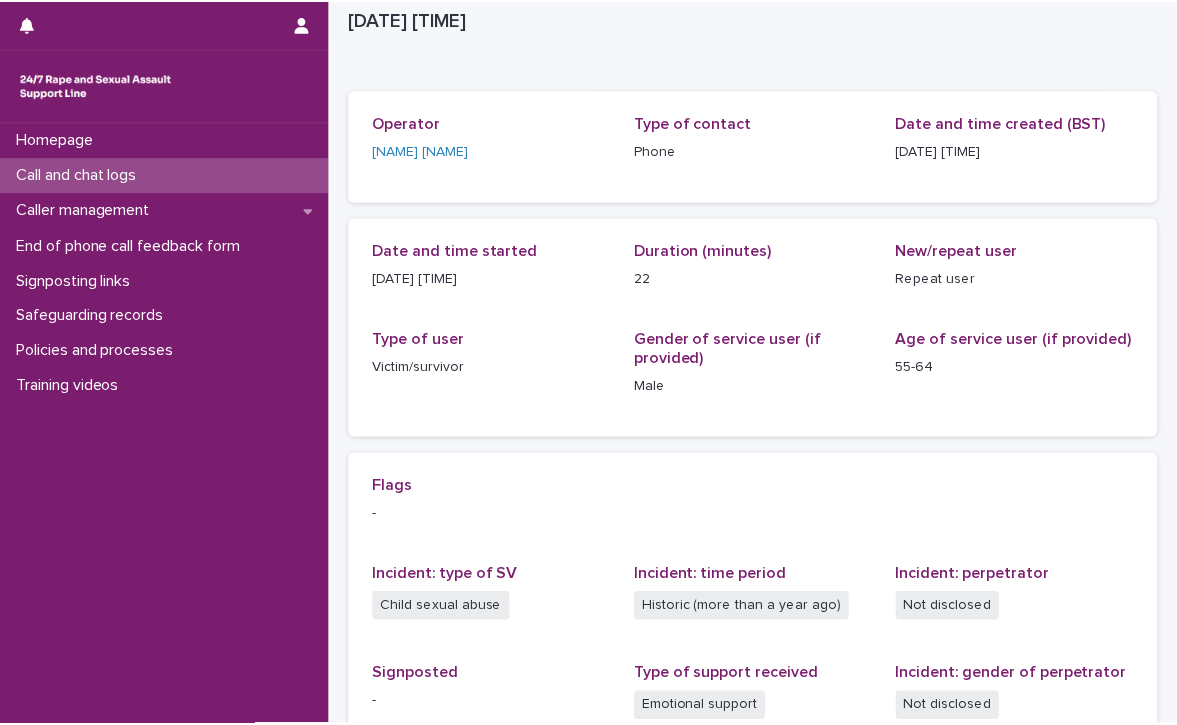 scroll, scrollTop: 0, scrollLeft: 0, axis: both 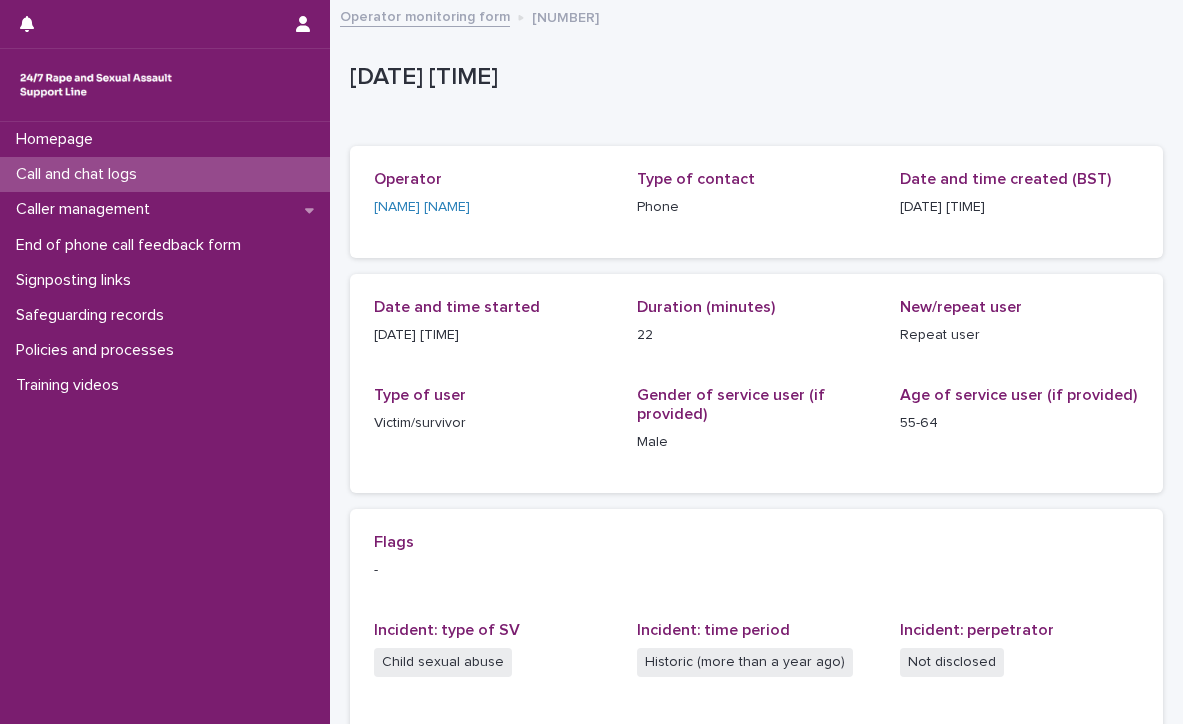 click on "Call and chat logs" at bounding box center (80, 174) 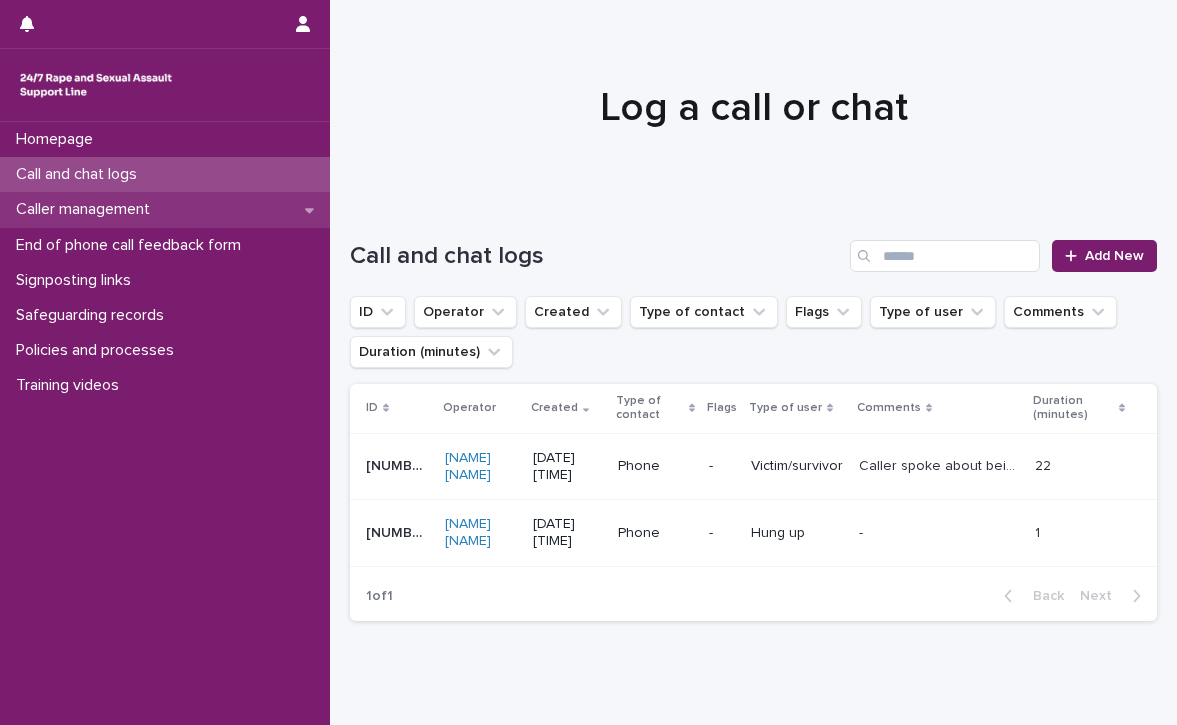 click on "Caller management" at bounding box center (87, 209) 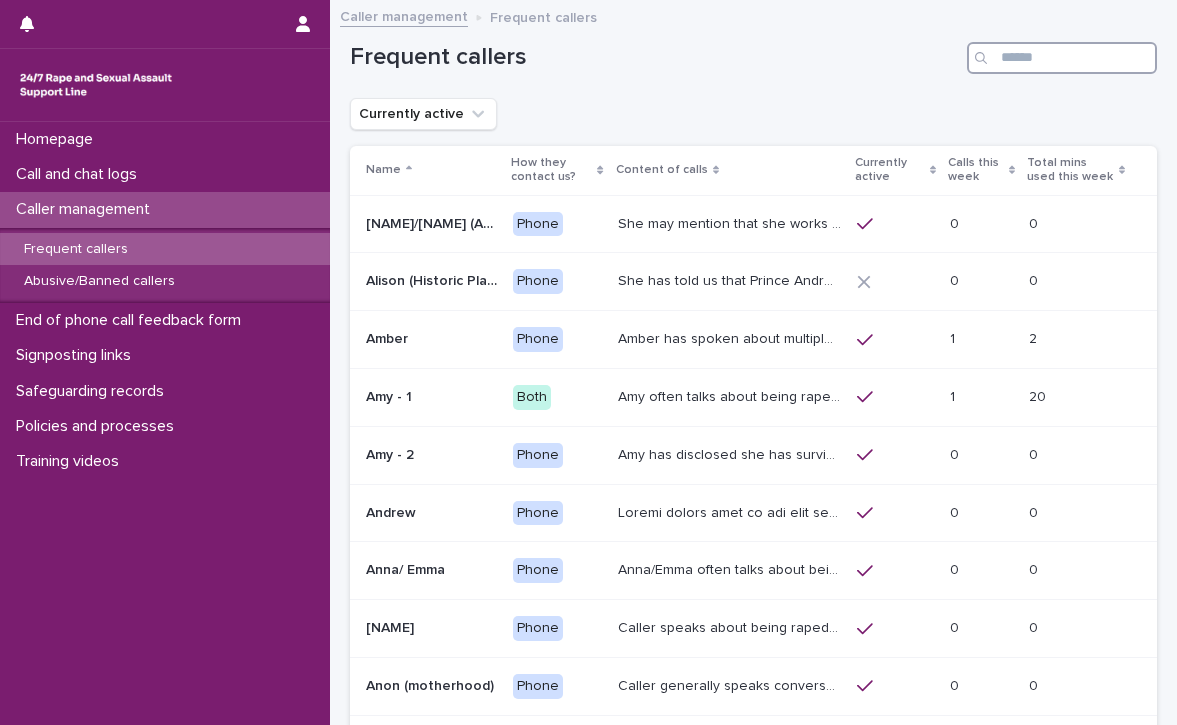 click at bounding box center (1062, 58) 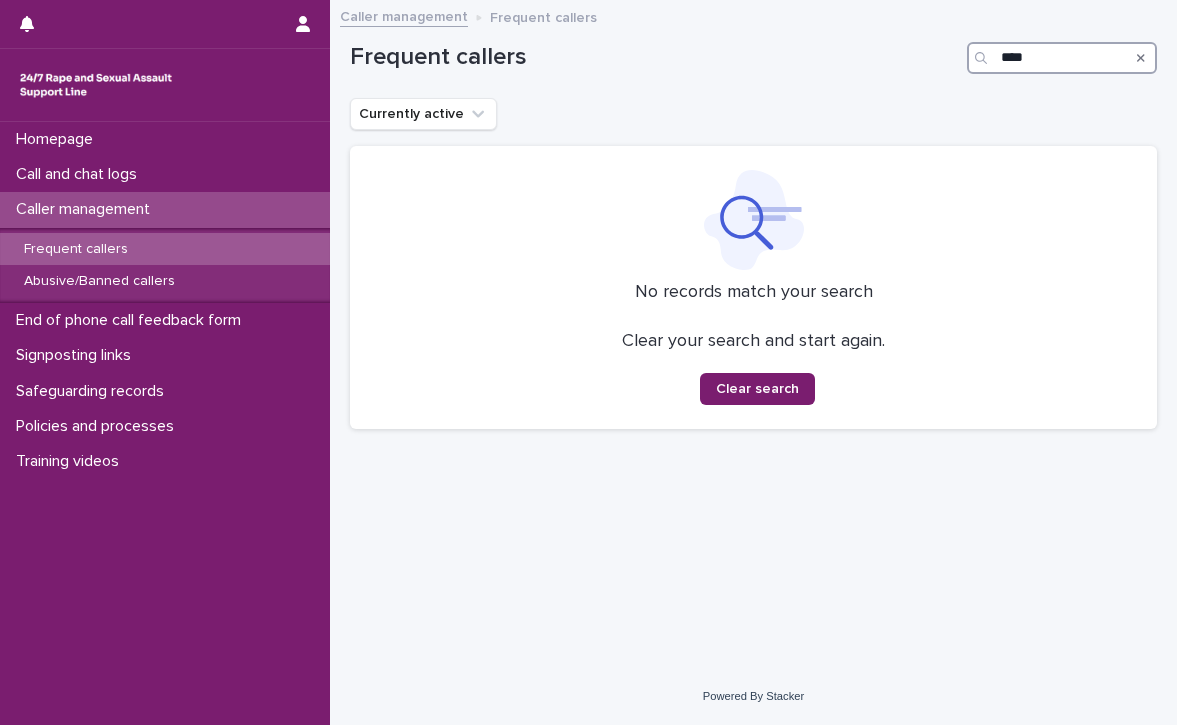 type on "****" 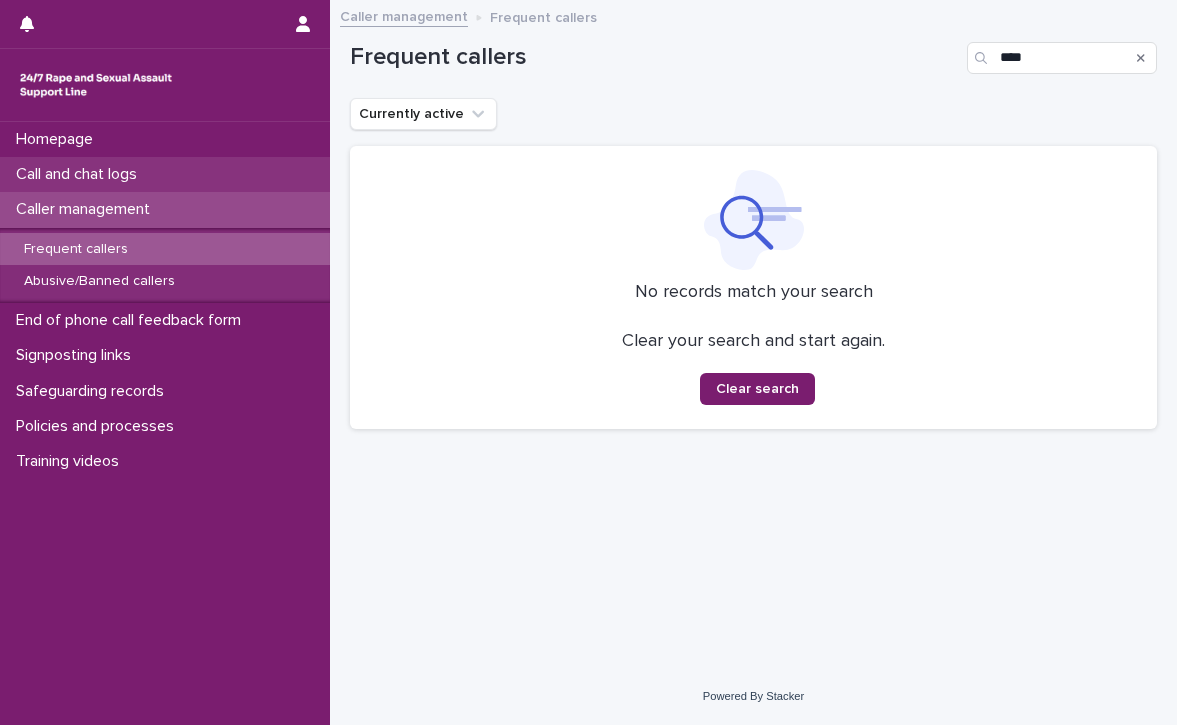 click on "Call and chat logs" at bounding box center (80, 174) 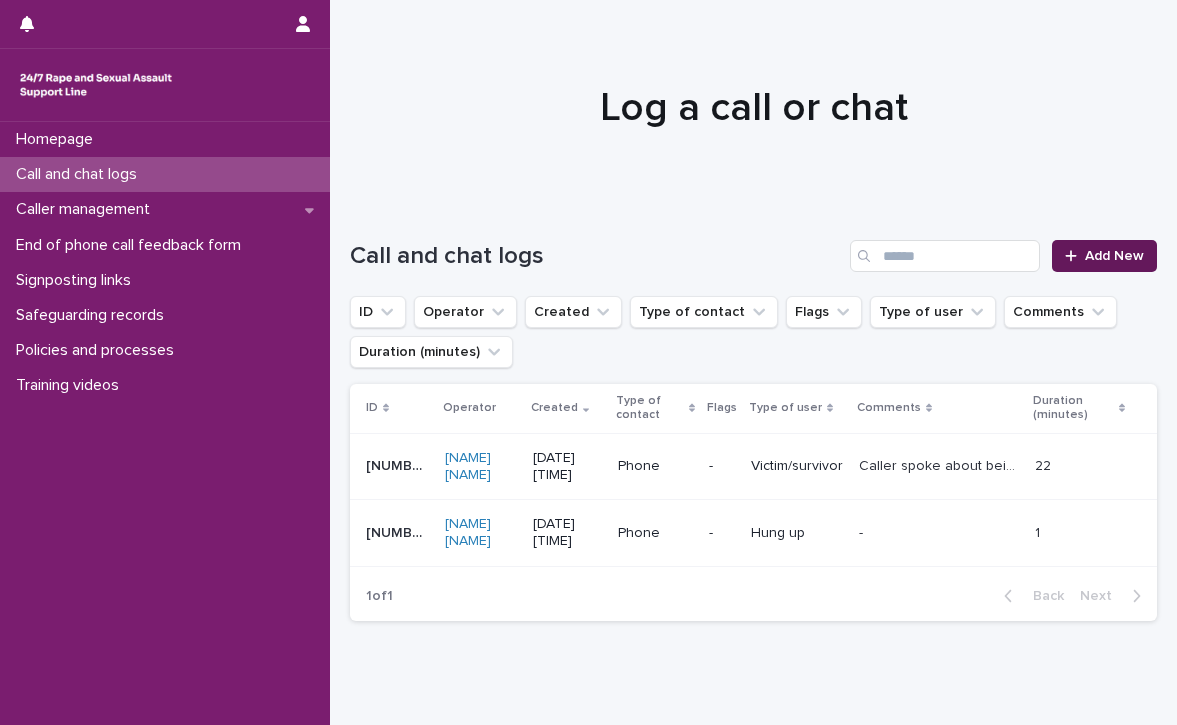 click on "Add New" at bounding box center (1114, 256) 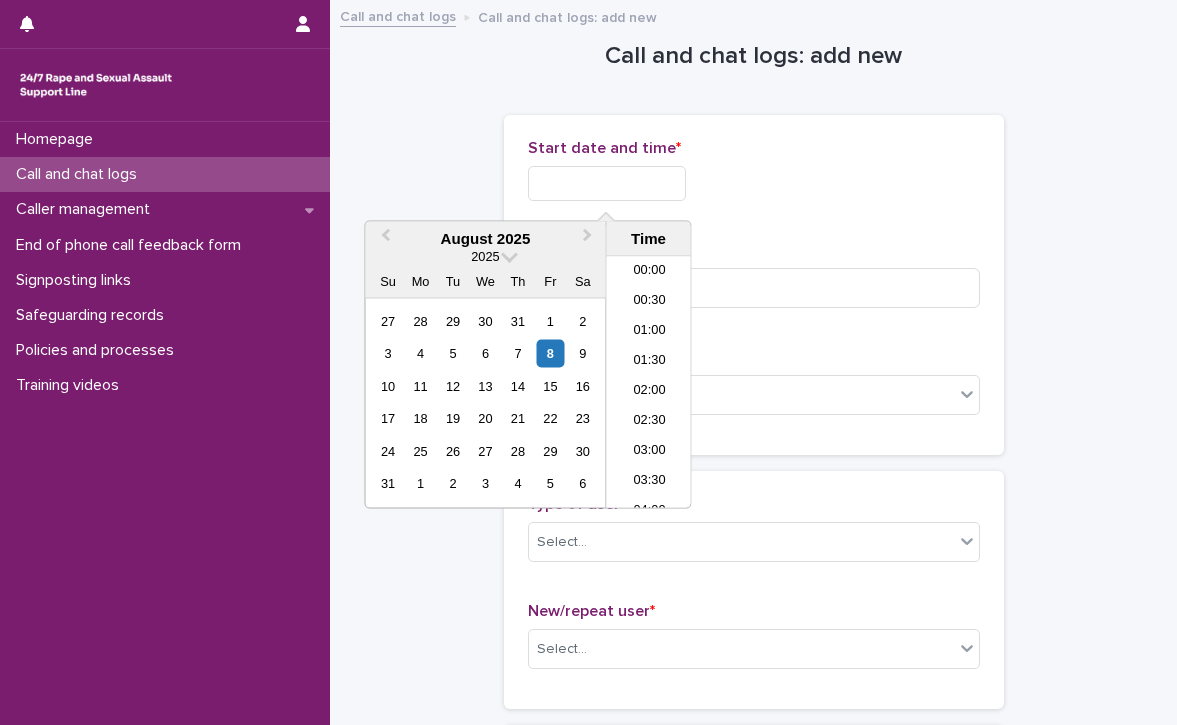 click at bounding box center (607, 183) 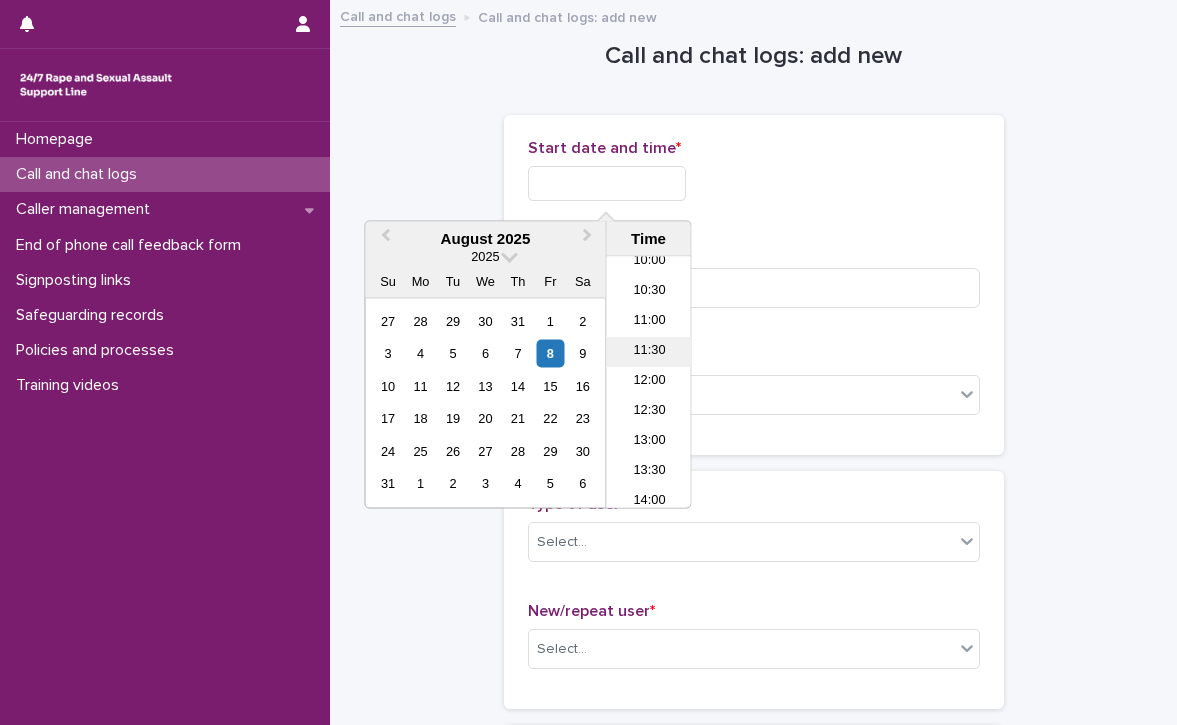 click on "11:30" at bounding box center [649, 353] 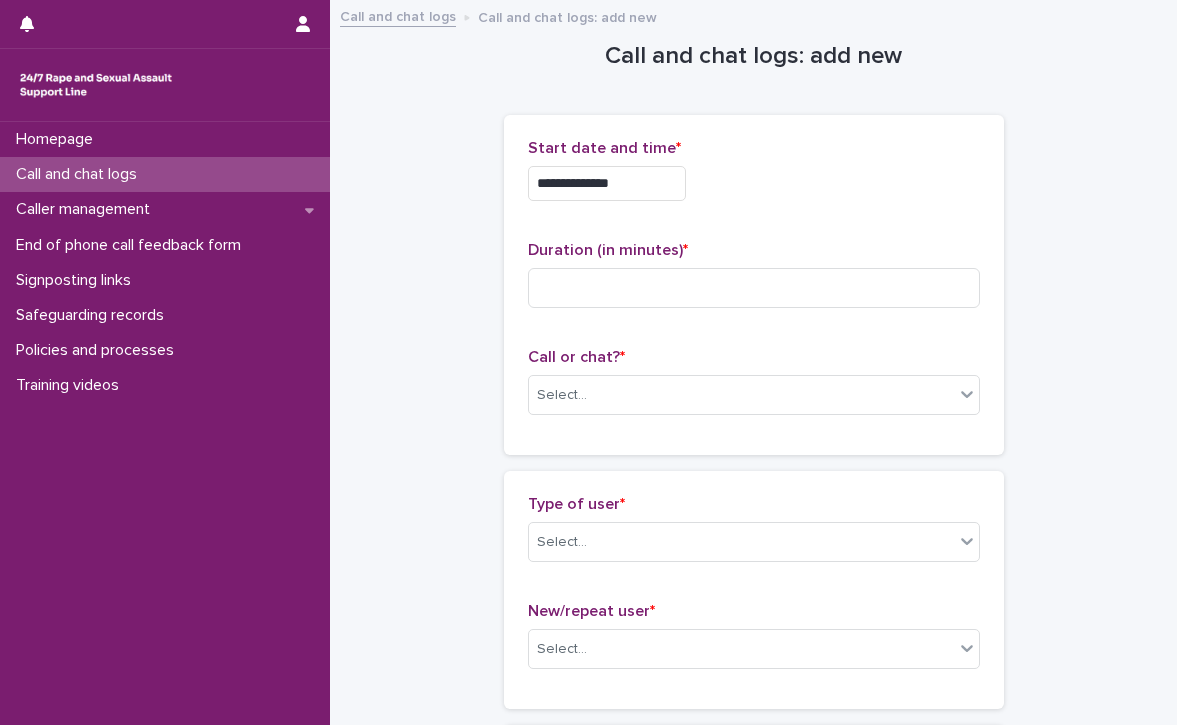 click on "**********" at bounding box center [607, 183] 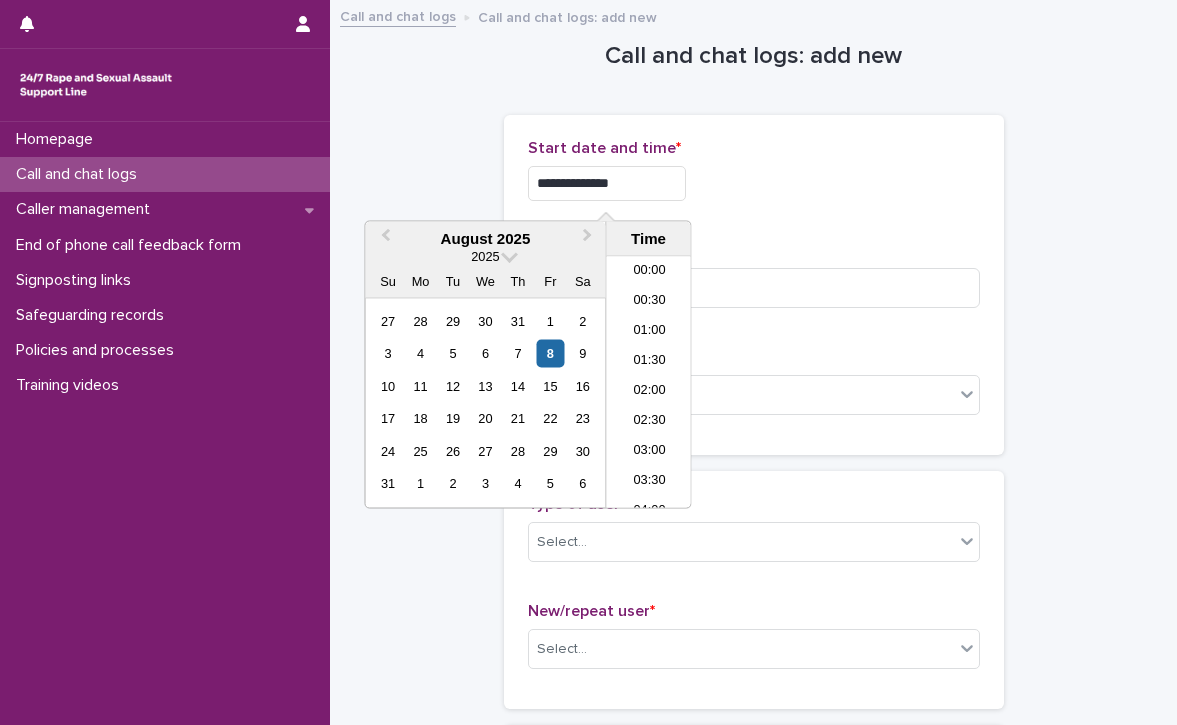 scroll, scrollTop: 579, scrollLeft: 0, axis: vertical 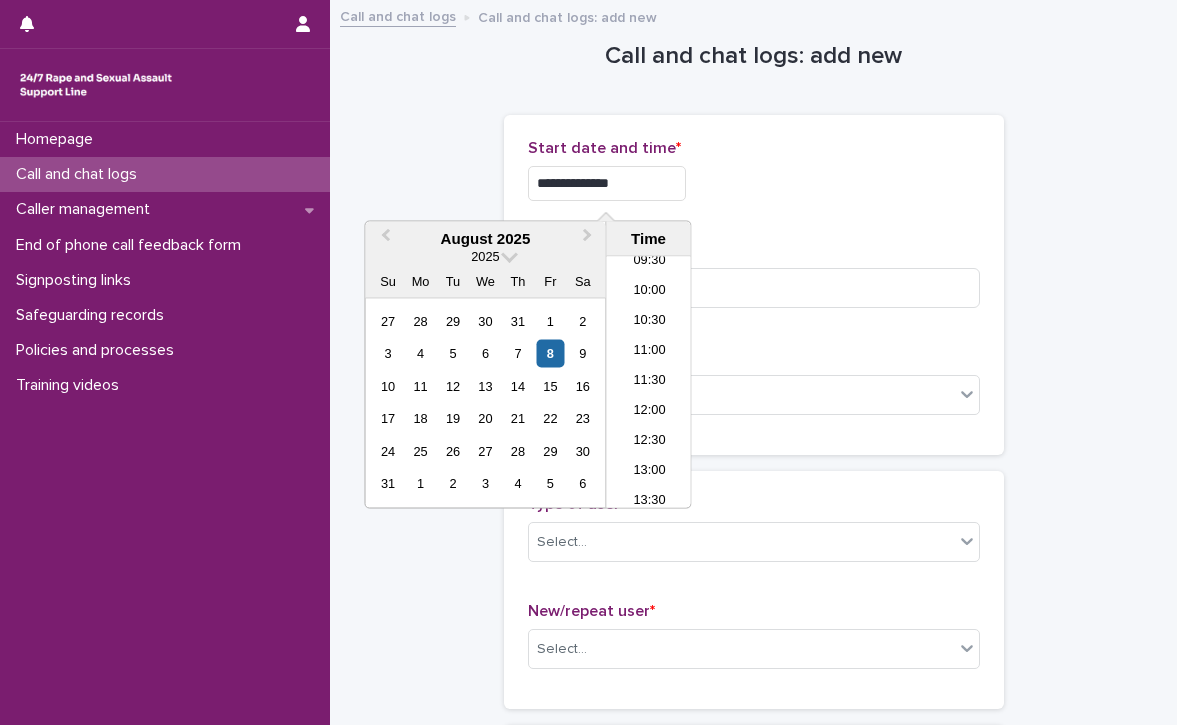 type on "**********" 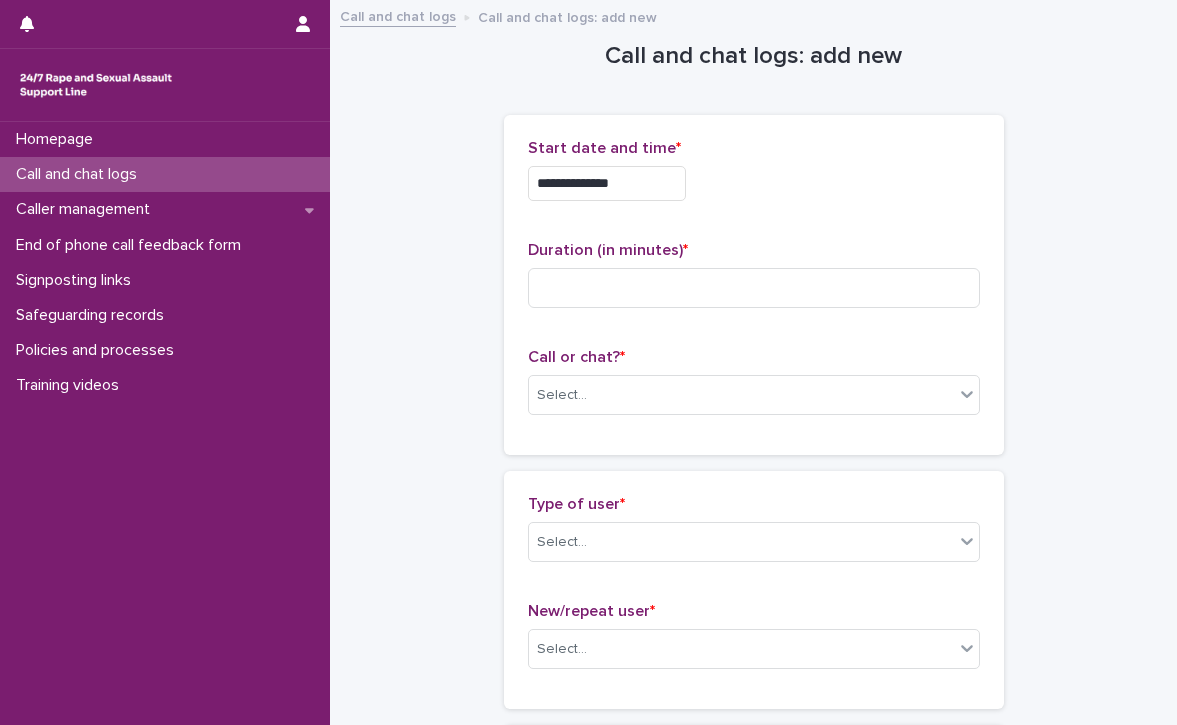click on "**********" at bounding box center [754, 183] 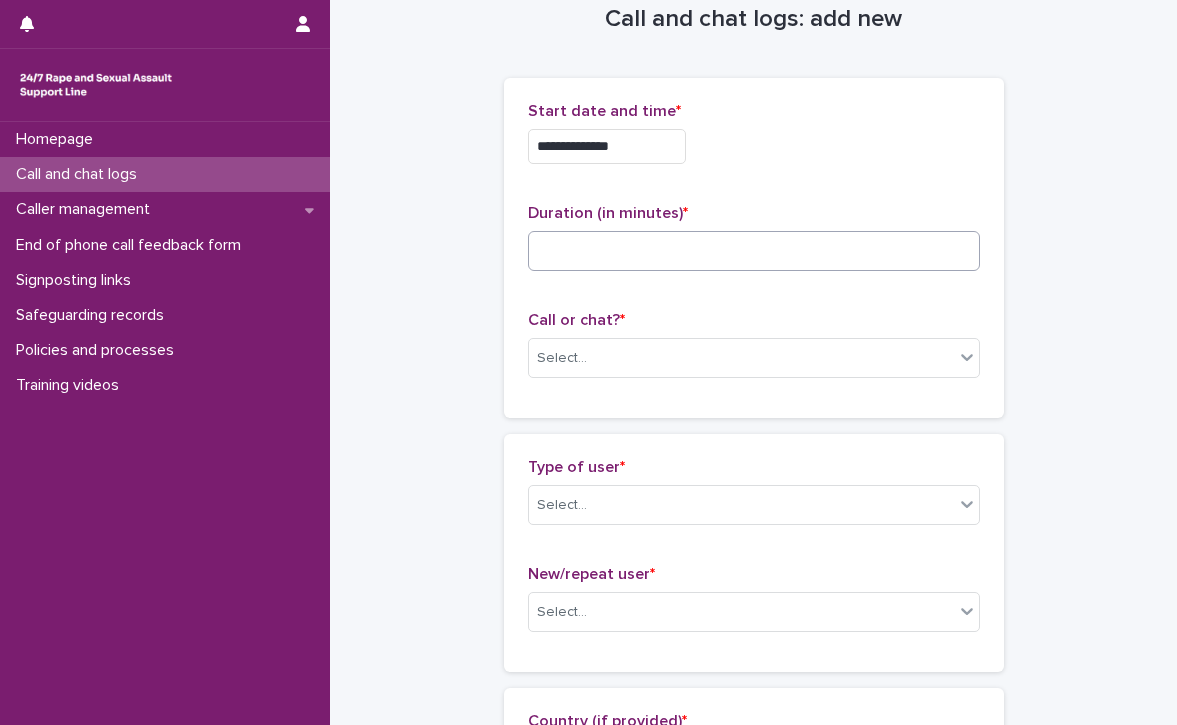 scroll, scrollTop: 38, scrollLeft: 0, axis: vertical 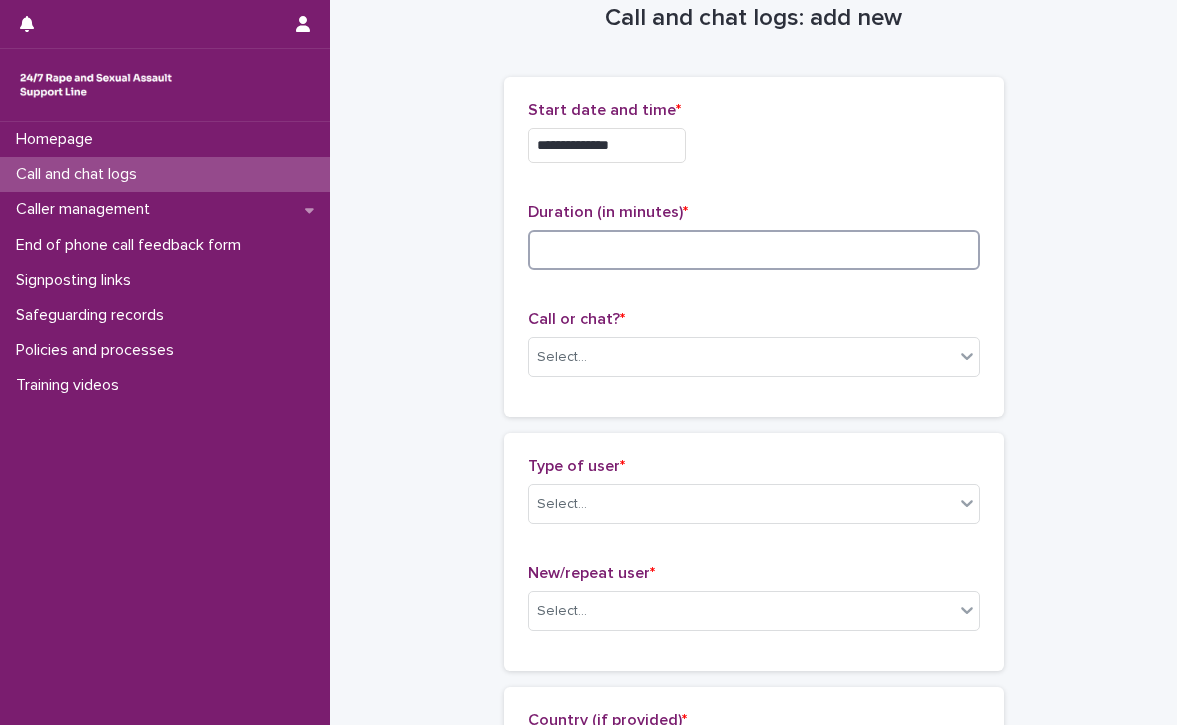 click at bounding box center (754, 250) 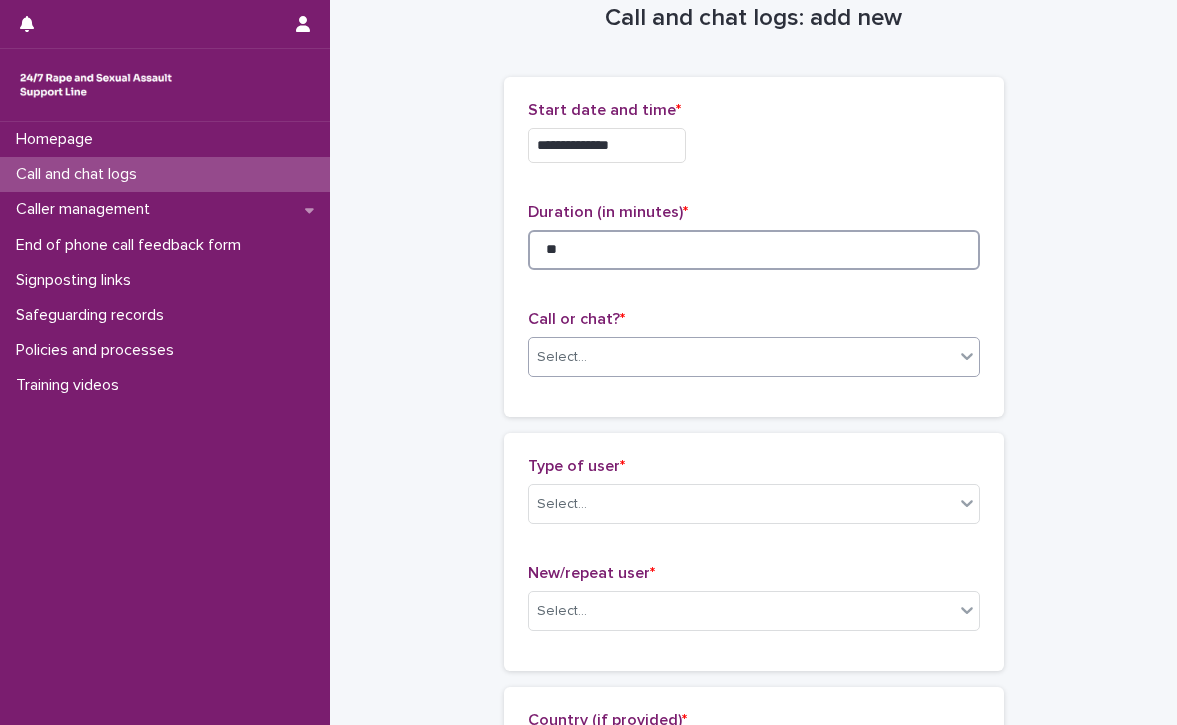 type on "**" 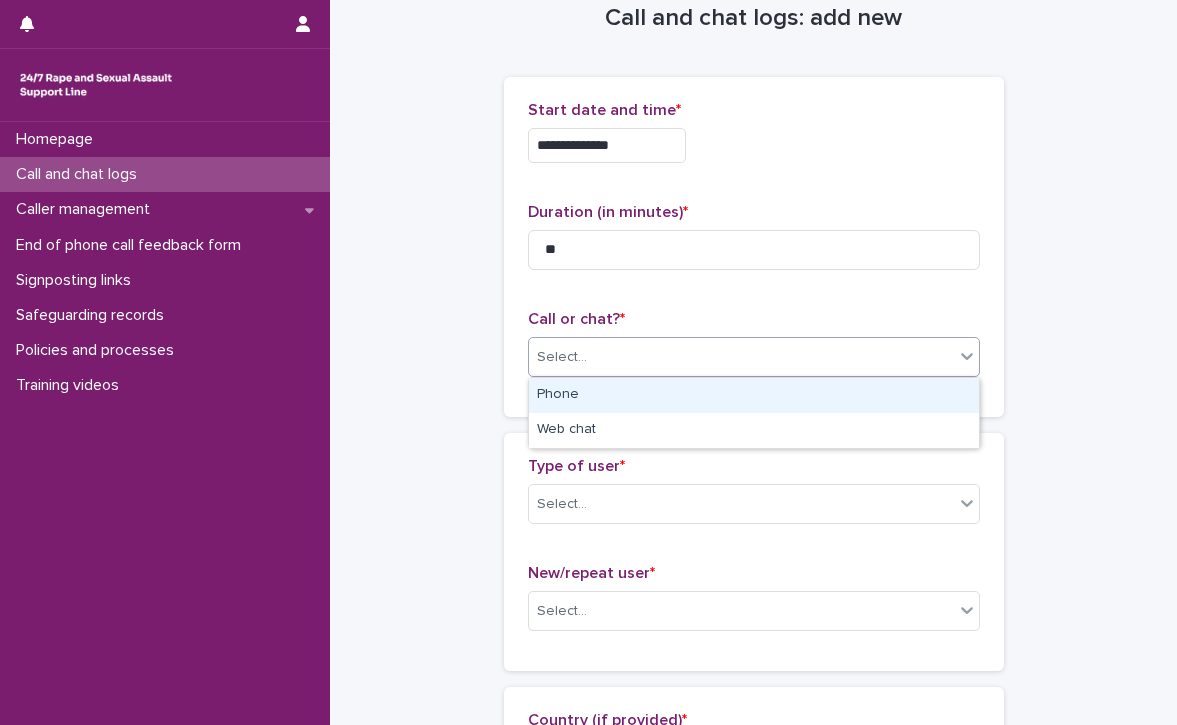 click on "Select..." at bounding box center (741, 357) 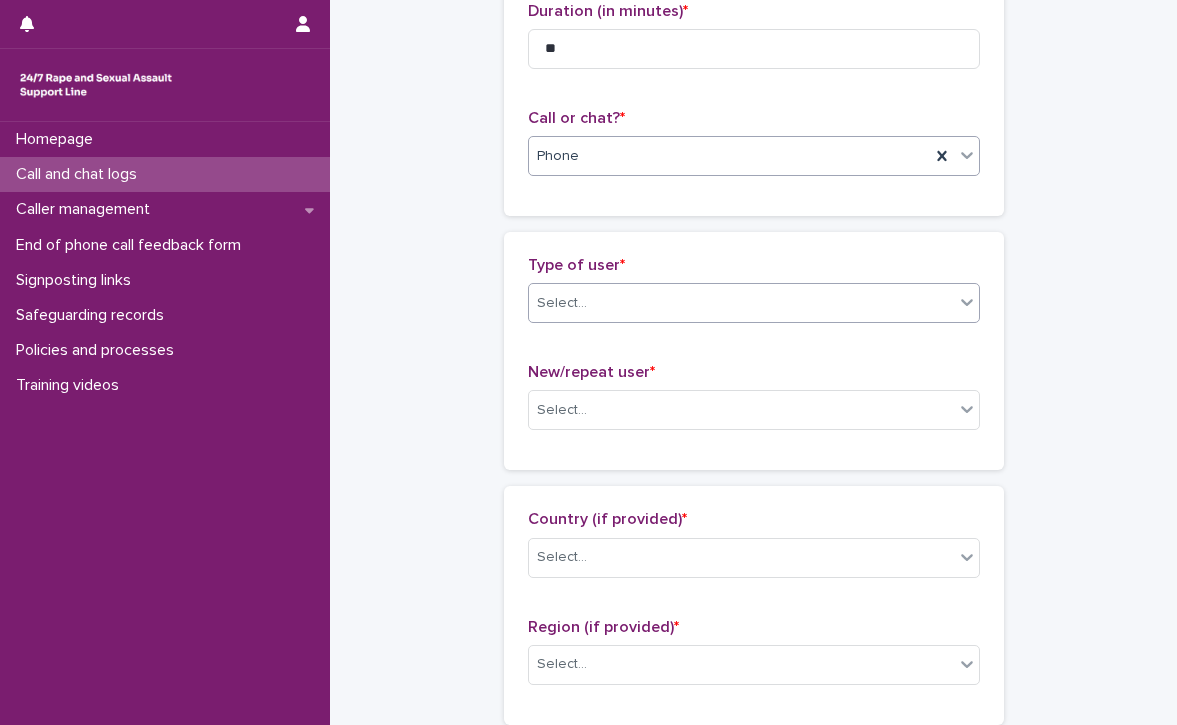 scroll, scrollTop: 246, scrollLeft: 0, axis: vertical 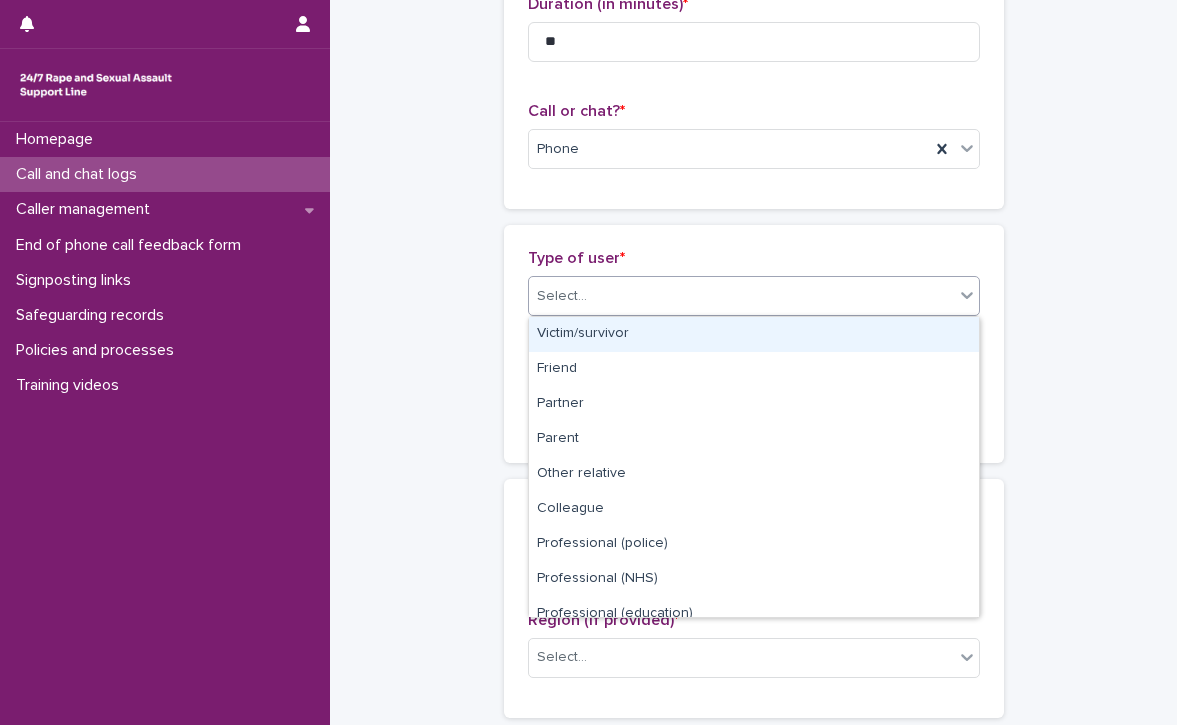 click on "Select..." at bounding box center (741, 296) 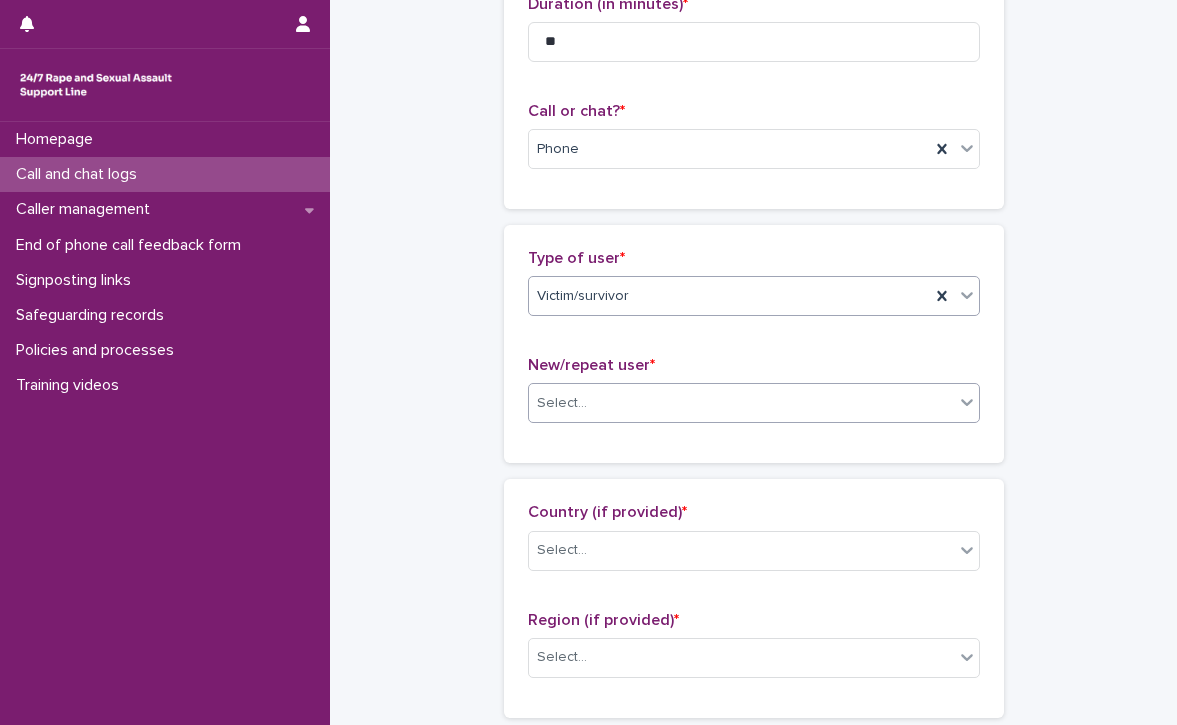 click on "Select..." at bounding box center [741, 403] 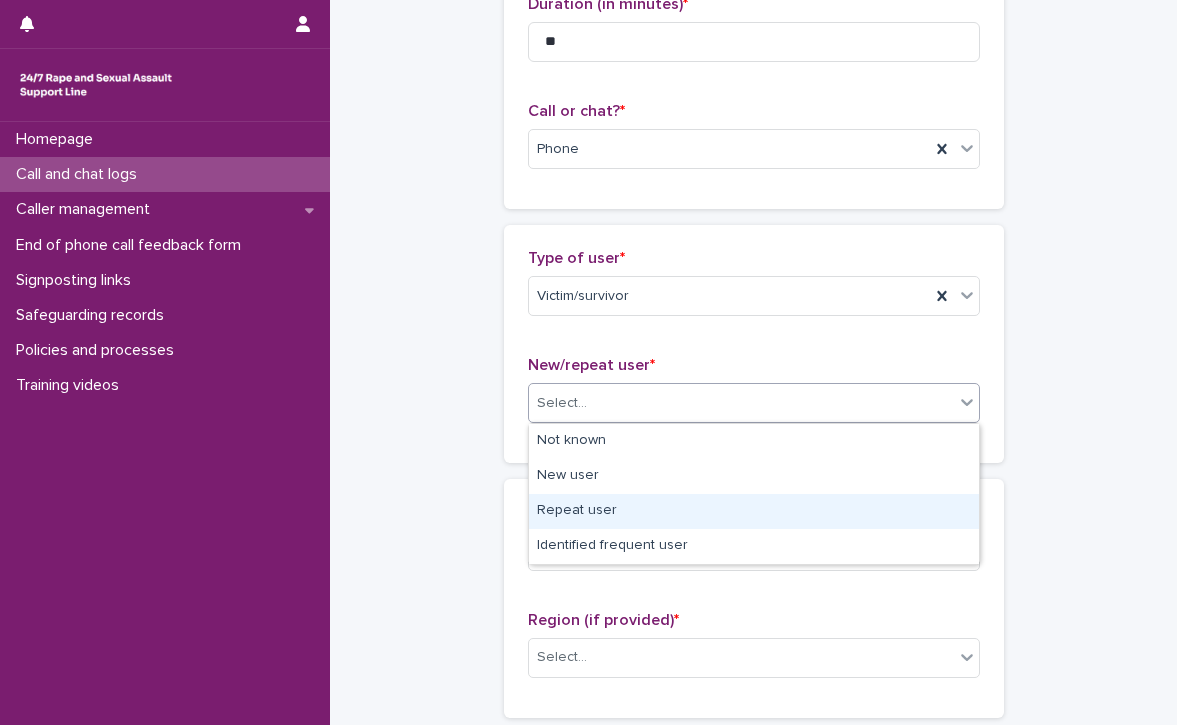 click on "Repeat user" at bounding box center (754, 511) 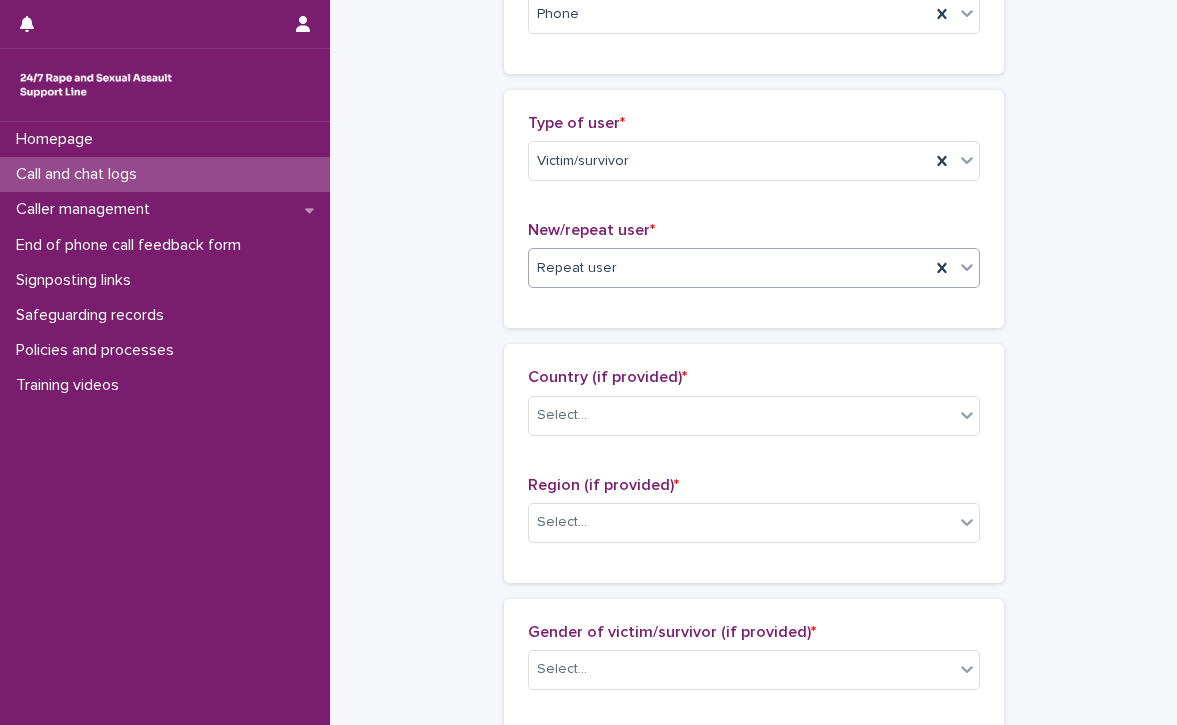 scroll, scrollTop: 389, scrollLeft: 0, axis: vertical 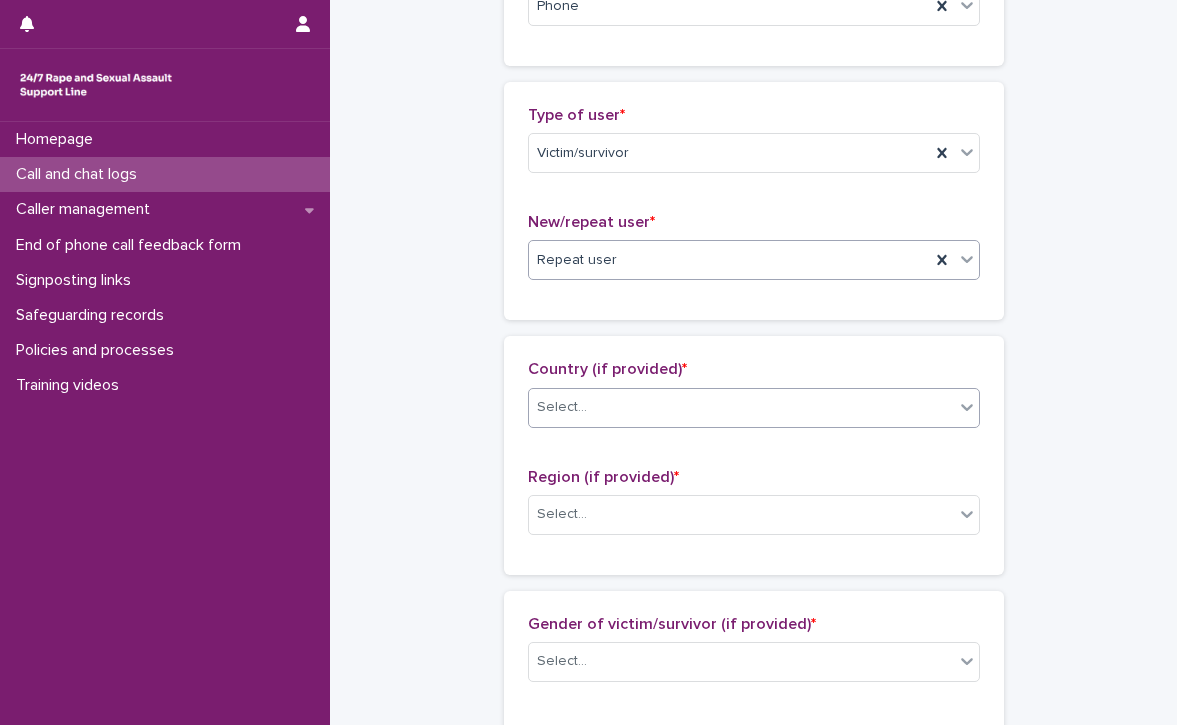 click on "Select..." at bounding box center (741, 407) 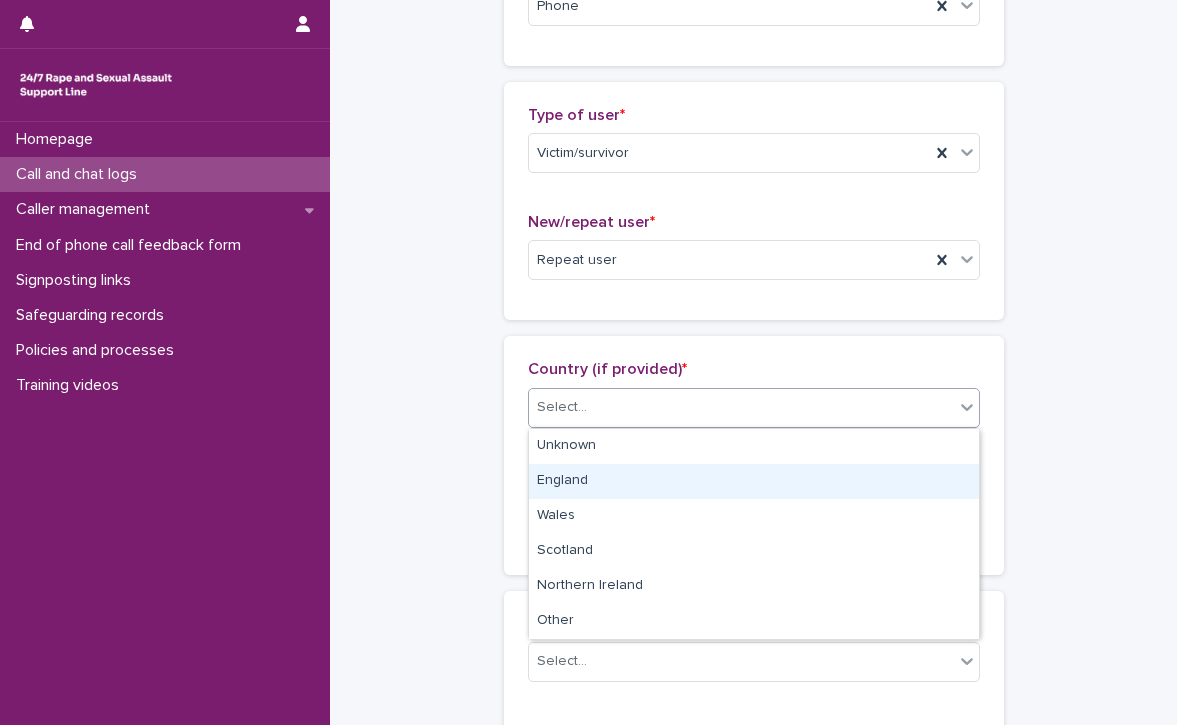 click on "**********" at bounding box center [753, 695] 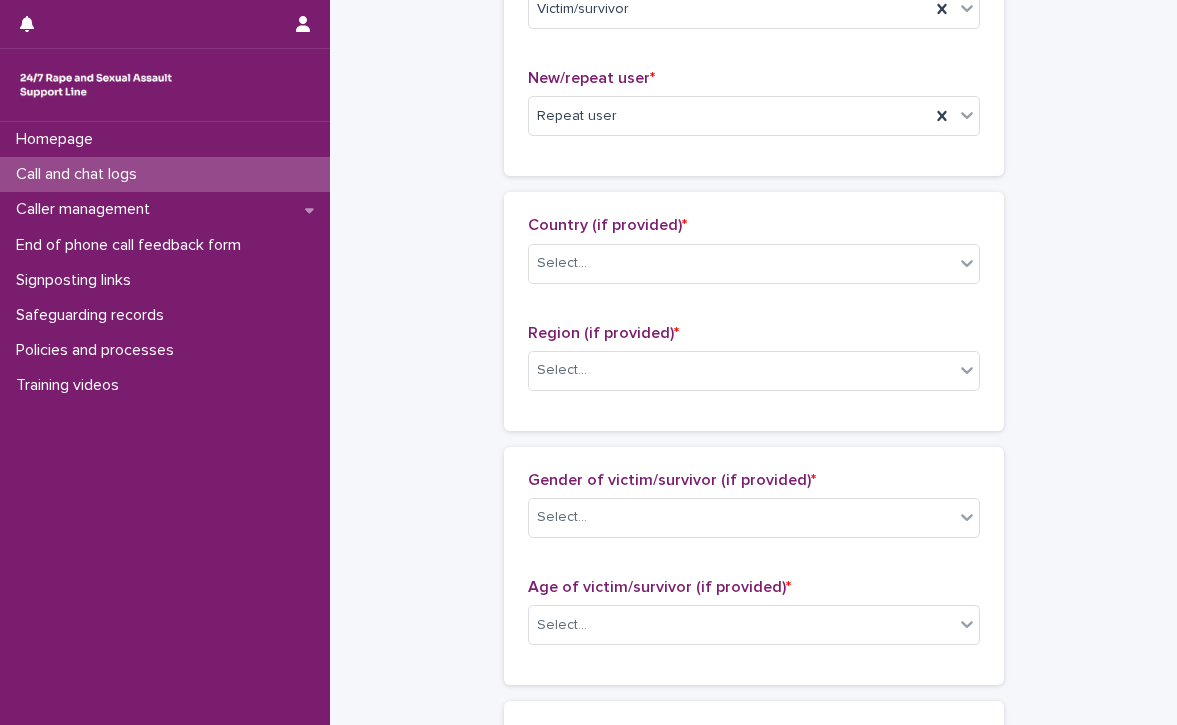 scroll, scrollTop: 544, scrollLeft: 0, axis: vertical 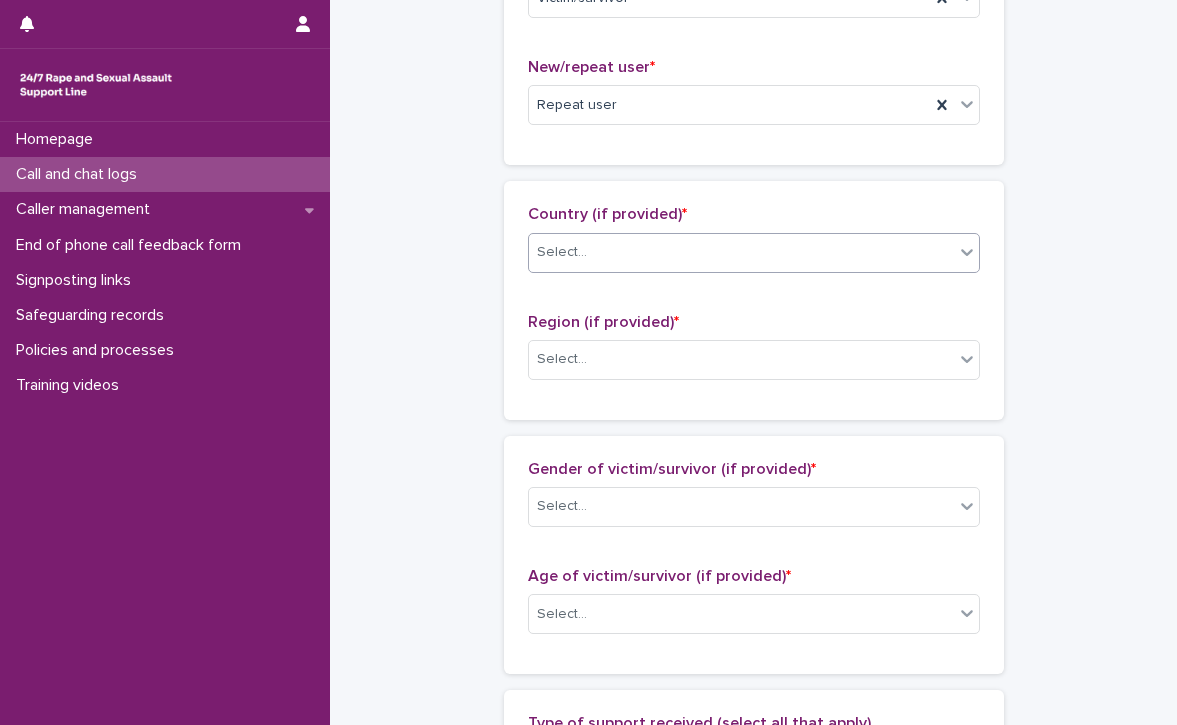 click on "Select..." at bounding box center [741, 252] 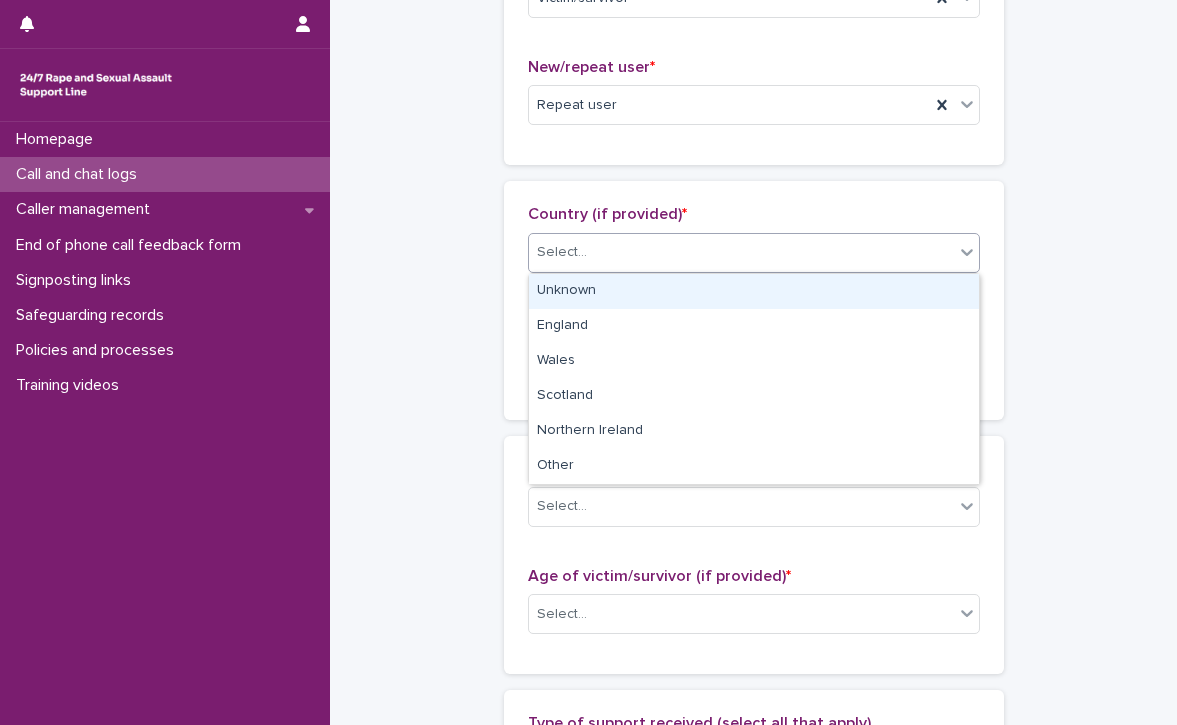 click on "Unknown" at bounding box center (754, 291) 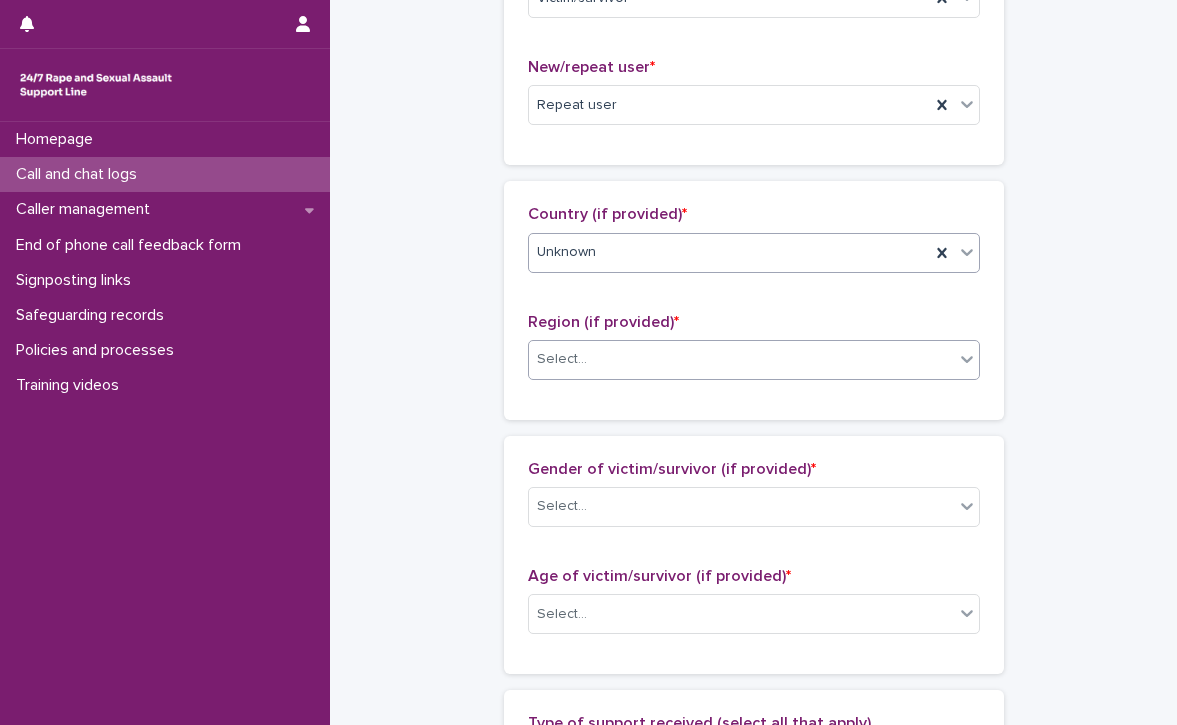 click on "Select..." at bounding box center (741, 359) 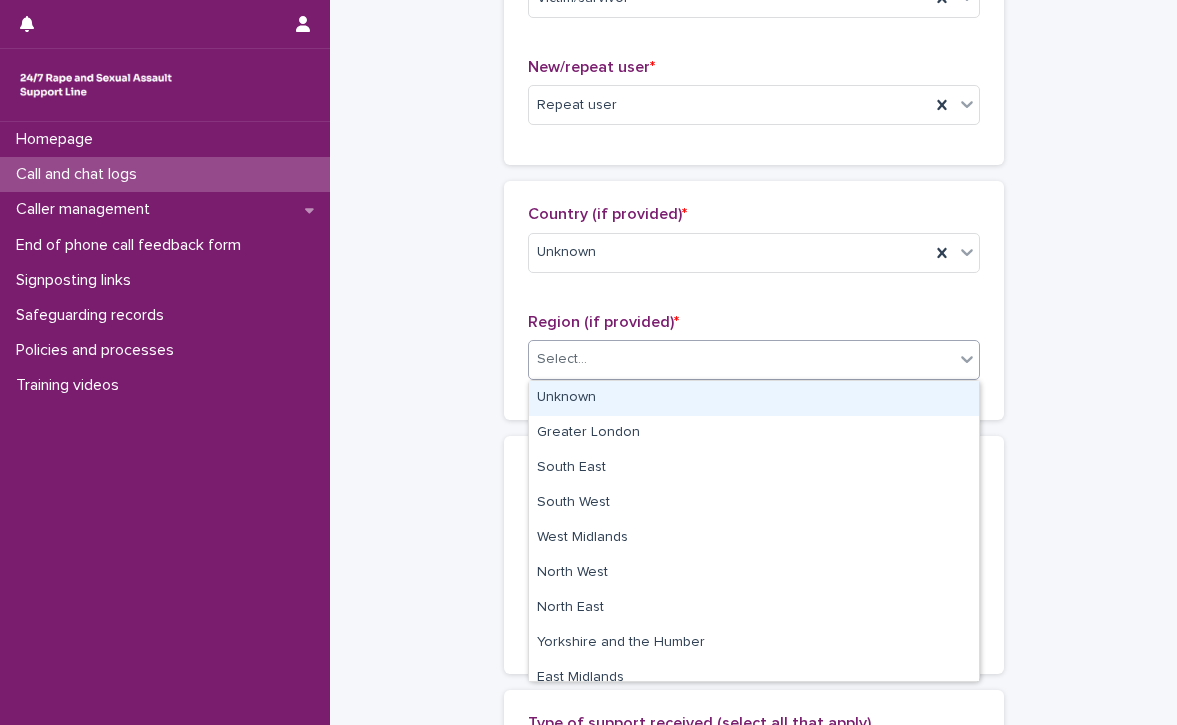 click on "Unknown" at bounding box center (754, 398) 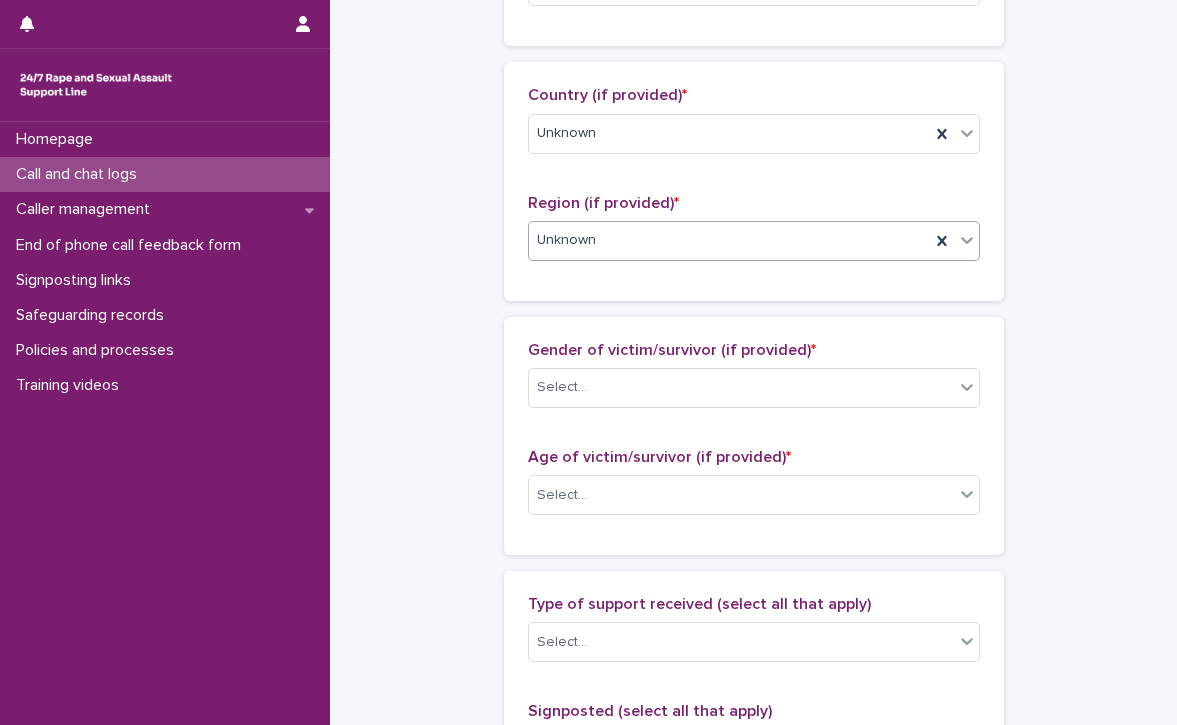 scroll, scrollTop: 671, scrollLeft: 0, axis: vertical 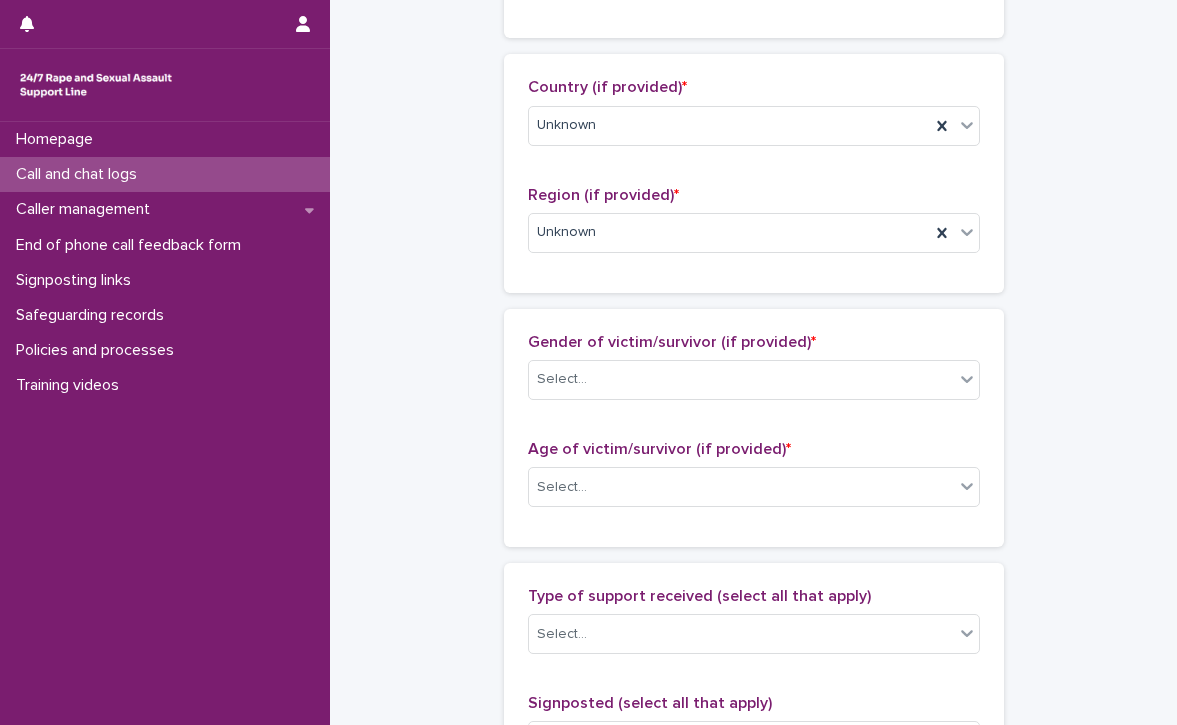 click on "Gender of victim/survivor (if provided) * Select..." at bounding box center (754, 374) 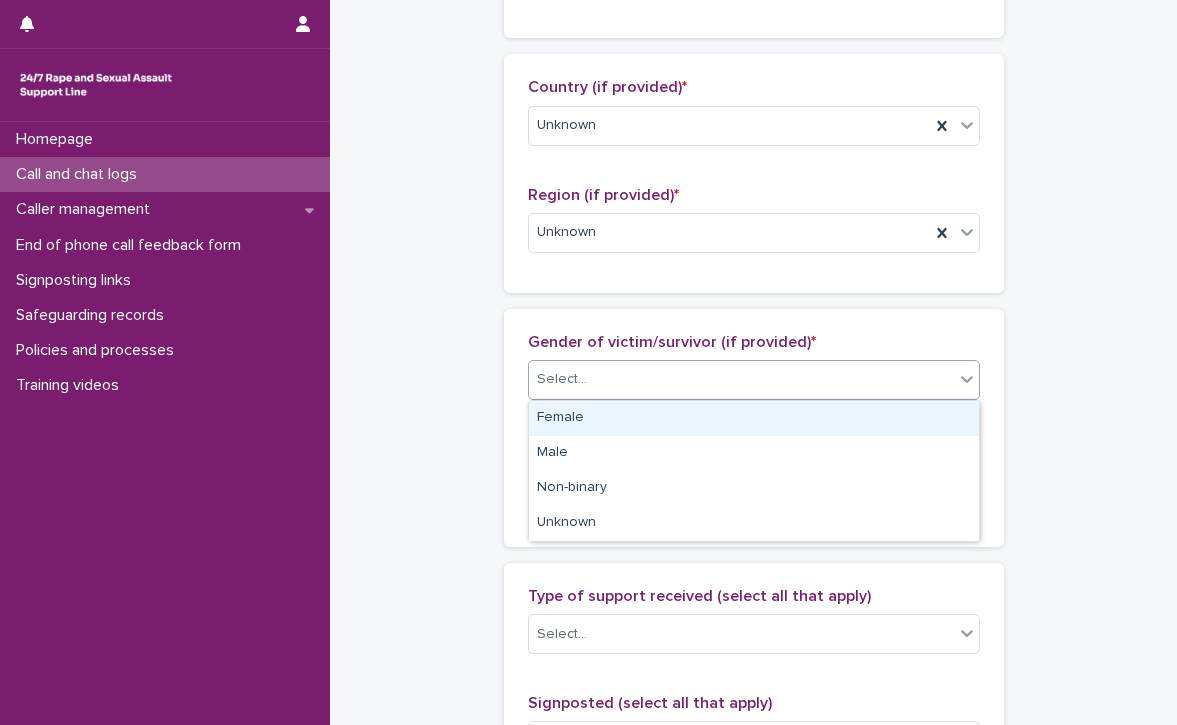 click on "Select..." at bounding box center [741, 379] 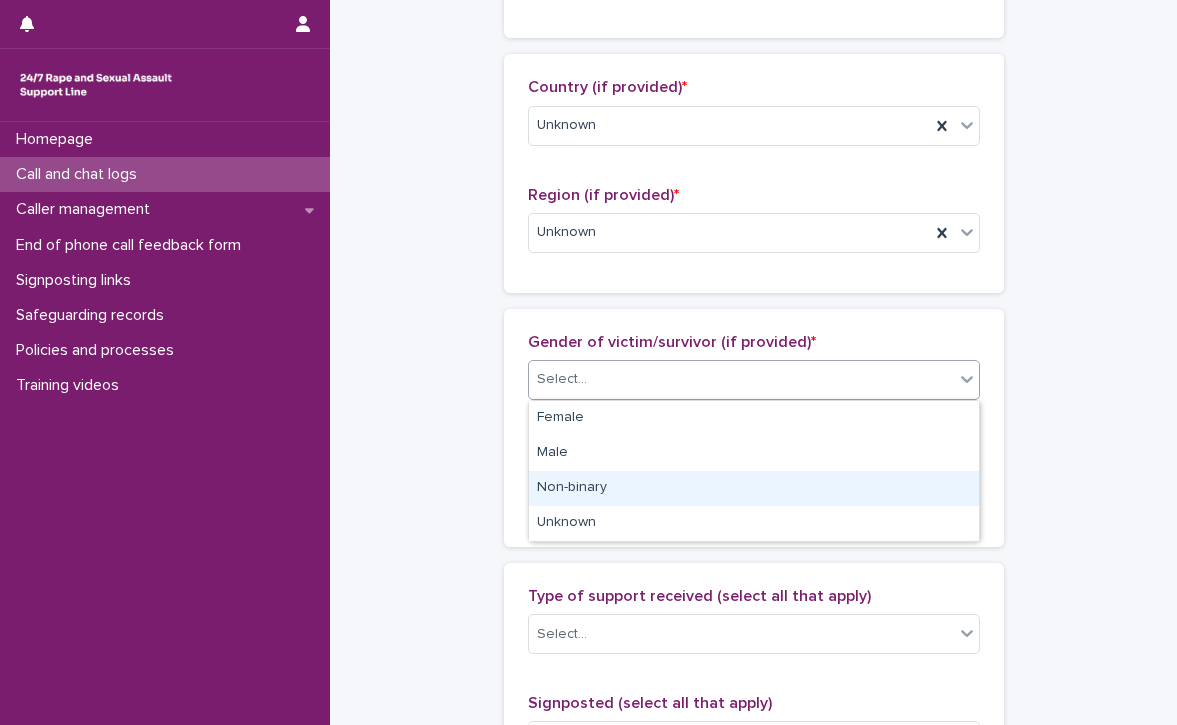 click on "Non-binary" at bounding box center (754, 488) 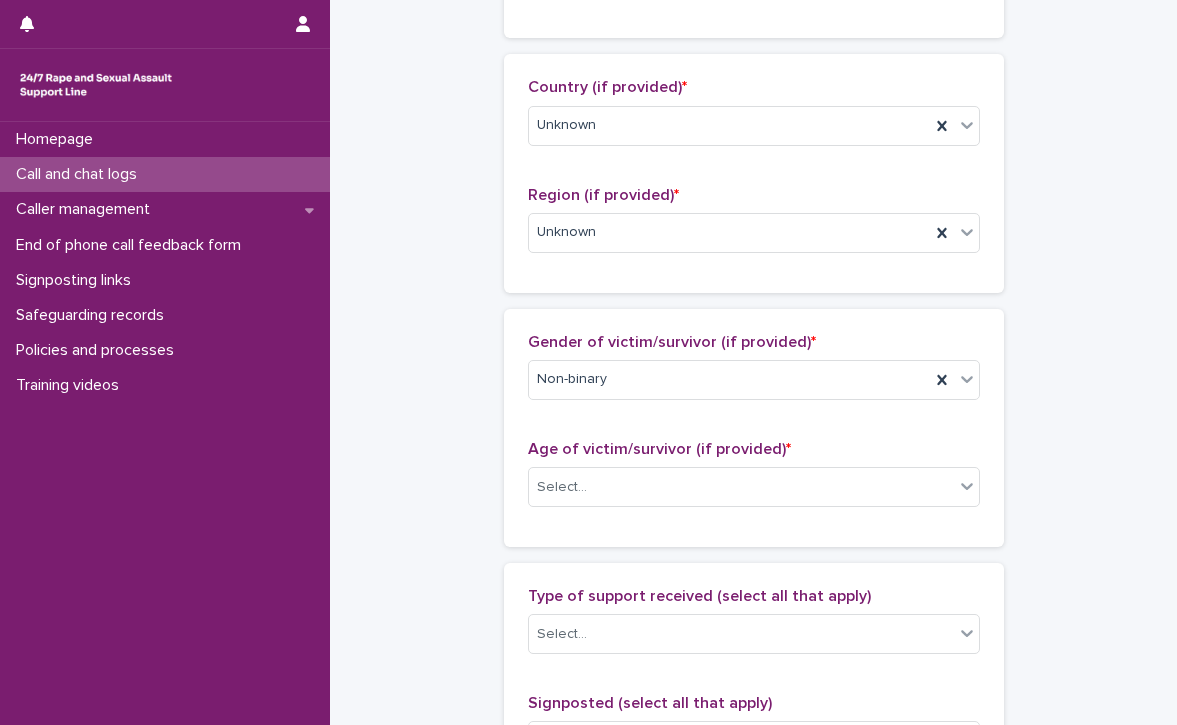 click on "**********" at bounding box center [753, 413] 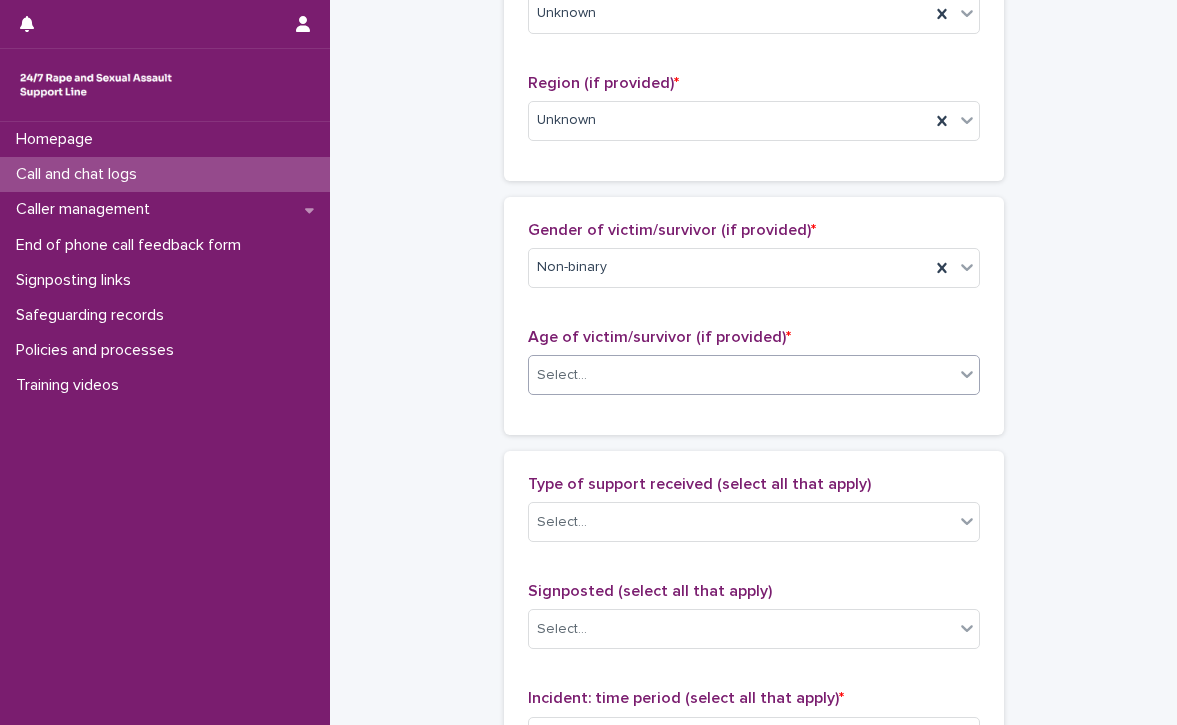 scroll, scrollTop: 806, scrollLeft: 0, axis: vertical 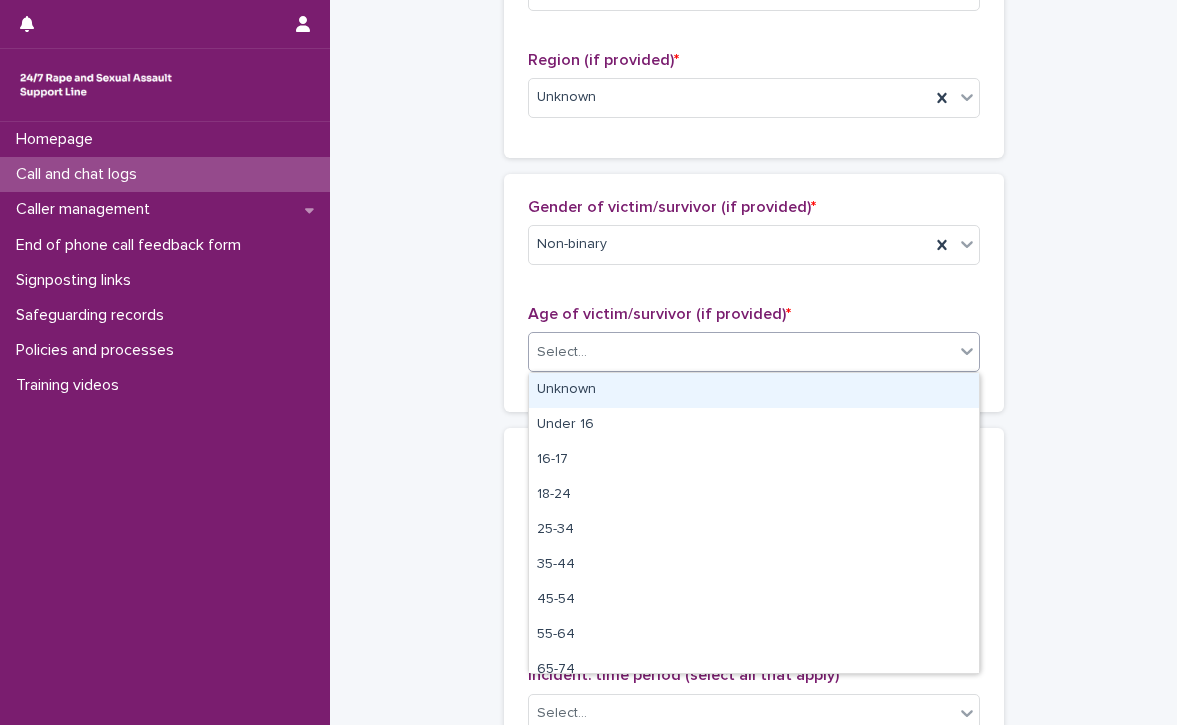 click on "Select..." at bounding box center [741, 352] 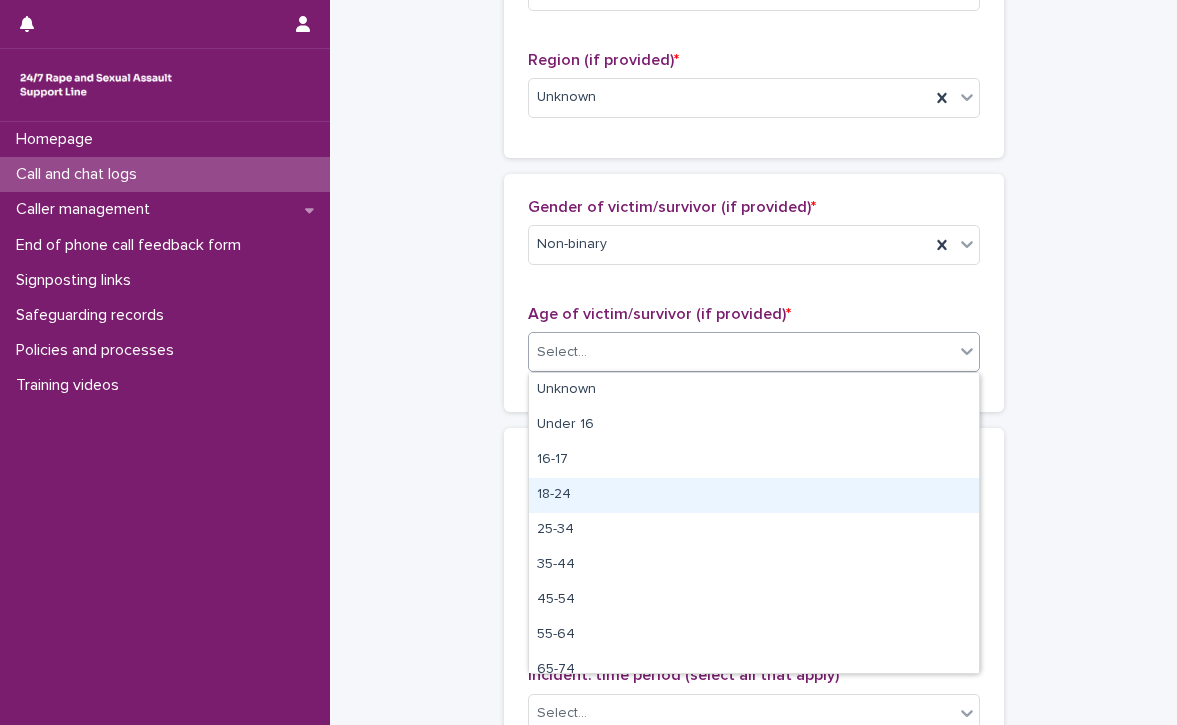 click on "18-24" at bounding box center [754, 495] 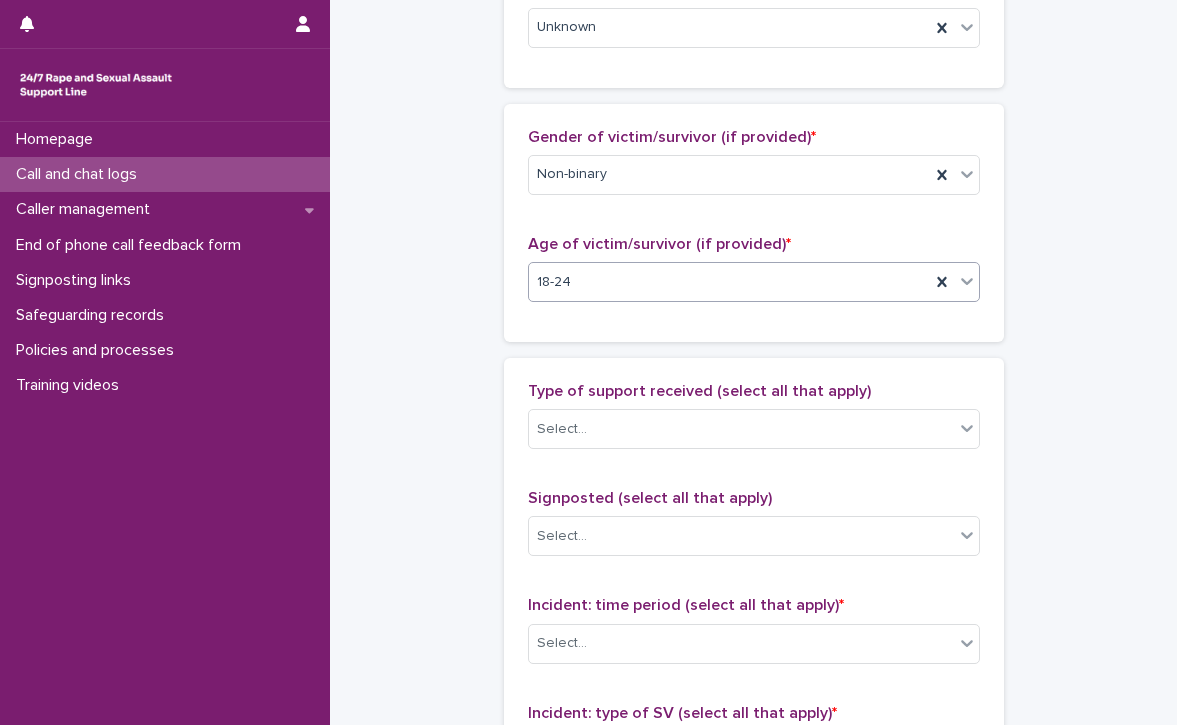 scroll, scrollTop: 965, scrollLeft: 0, axis: vertical 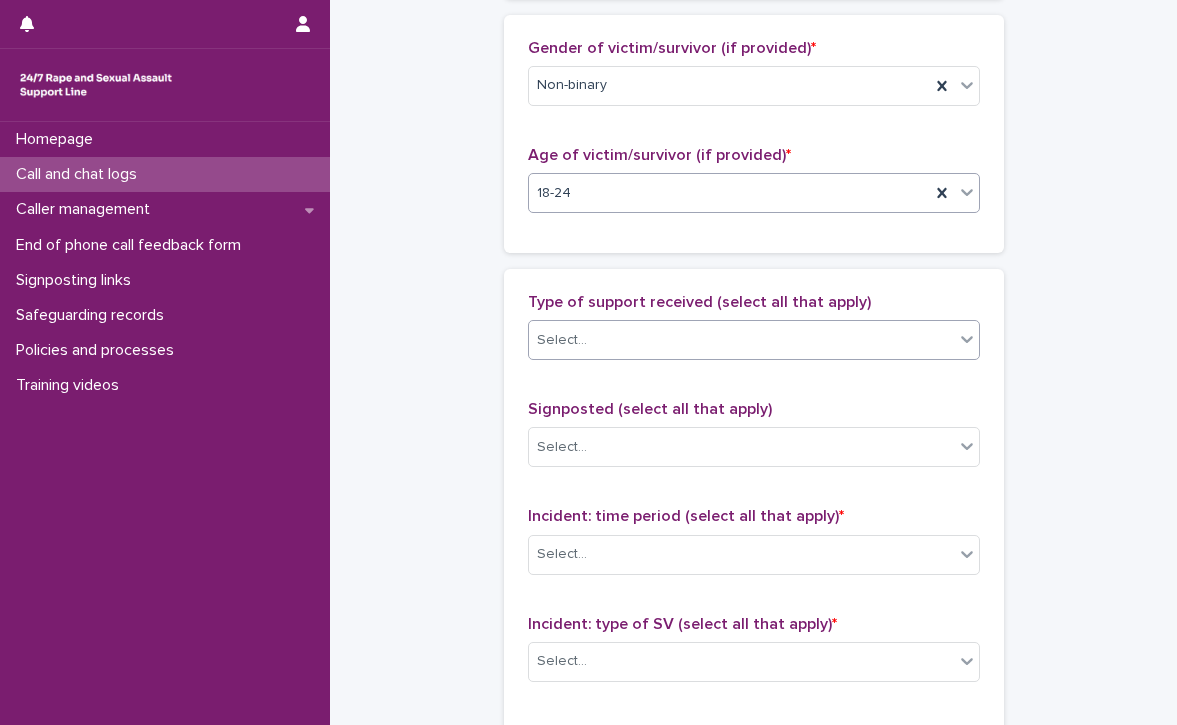 click on "Select..." at bounding box center [741, 340] 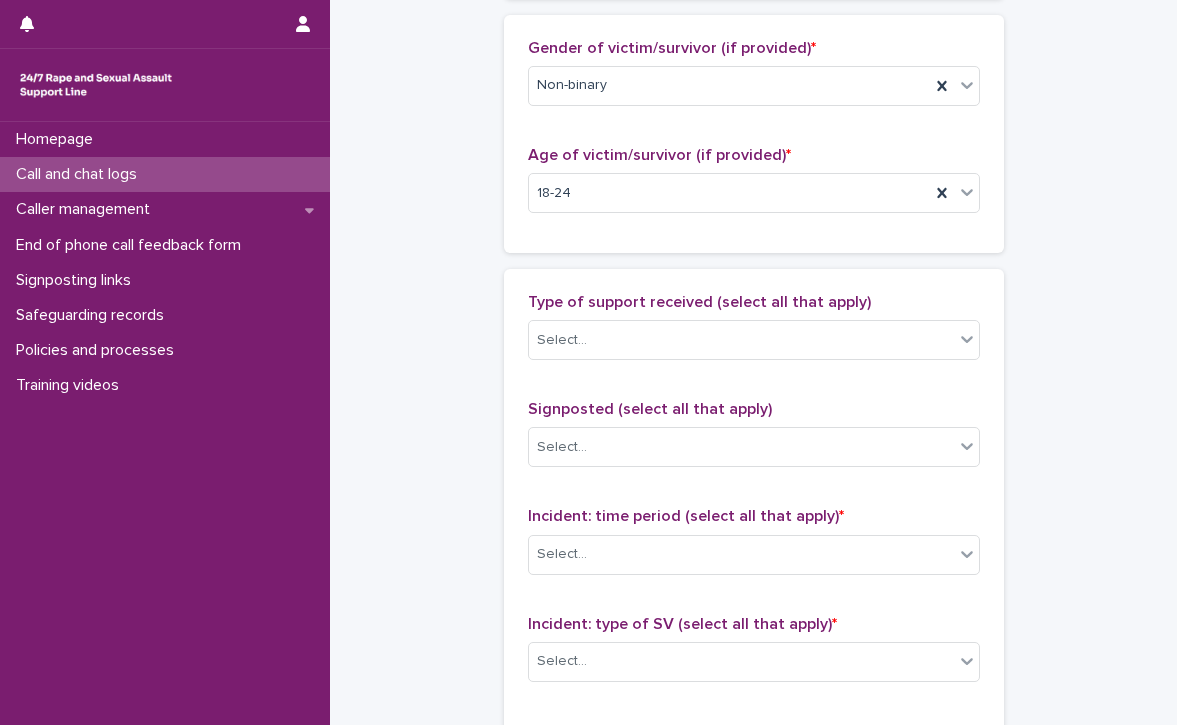 click on "**********" at bounding box center [753, 119] 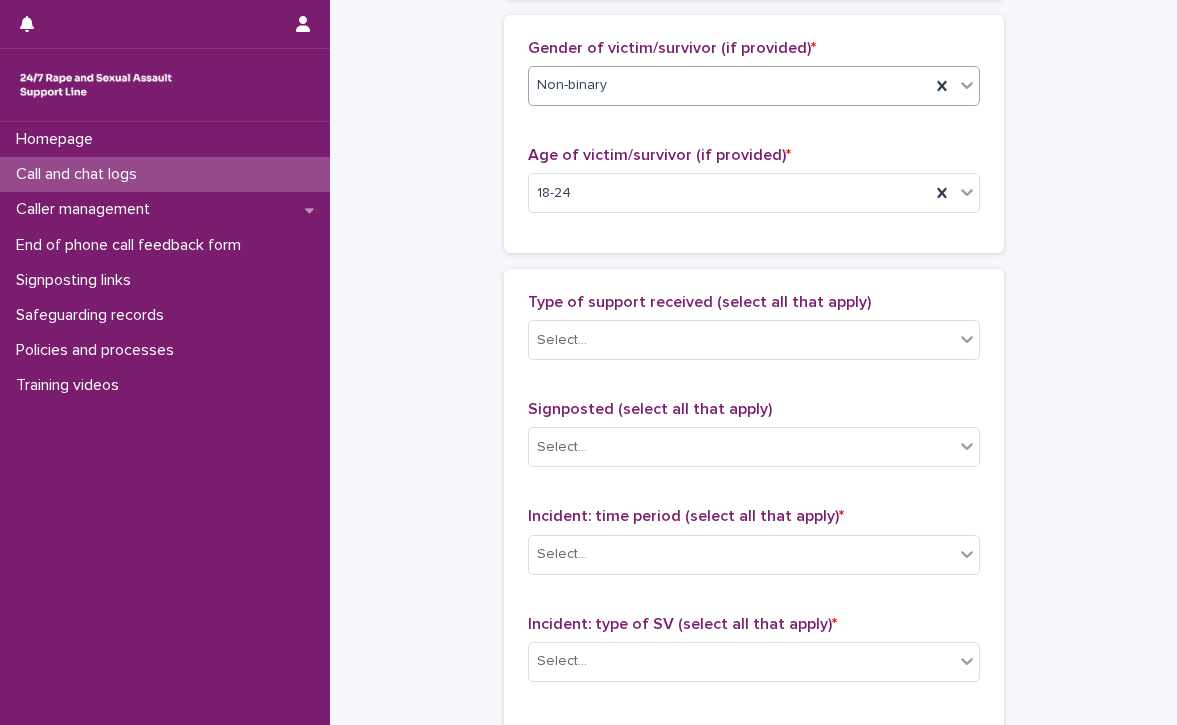 click on "Non-binary" at bounding box center (729, 85) 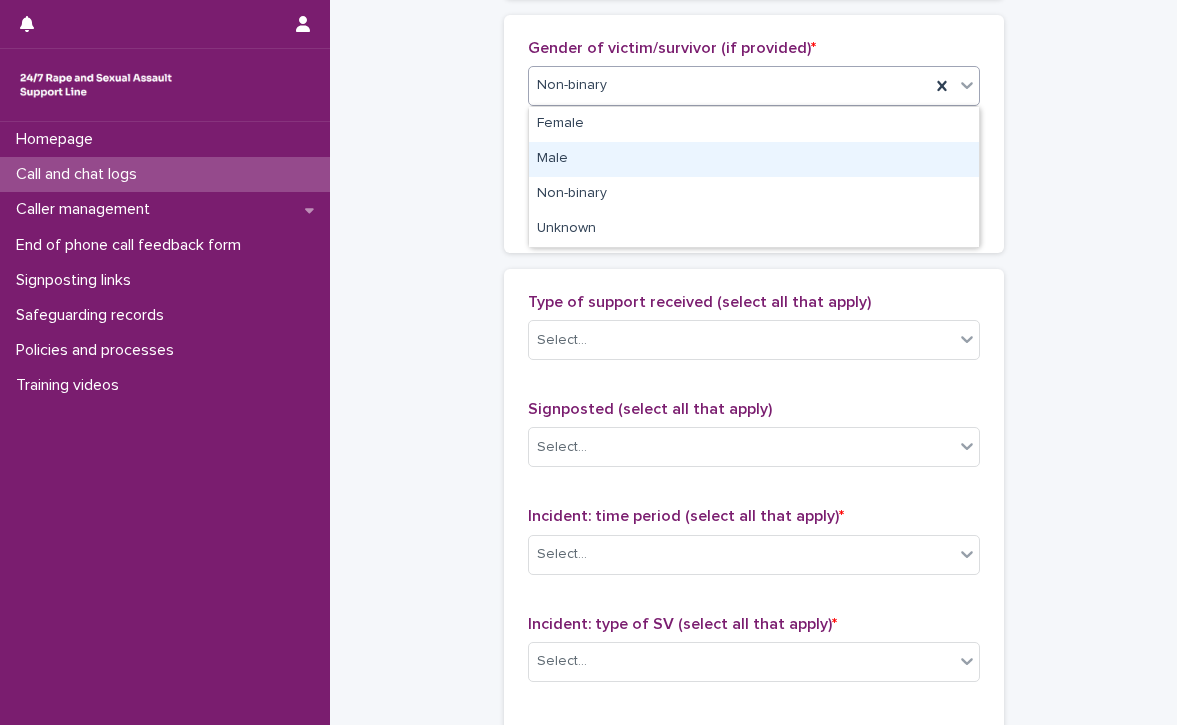 click on "Male" at bounding box center (754, 159) 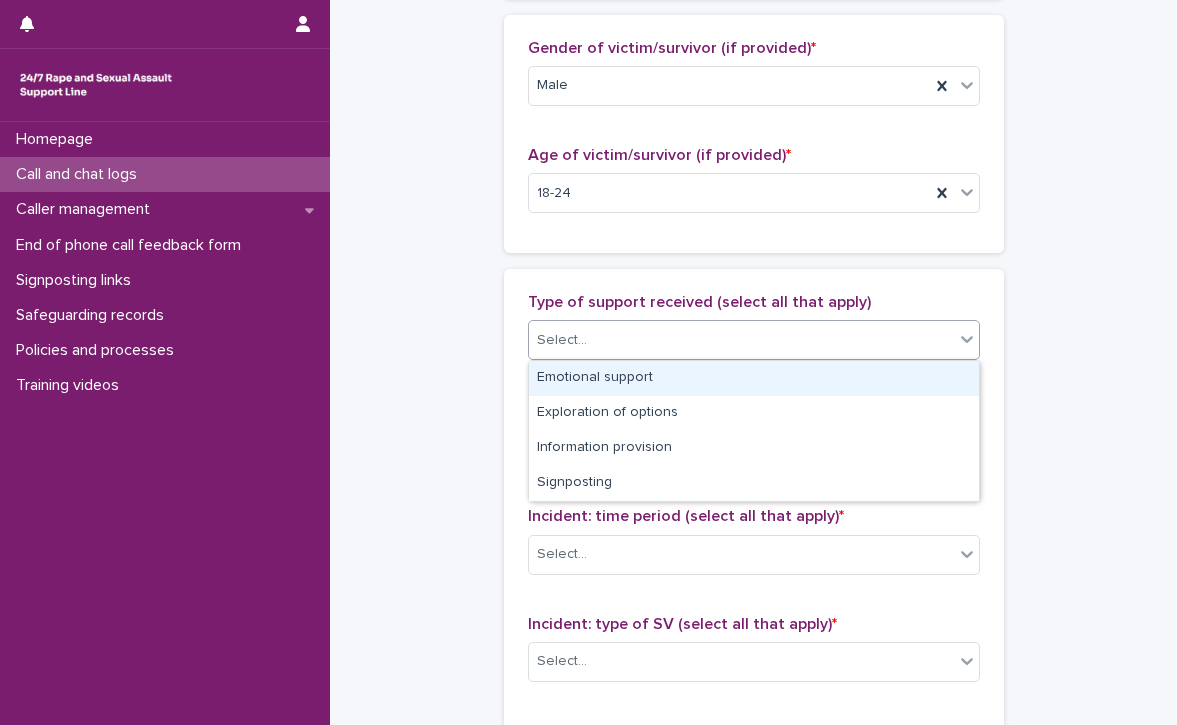 click on "Select..." at bounding box center (741, 340) 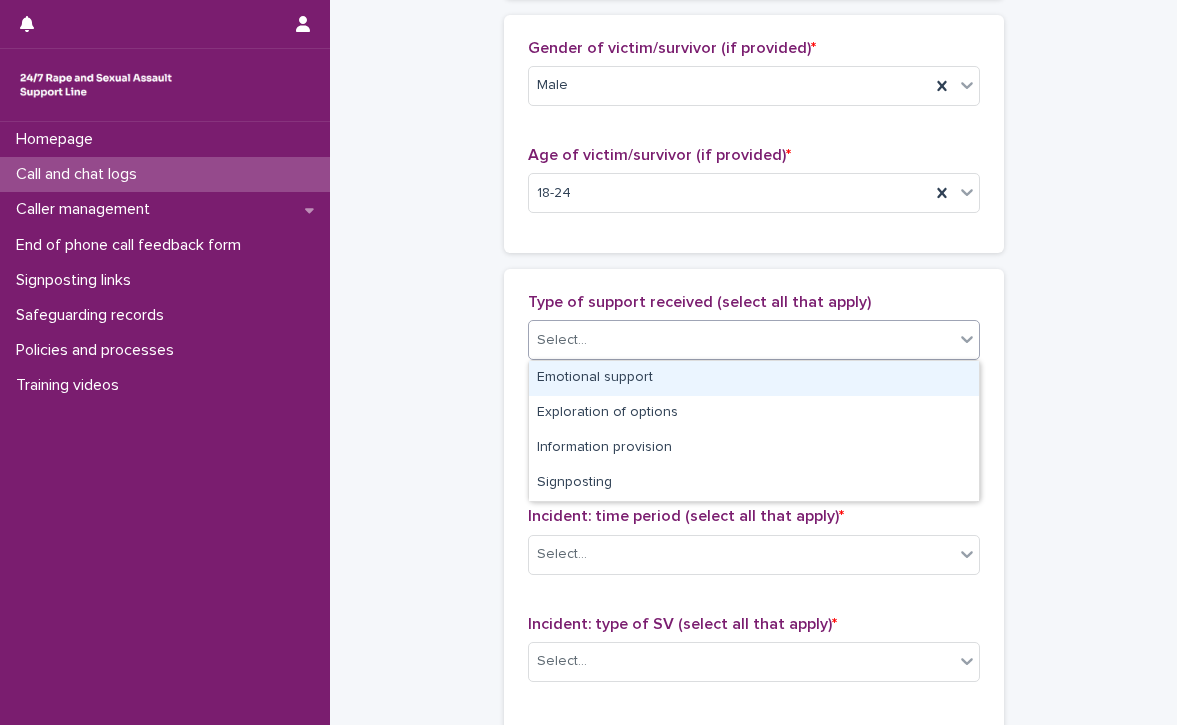 click on "Emotional support" at bounding box center [754, 378] 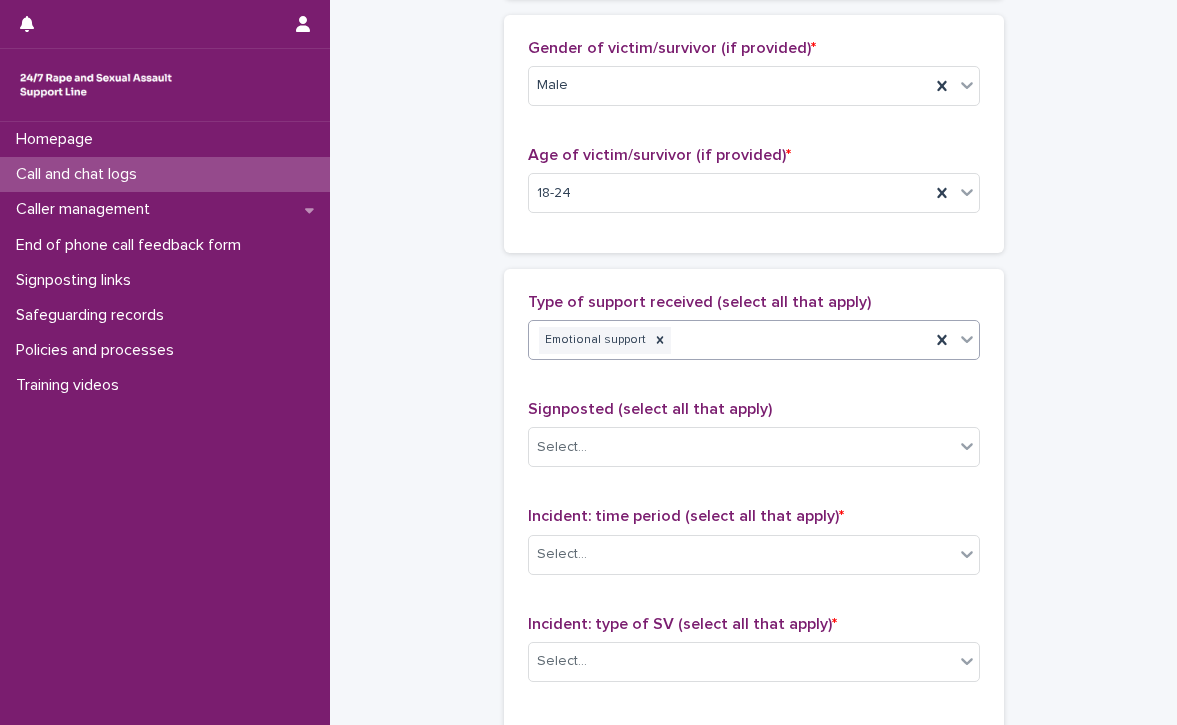 click on "Emotional support" at bounding box center [729, 340] 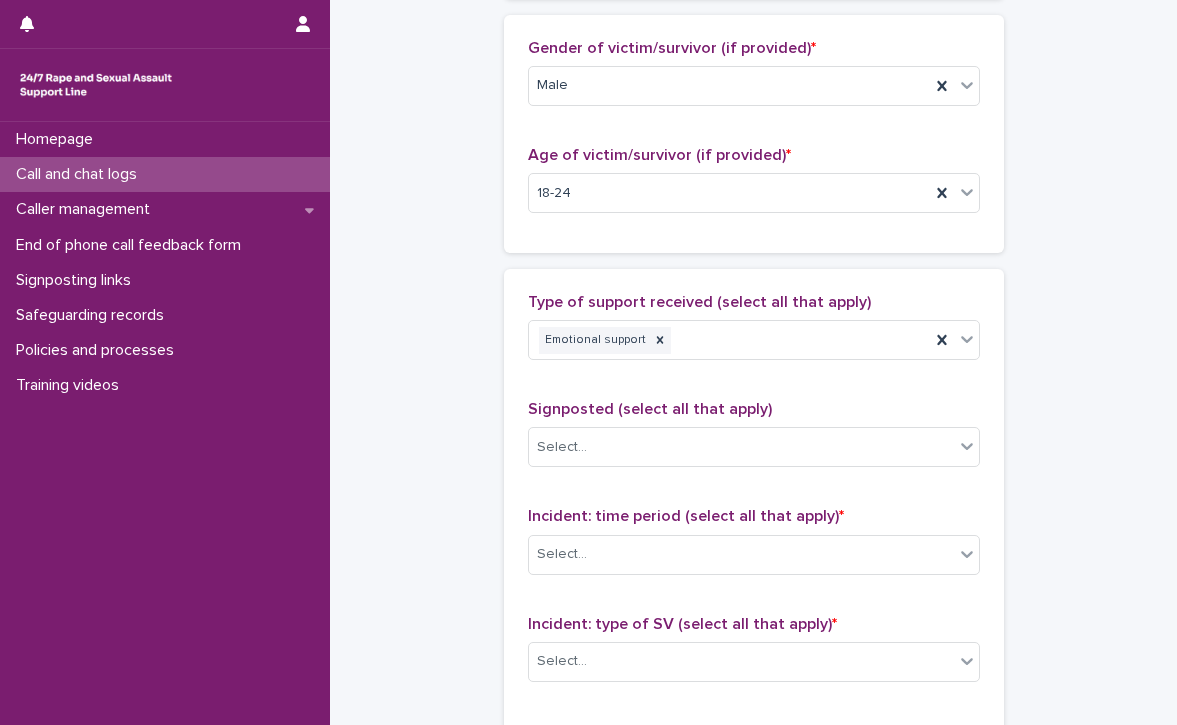 click on "**********" at bounding box center [753, 119] 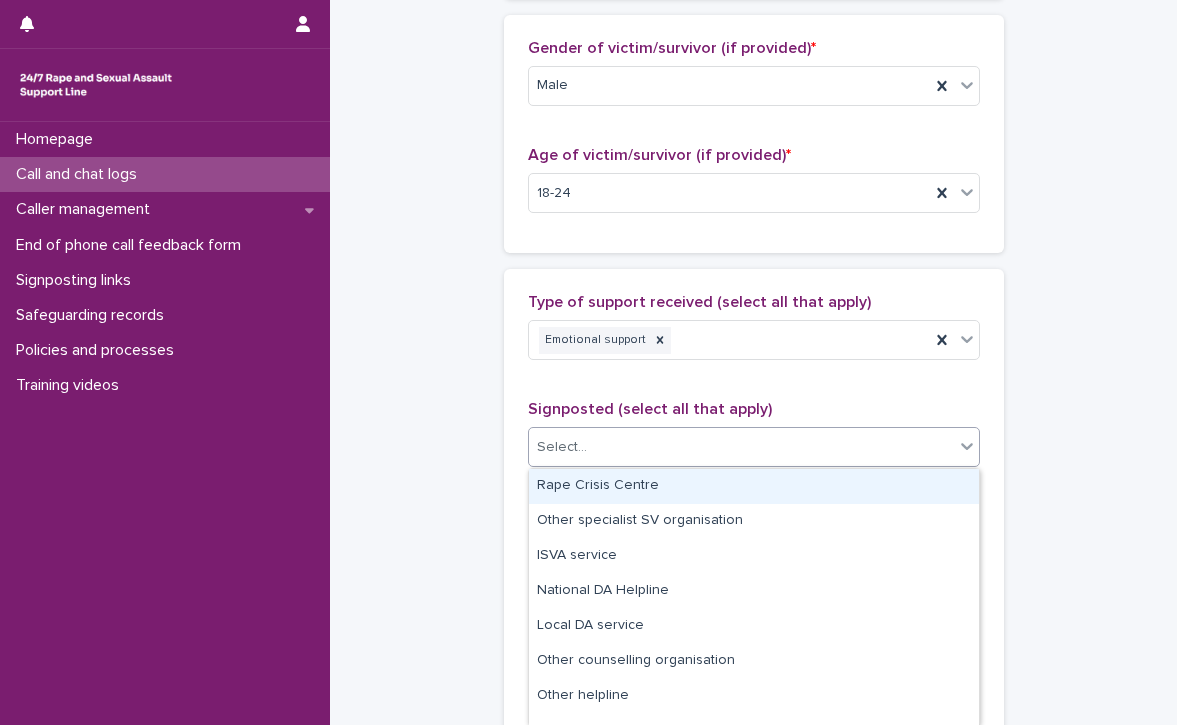 click on "Select..." at bounding box center [741, 447] 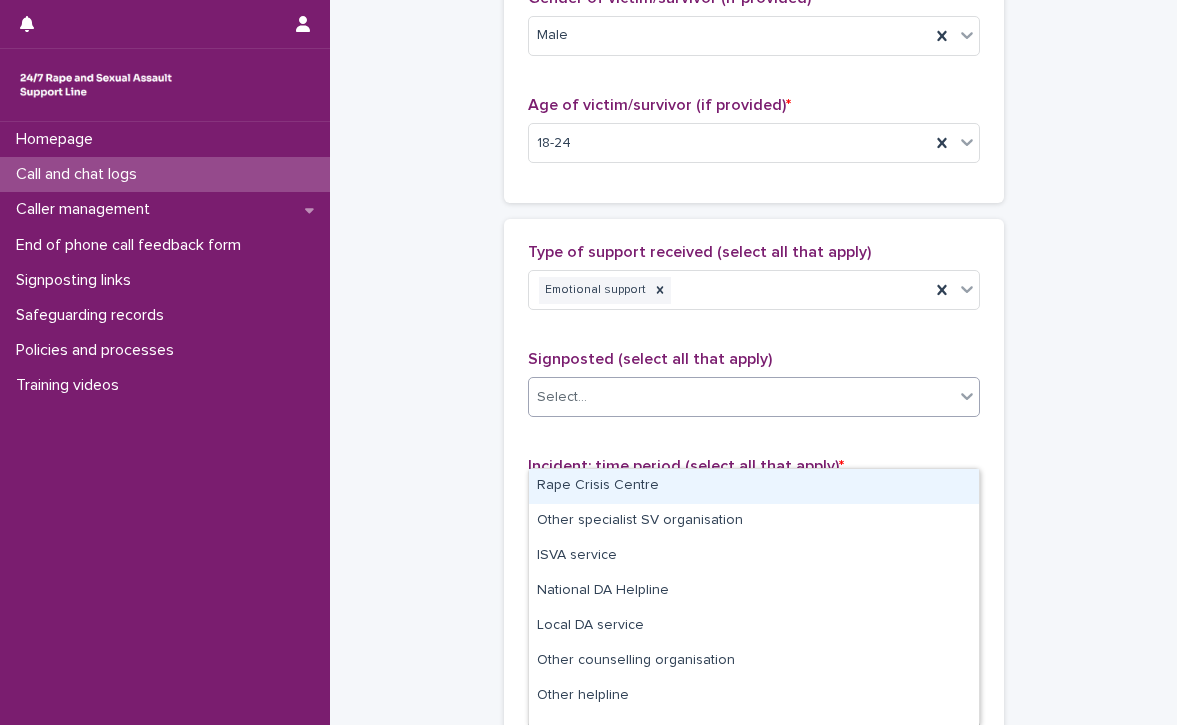 click on "**********" at bounding box center (753, 69) 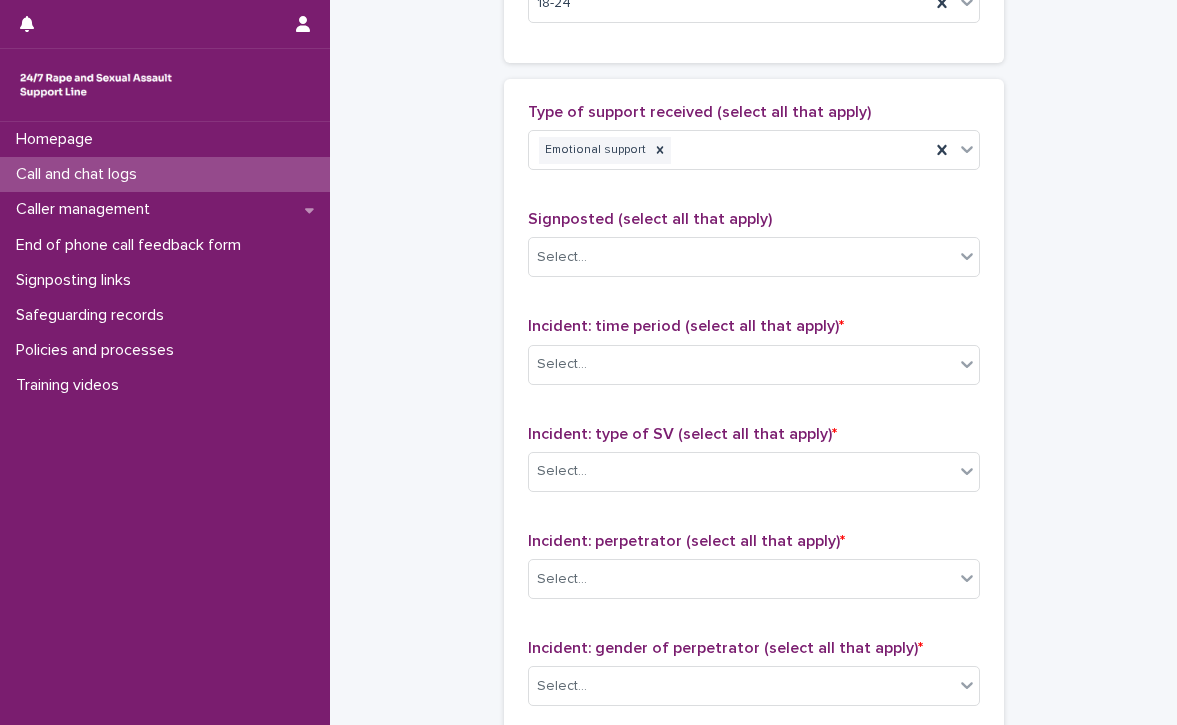 scroll, scrollTop: 1166, scrollLeft: 0, axis: vertical 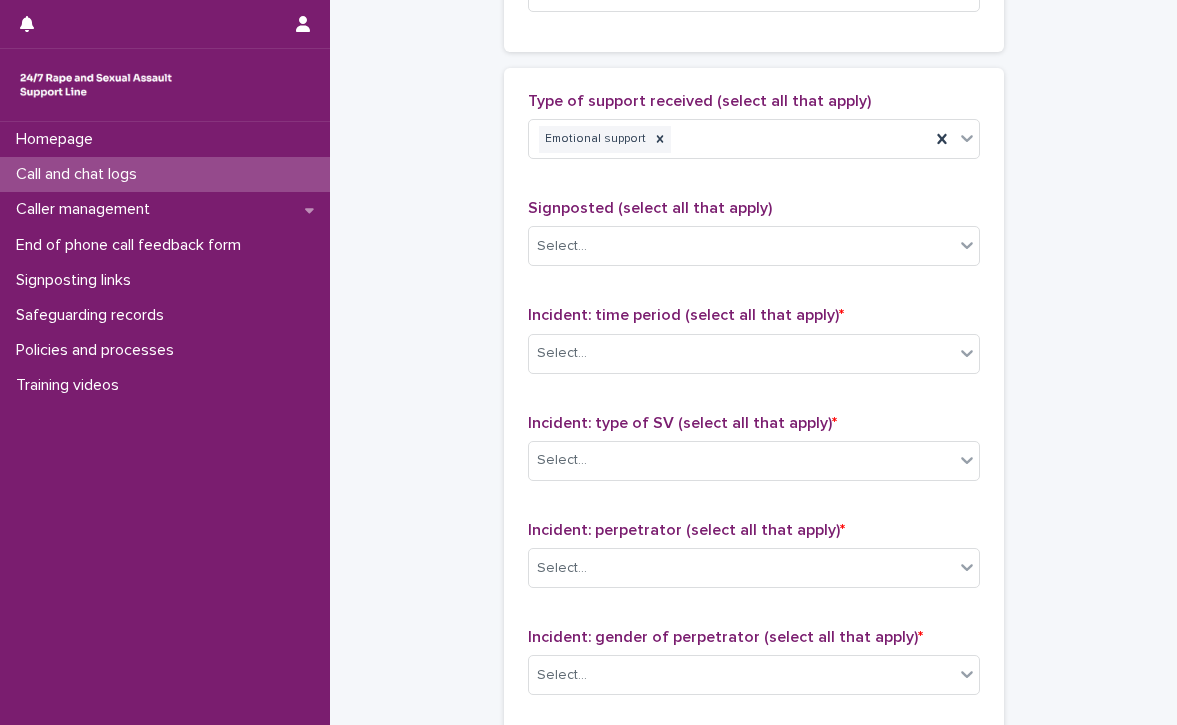click on "Incident: time period (select all that apply) * Select..." at bounding box center (754, 347) 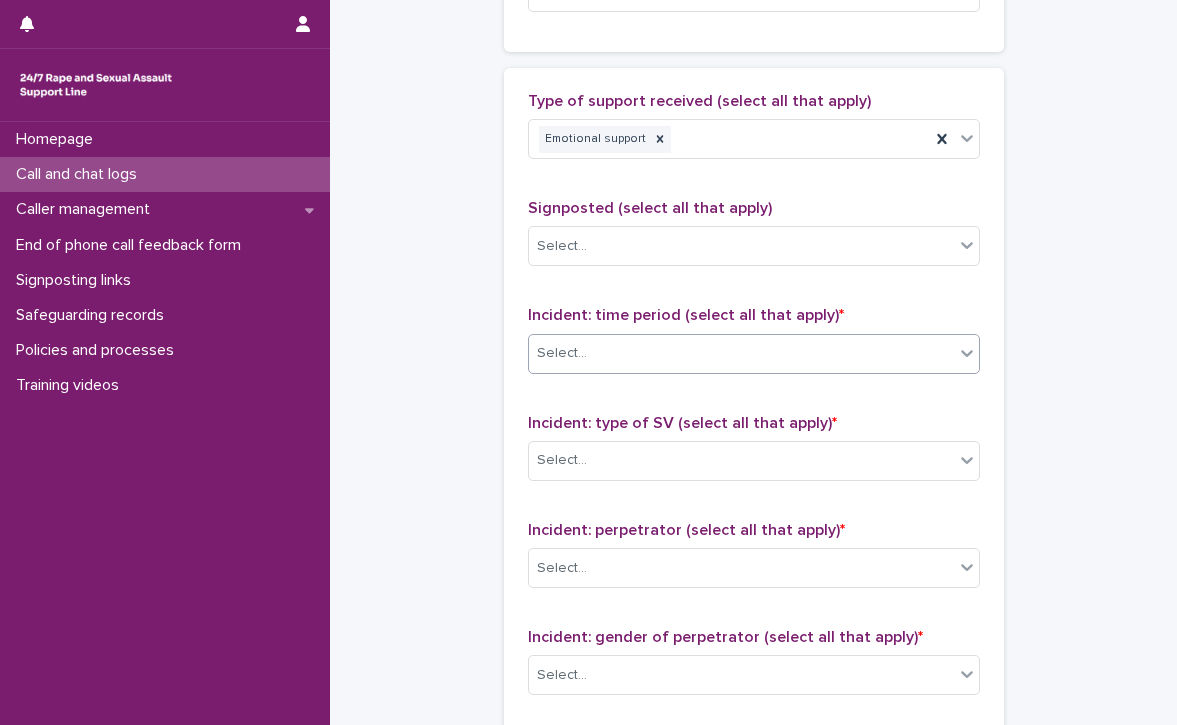 click on "Select..." at bounding box center (741, 353) 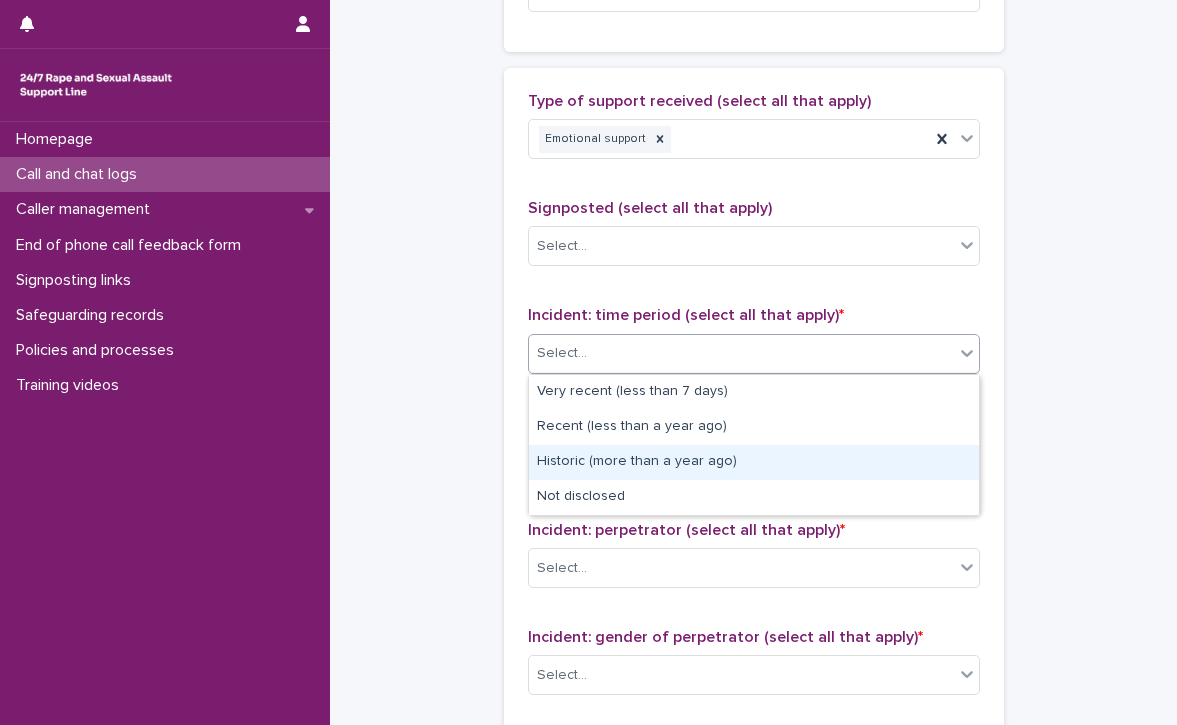 click on "Historic (more than a year ago)" at bounding box center (754, 462) 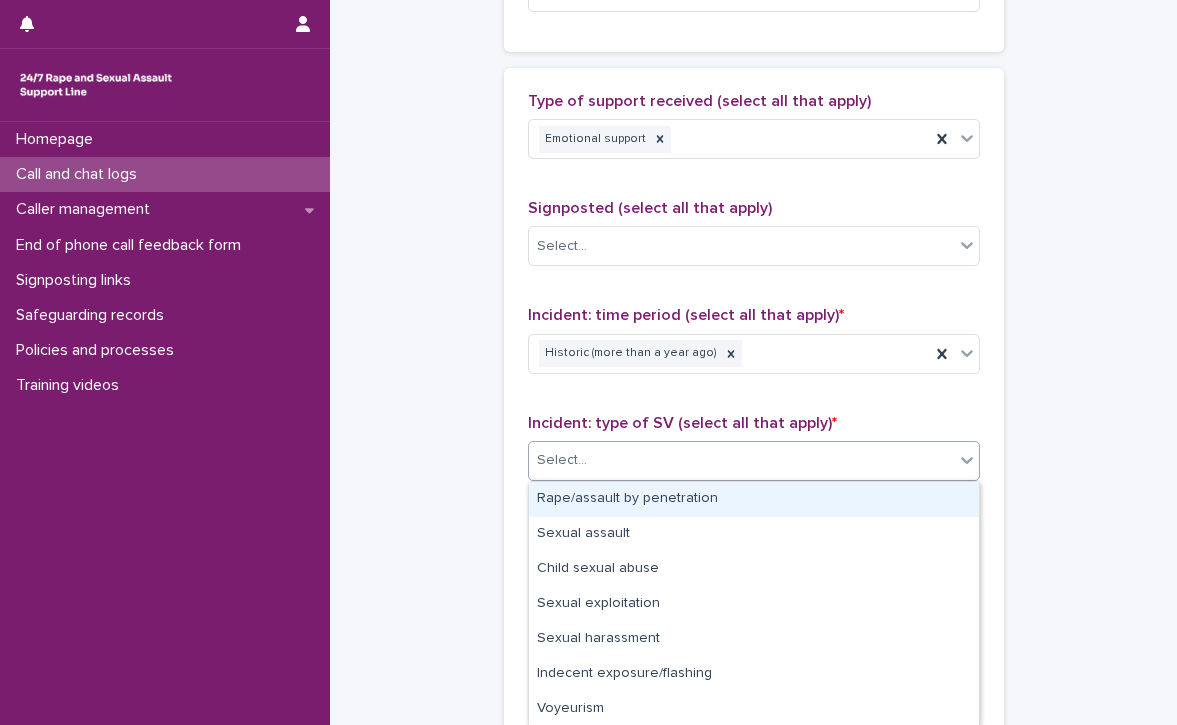click on "Select..." at bounding box center [741, 460] 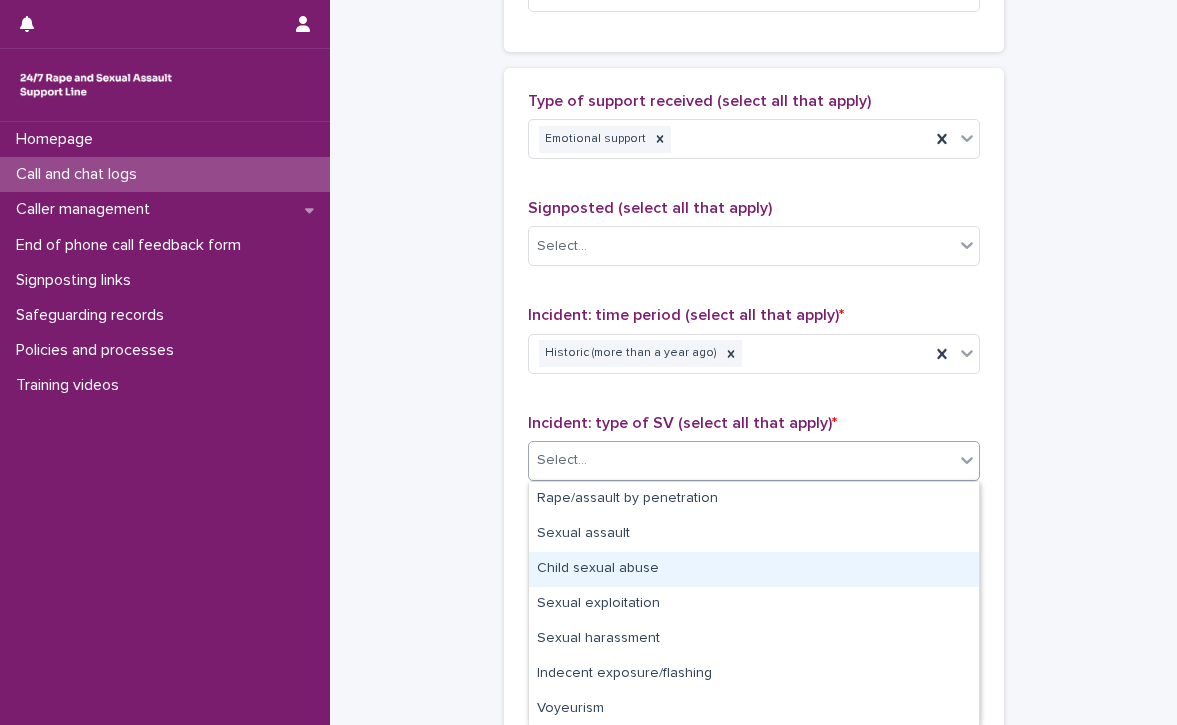 click on "Child sexual abuse" at bounding box center (754, 569) 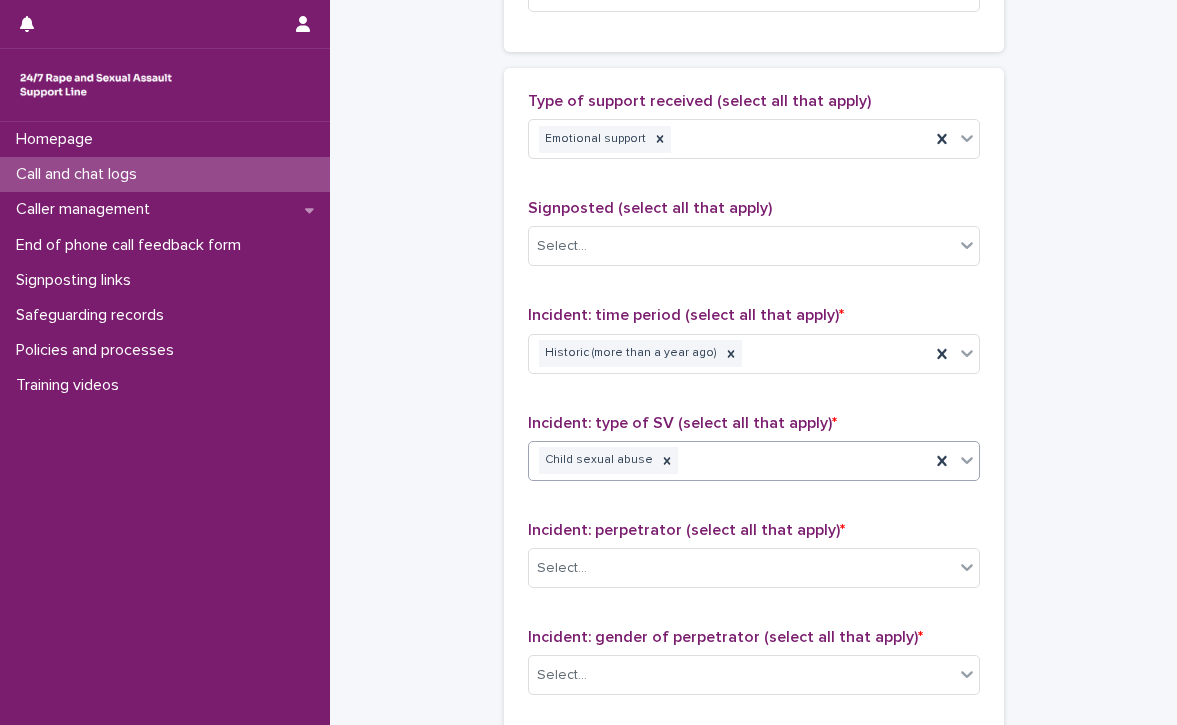 click on "**********" at bounding box center (753, -82) 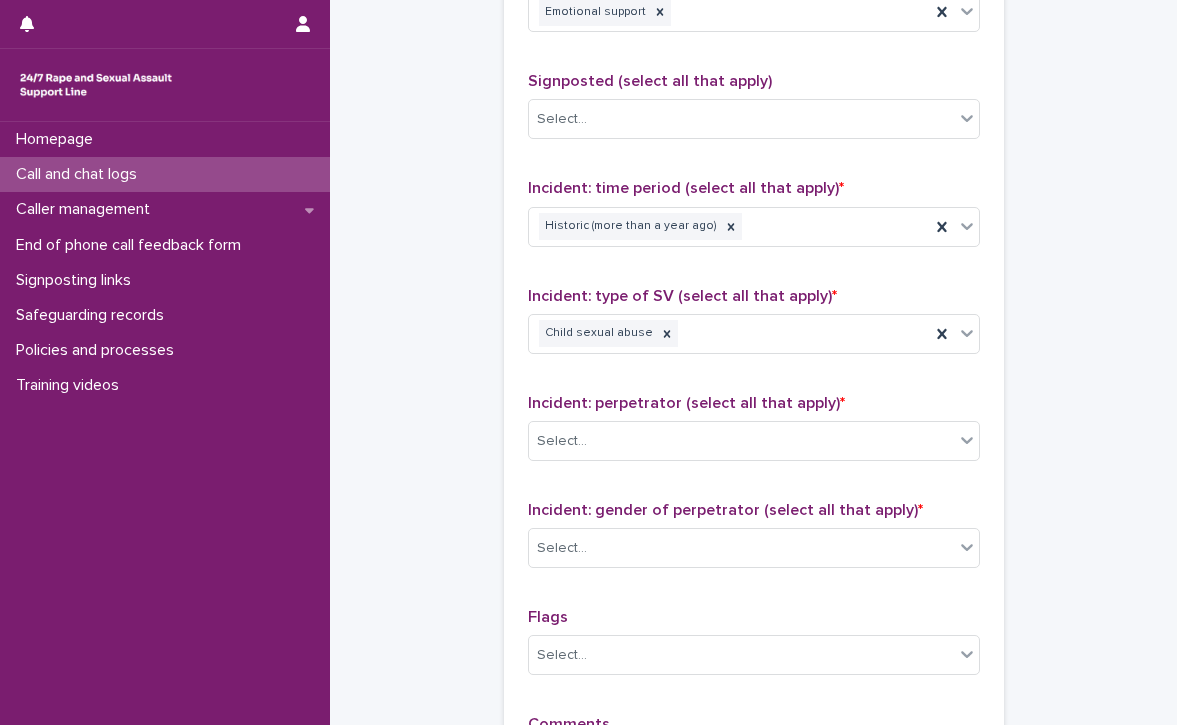 scroll, scrollTop: 1326, scrollLeft: 0, axis: vertical 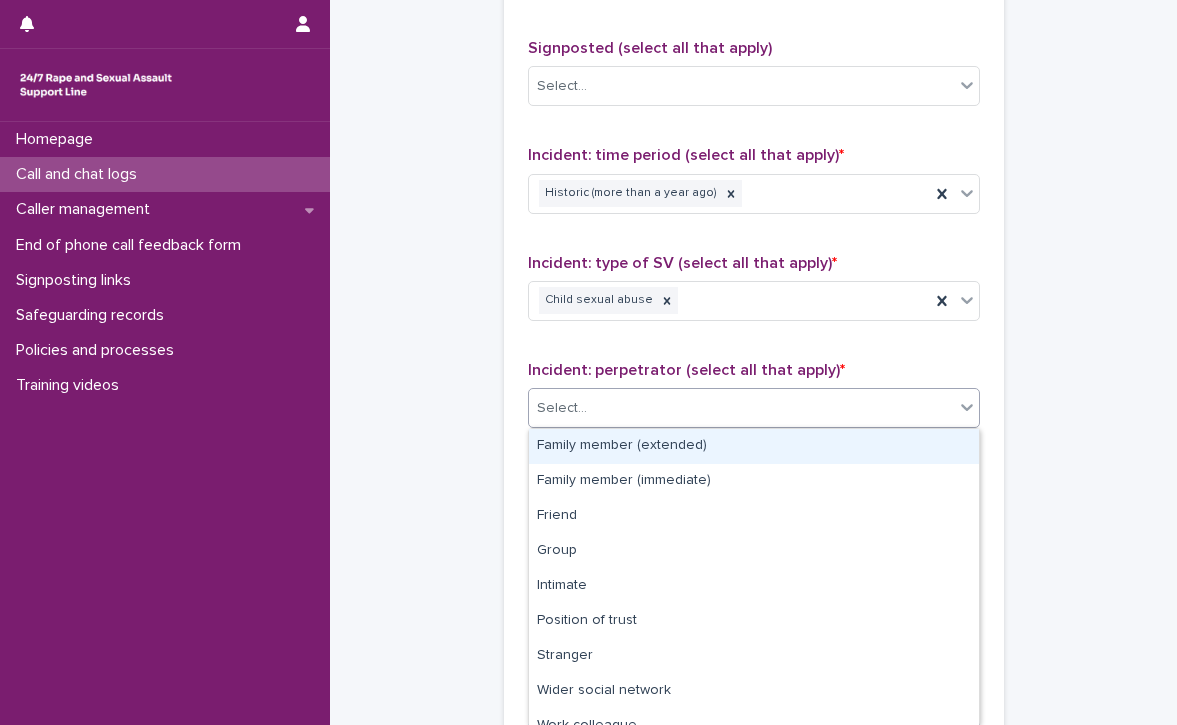 click at bounding box center [590, 408] 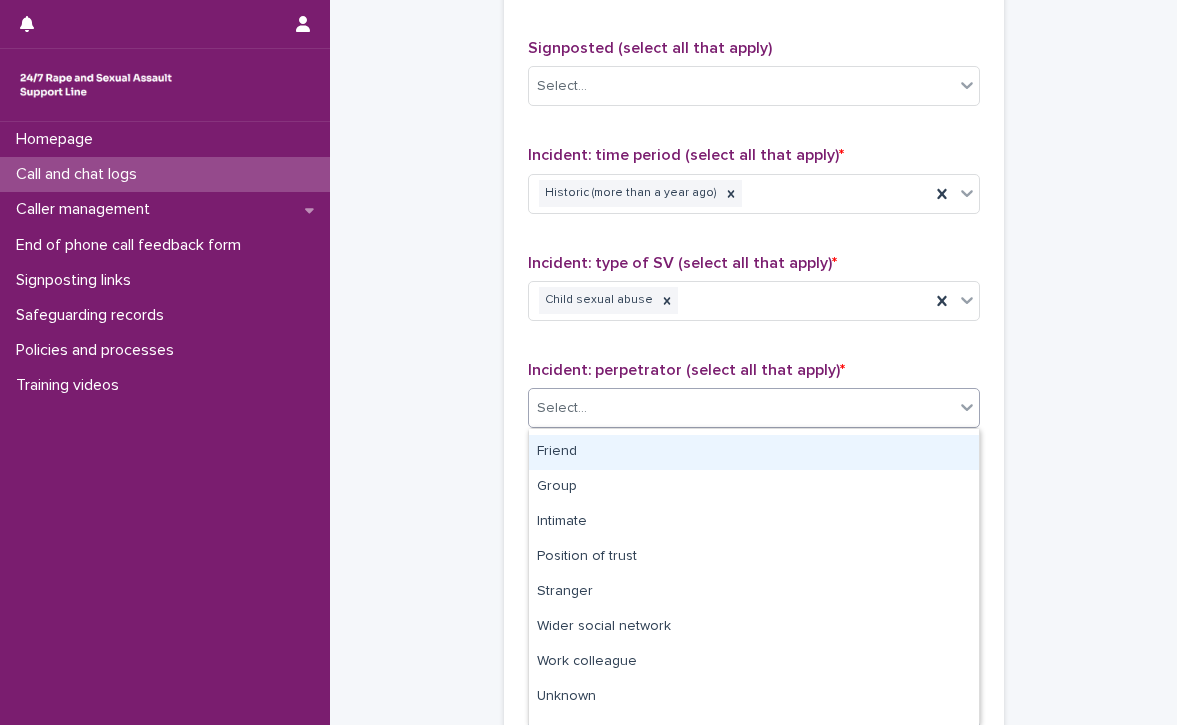 scroll, scrollTop: 0, scrollLeft: 0, axis: both 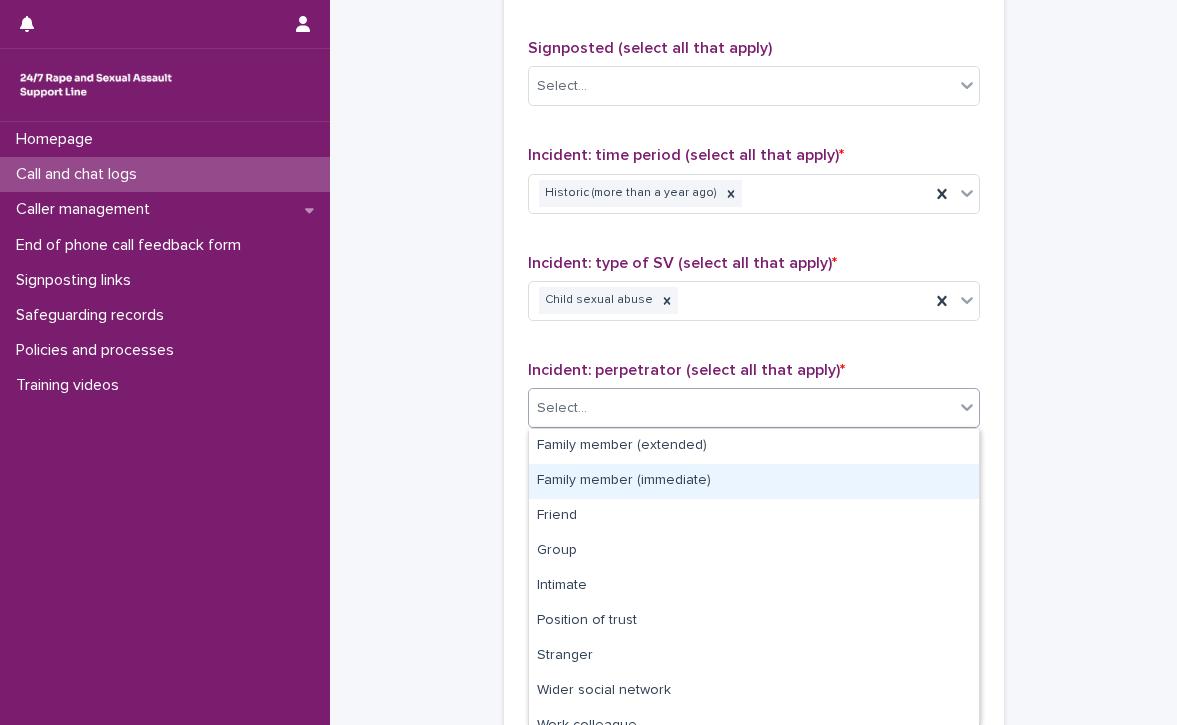 click on "Family member (immediate)" at bounding box center (754, 481) 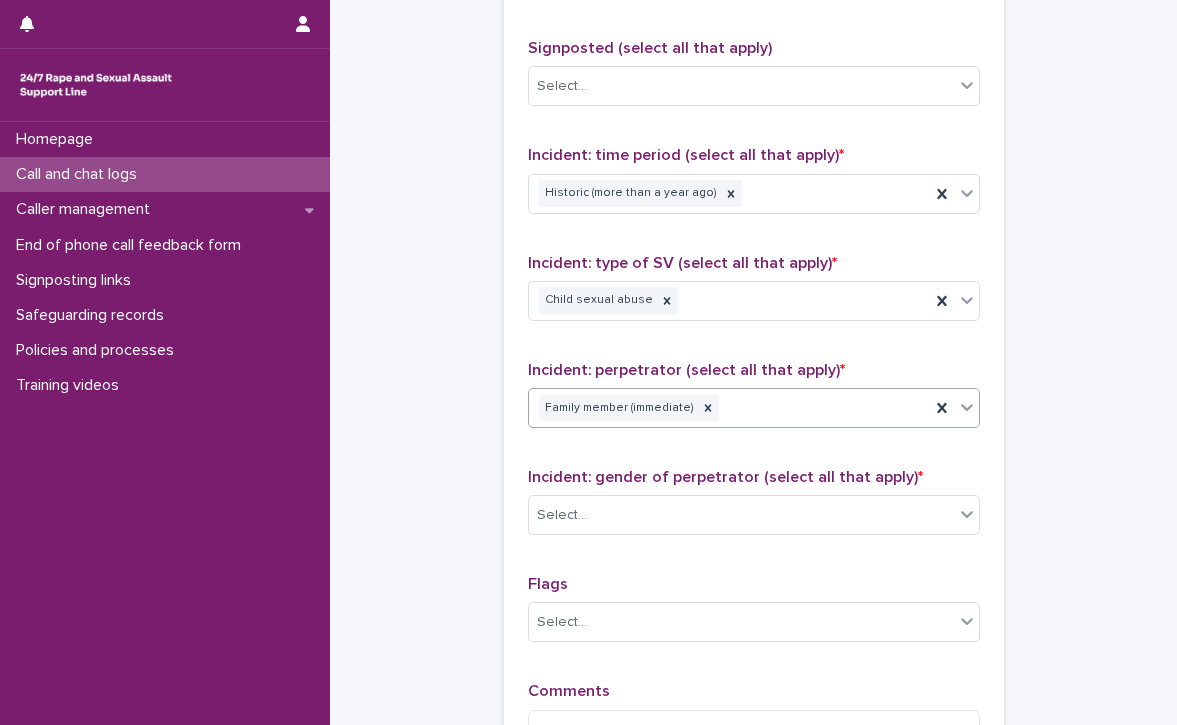click on "Family member (immediate)" at bounding box center [729, 408] 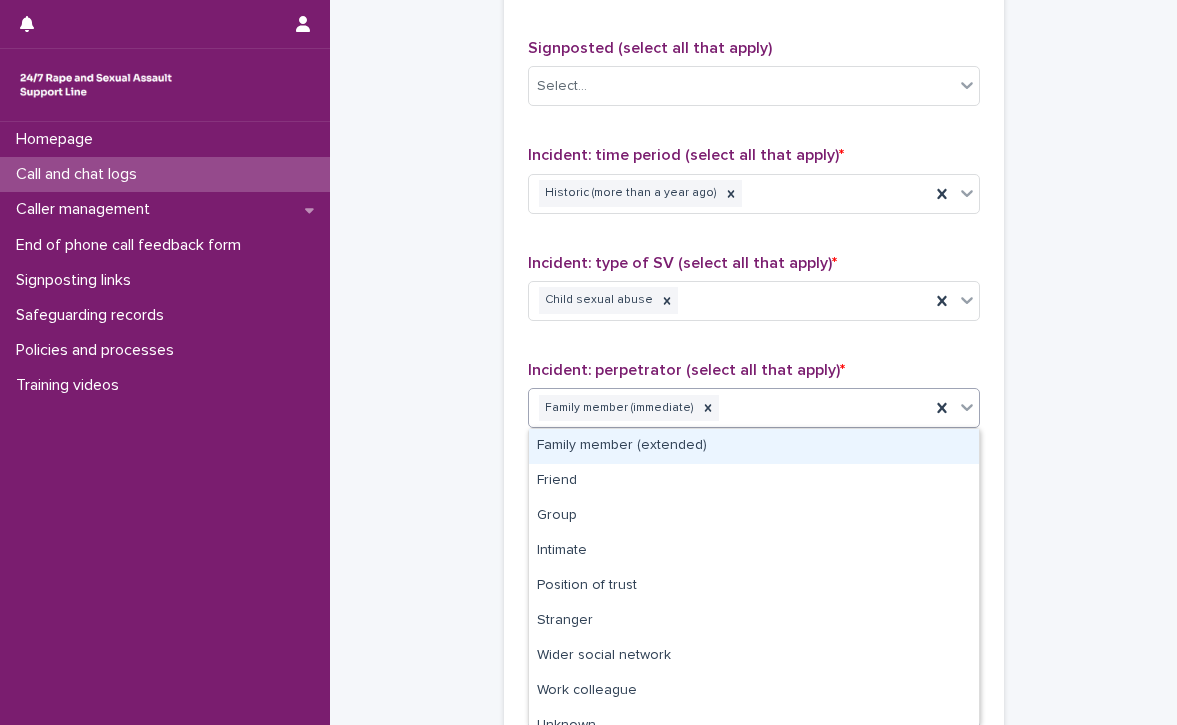 click on "Family member (extended)" at bounding box center [754, 446] 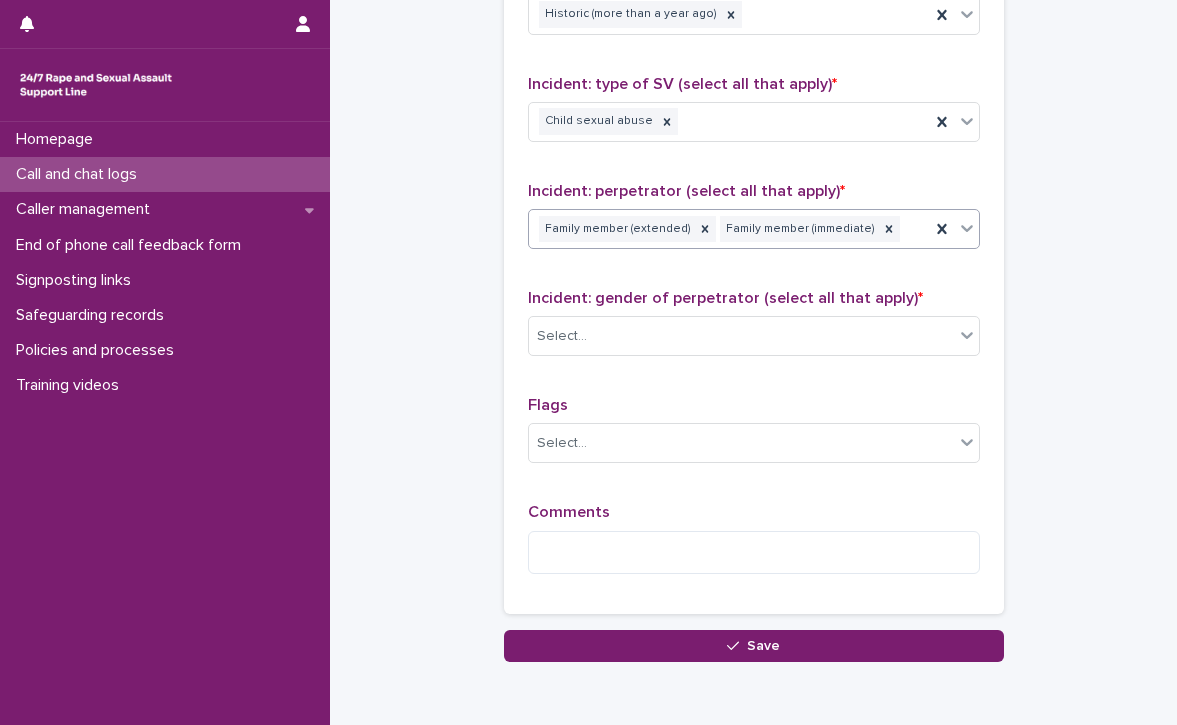 scroll, scrollTop: 1518, scrollLeft: 0, axis: vertical 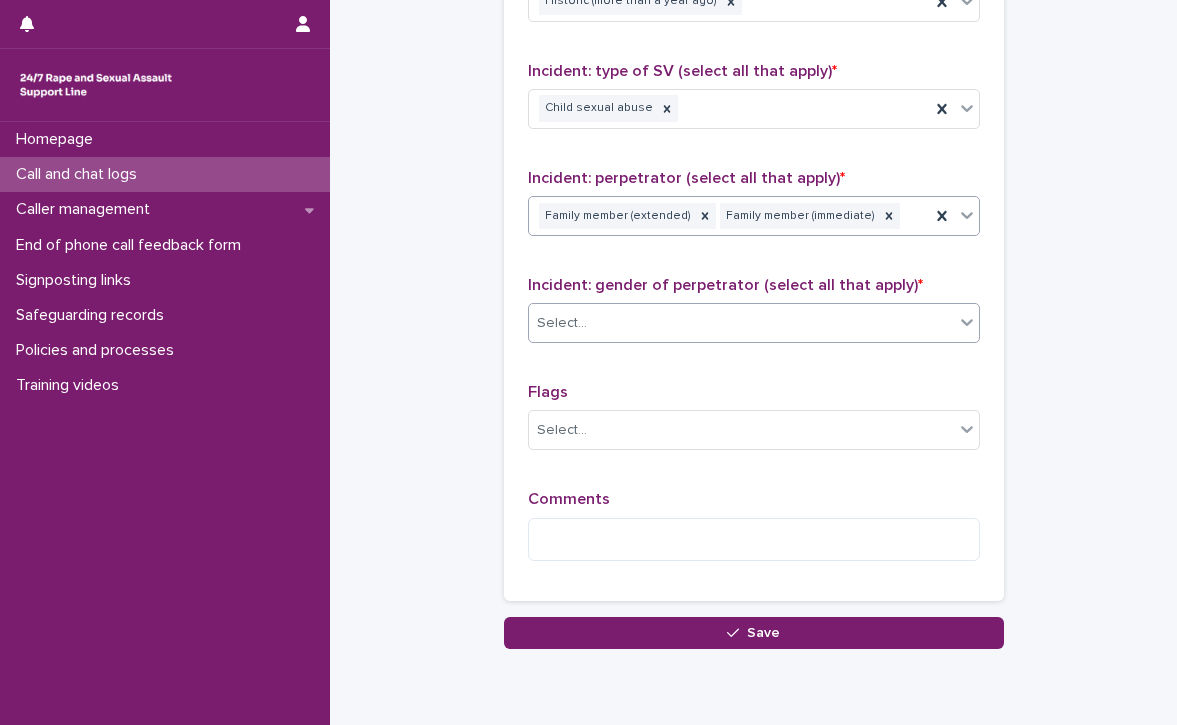click on "Select..." at bounding box center (562, 323) 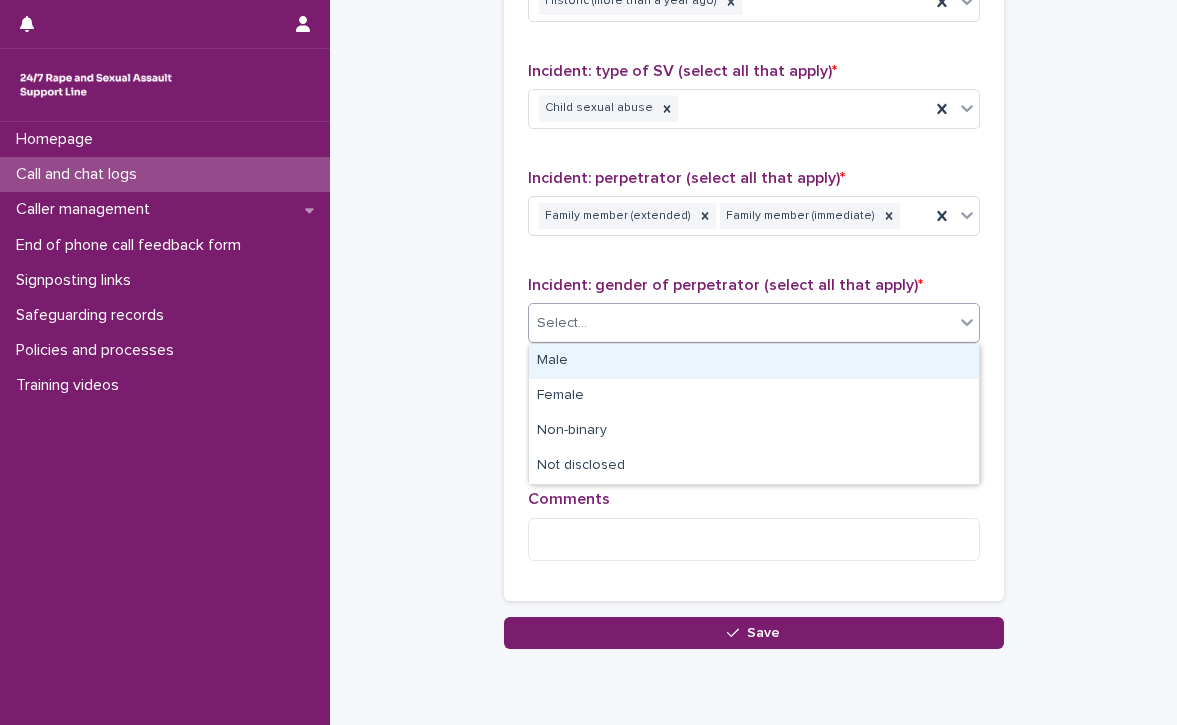 click on "Male" at bounding box center (754, 361) 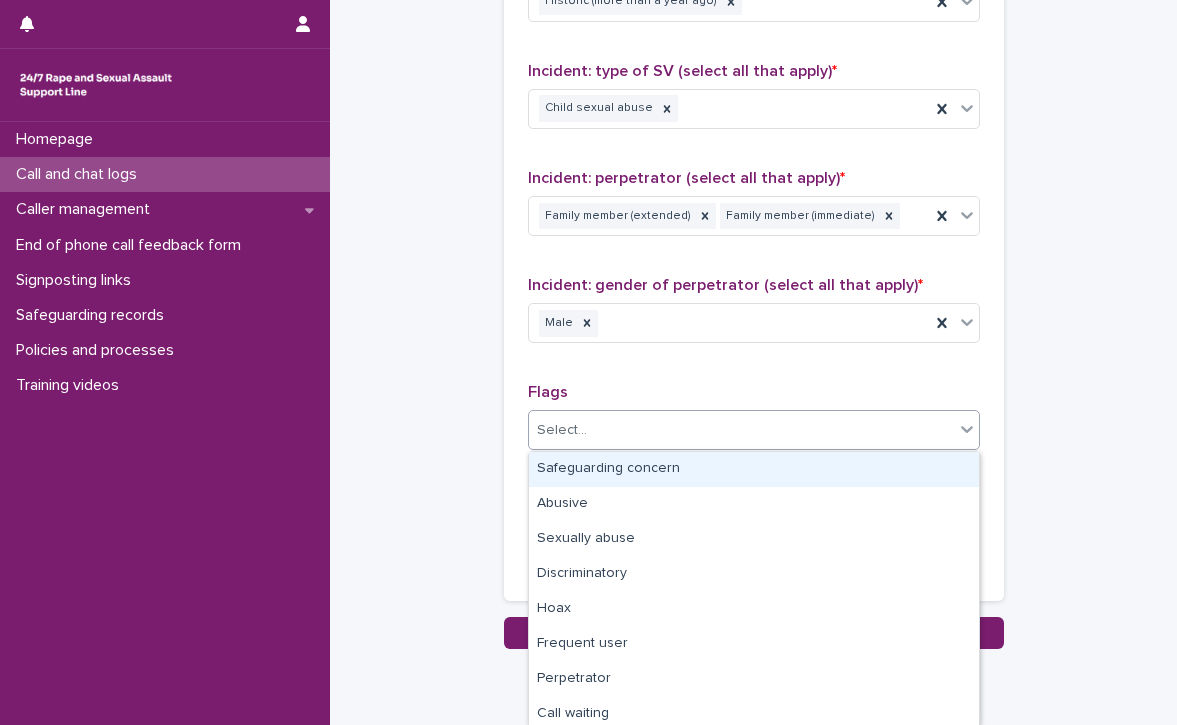 click on "Select..." at bounding box center (741, 430) 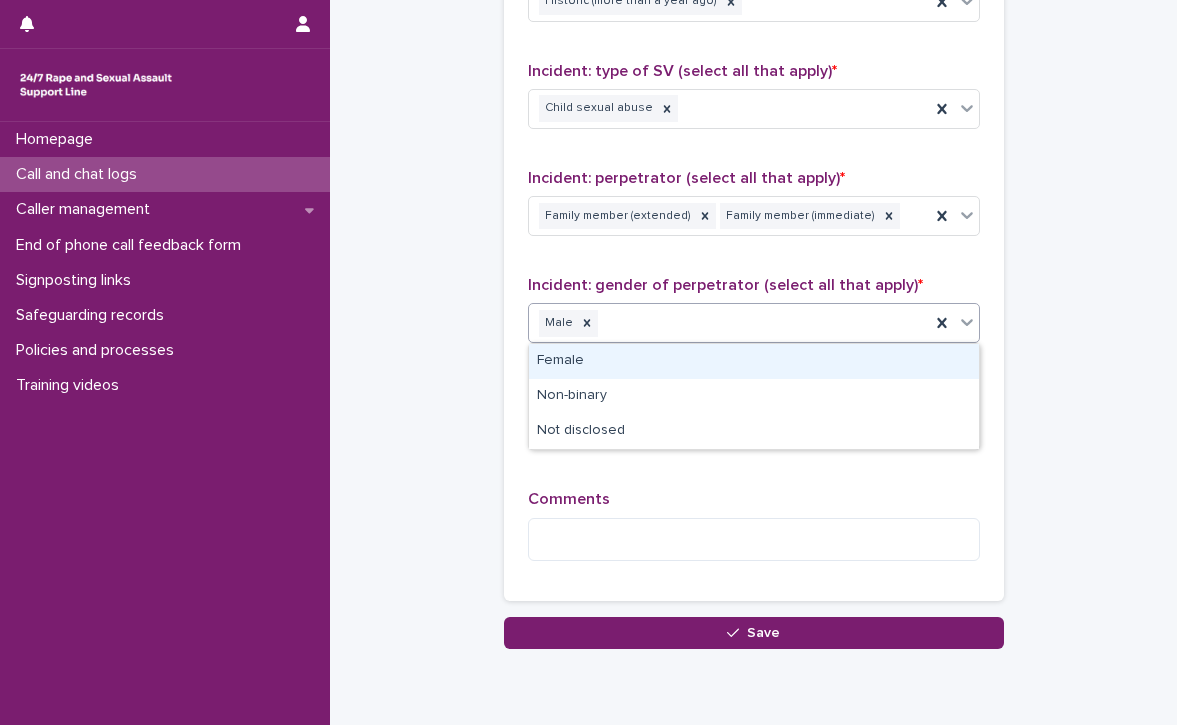 click on "Male" at bounding box center (729, 323) 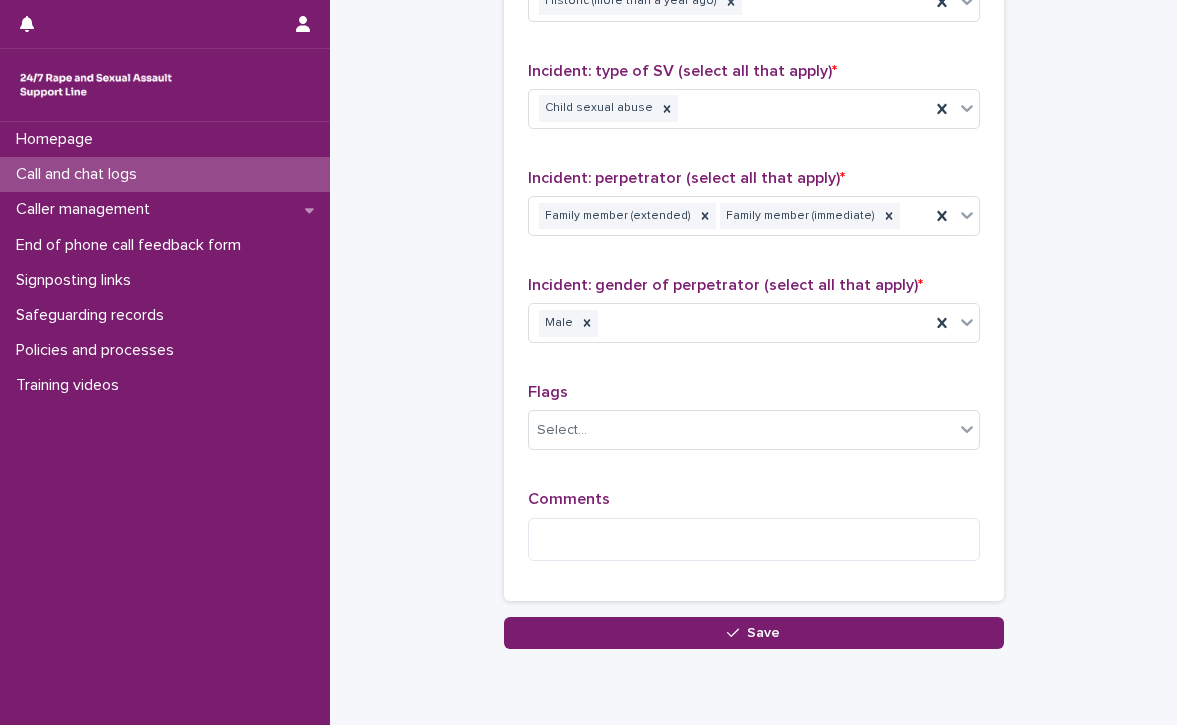 click on "**********" at bounding box center [753, -434] 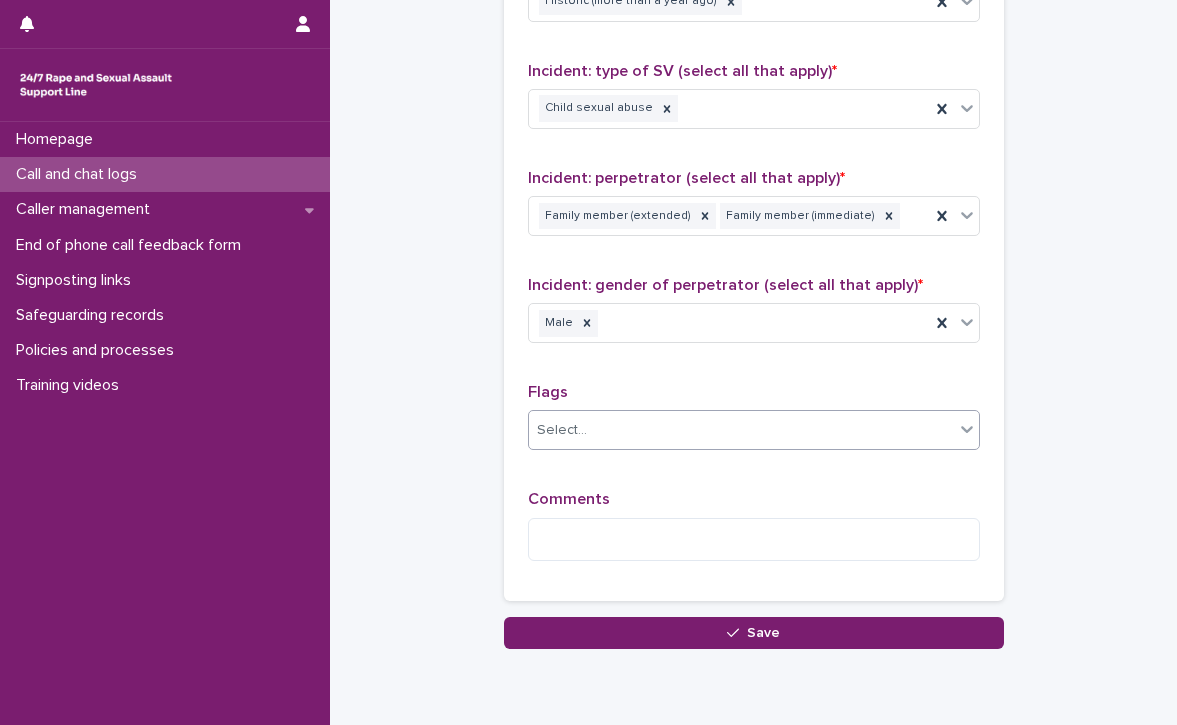 click on "Select..." at bounding box center [741, 430] 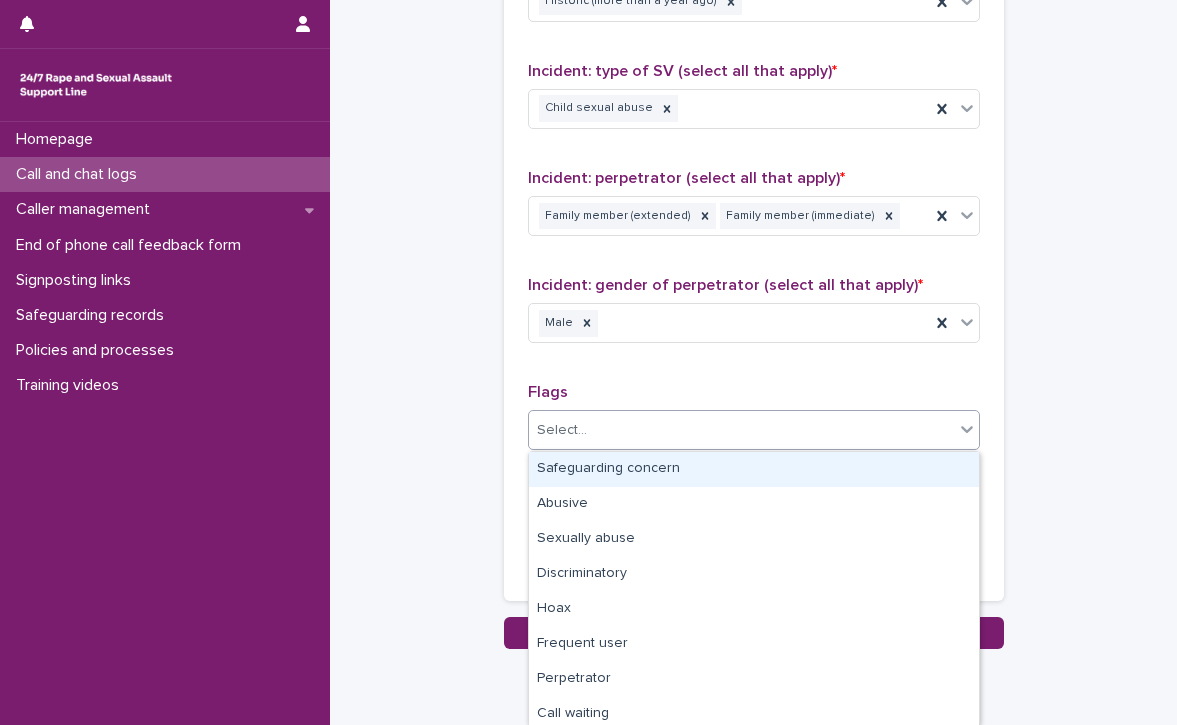 click on "**********" at bounding box center [753, -434] 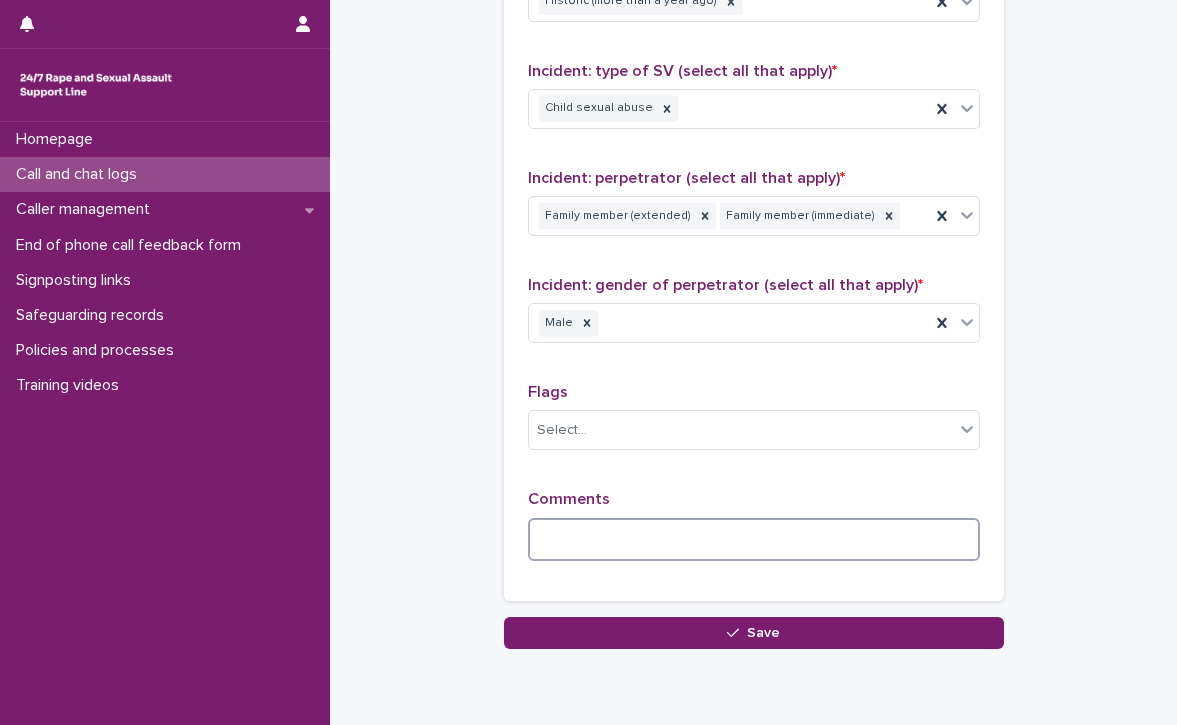 click at bounding box center (754, 539) 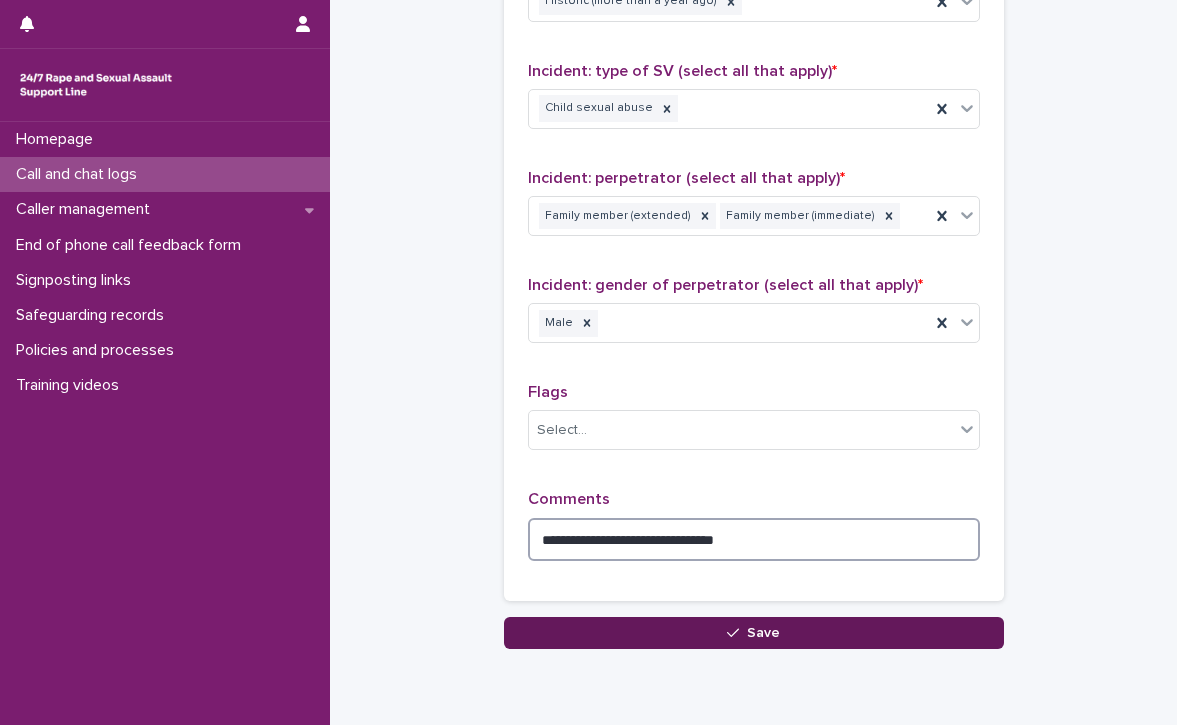 type on "**********" 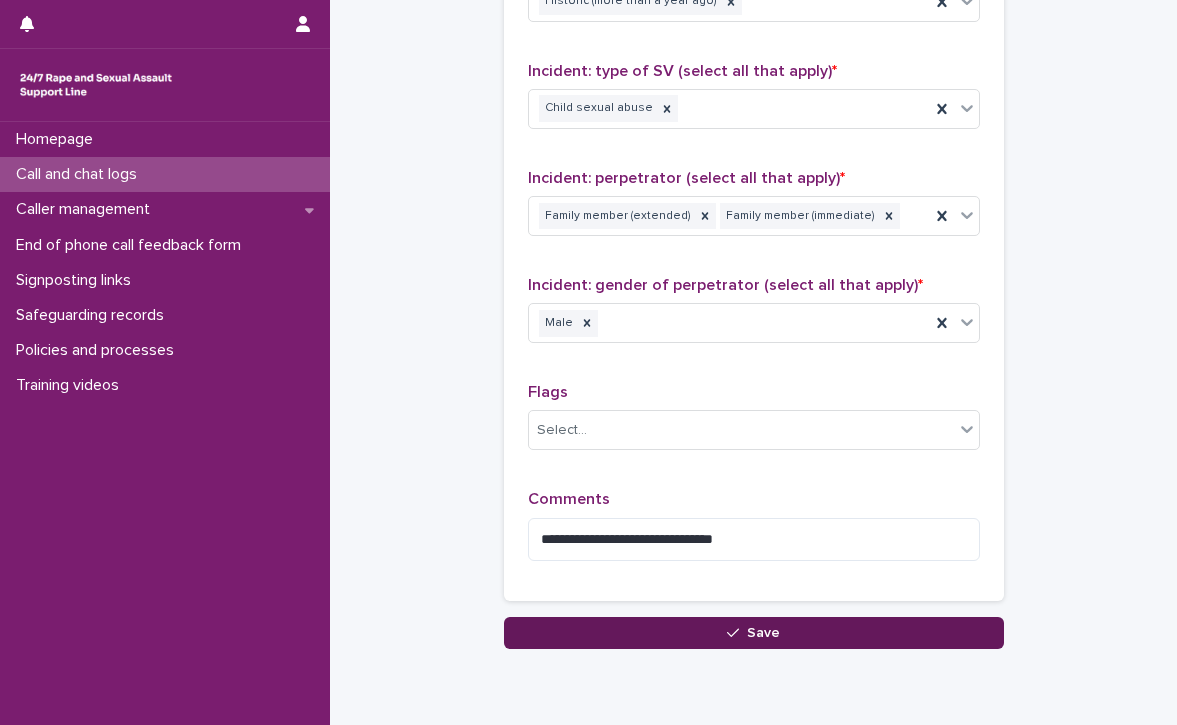 click on "Save" at bounding box center [754, 633] 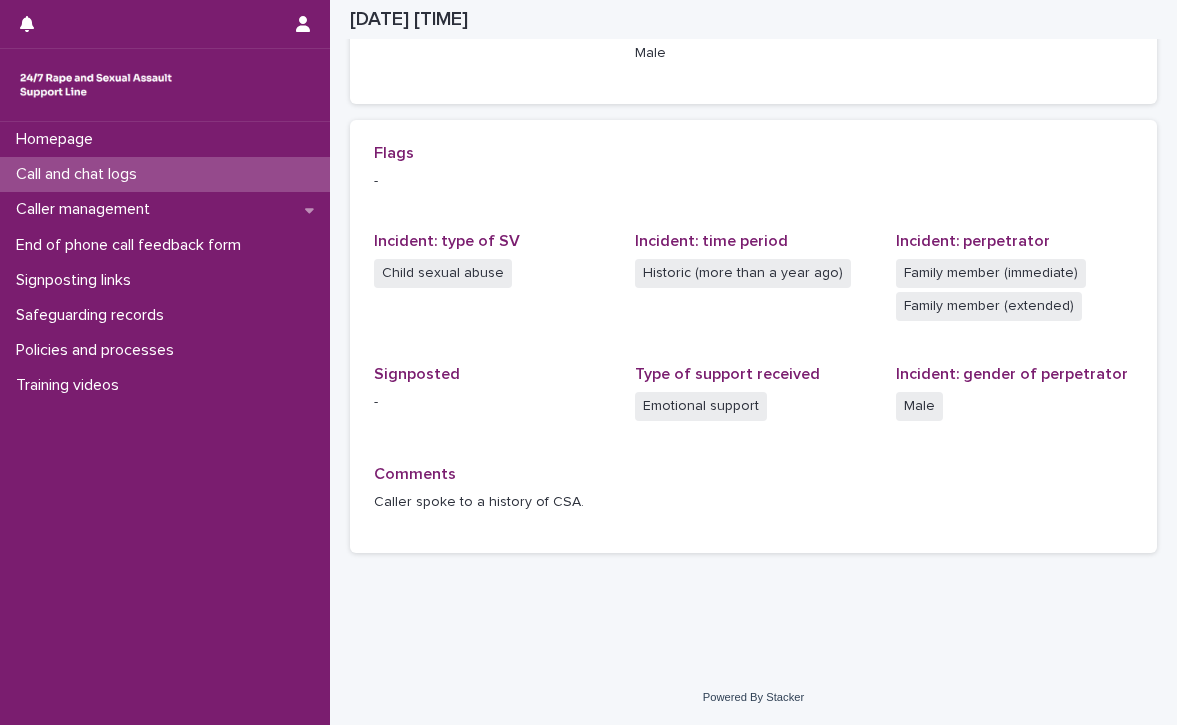 scroll, scrollTop: 389, scrollLeft: 0, axis: vertical 